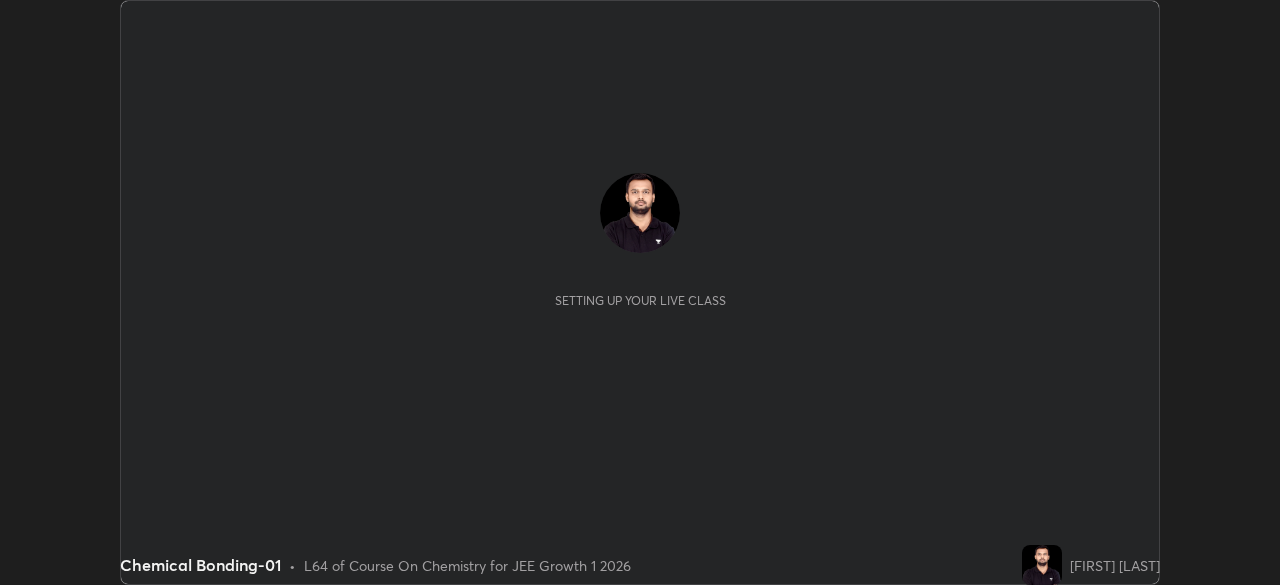 scroll, scrollTop: 0, scrollLeft: 0, axis: both 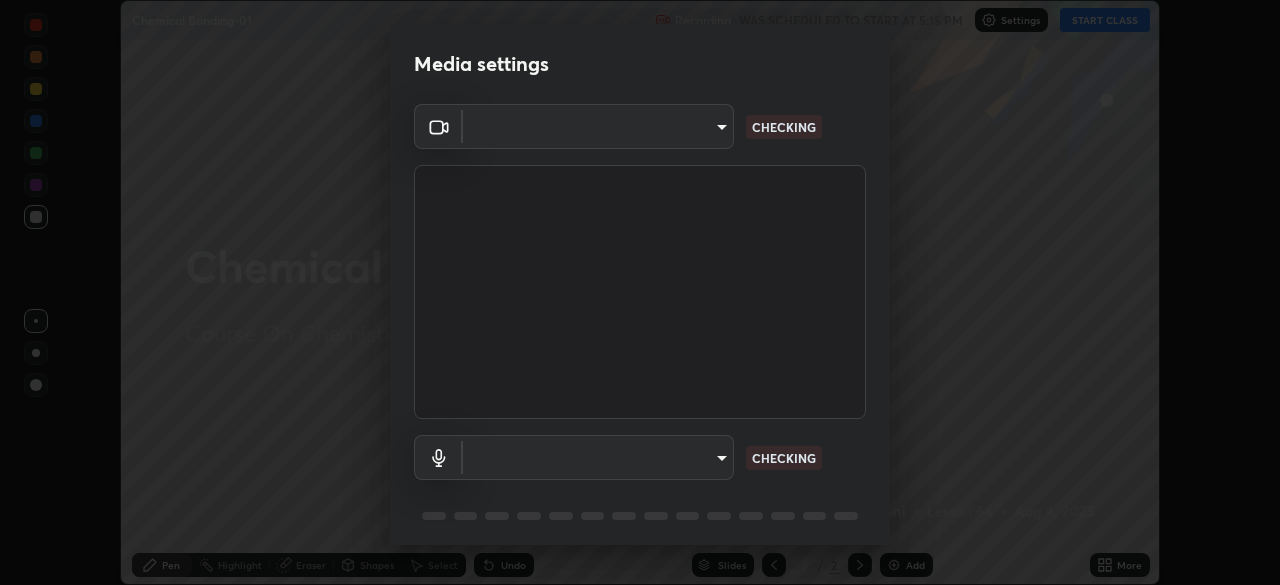 click on "Erase all Chemical Bonding-01 Recording WAS SCHEDULED TO START AT  5:15 PM Settings START CLASS Setting up your live class Chemical Bonding-01 • L64 of Course On Chemistry for JEE Growth 1 2026 [FIRST] [LAST] Pen Highlight Eraser Shapes Select Undo Slides 2 / 2 Add More No doubts shared Encourage your learners to ask a doubt for better clarity Report an issue Reason for reporting Buffering Chat not working Audio - Video sync issue Educator video quality low ​ Attach an image Report Media settings ​ CHECKING ​ CHECKING 1 / 5 Next" at bounding box center [640, 292] 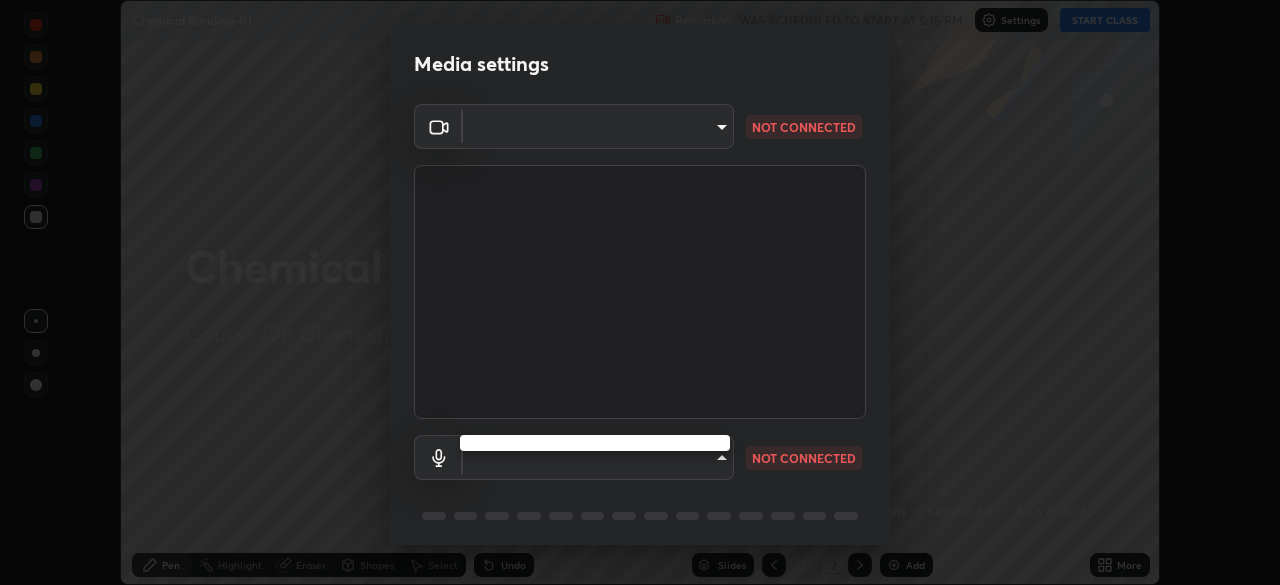 type on "6dd7f26dd43dc758996b1cf006e2949f7a02bee9d132d5f3f41e5eef0e7c266f" 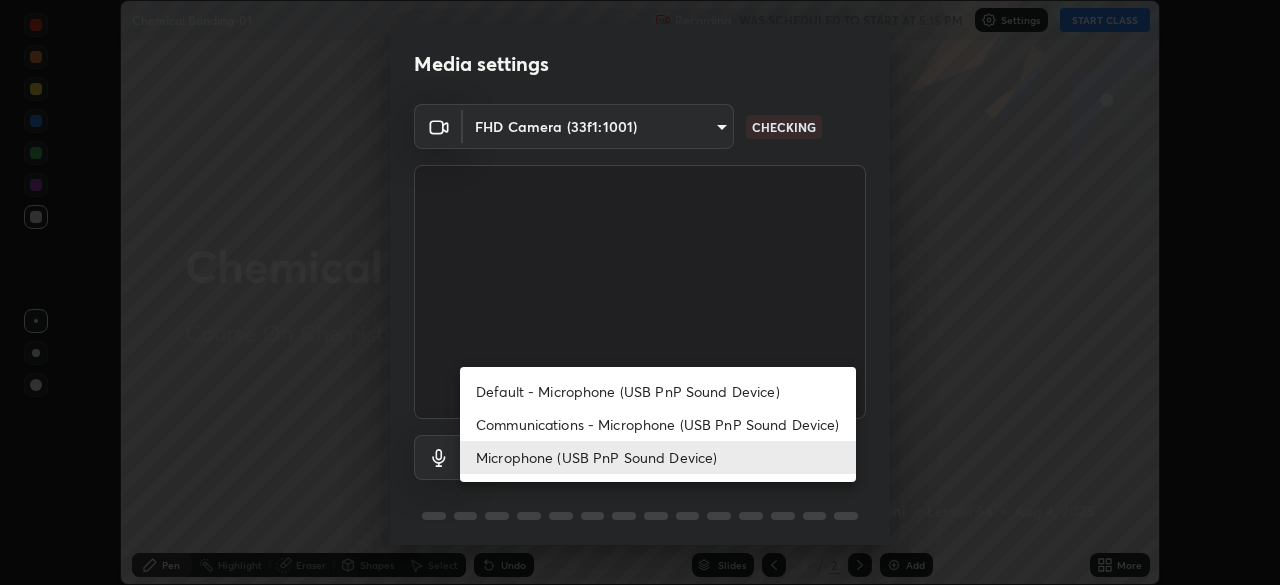 click on "Microphone (USB PnP Sound Device)" at bounding box center (658, 457) 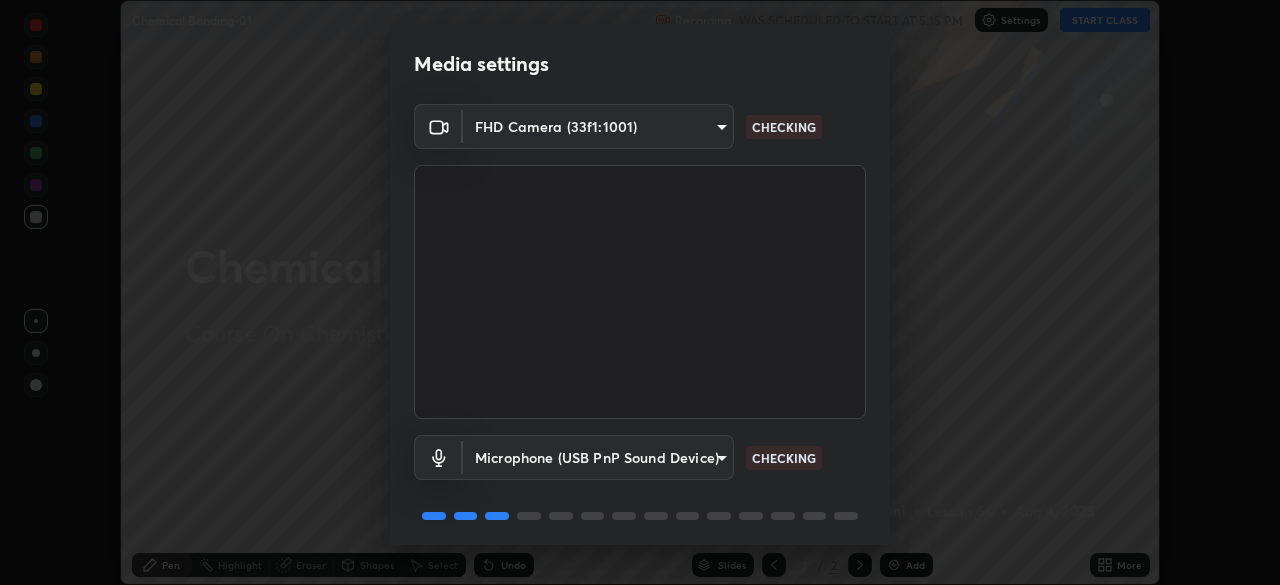 click on "Microphone (USB PnP Sound Device) [HASH] CHECKING" at bounding box center [640, 457] 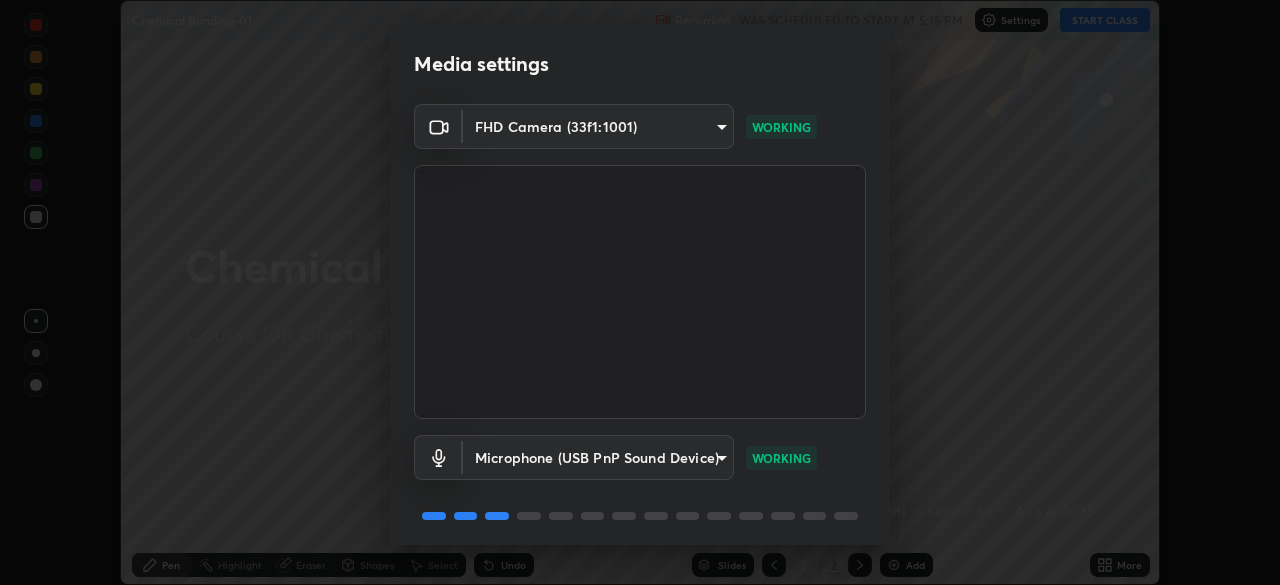 scroll, scrollTop: 71, scrollLeft: 0, axis: vertical 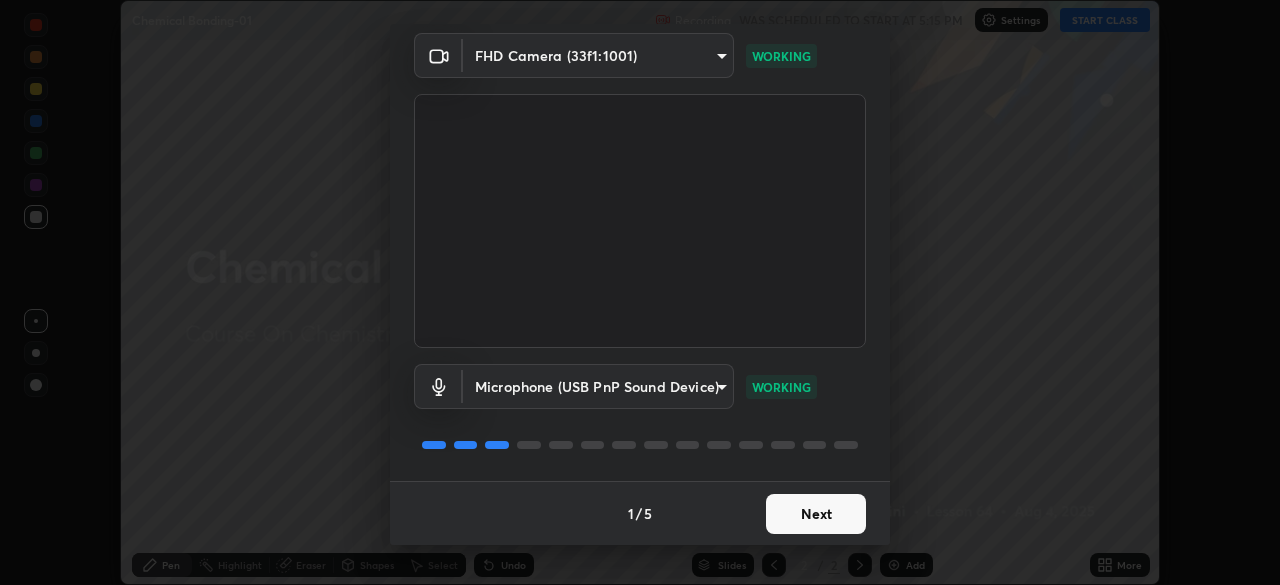 click on "Next" at bounding box center (816, 514) 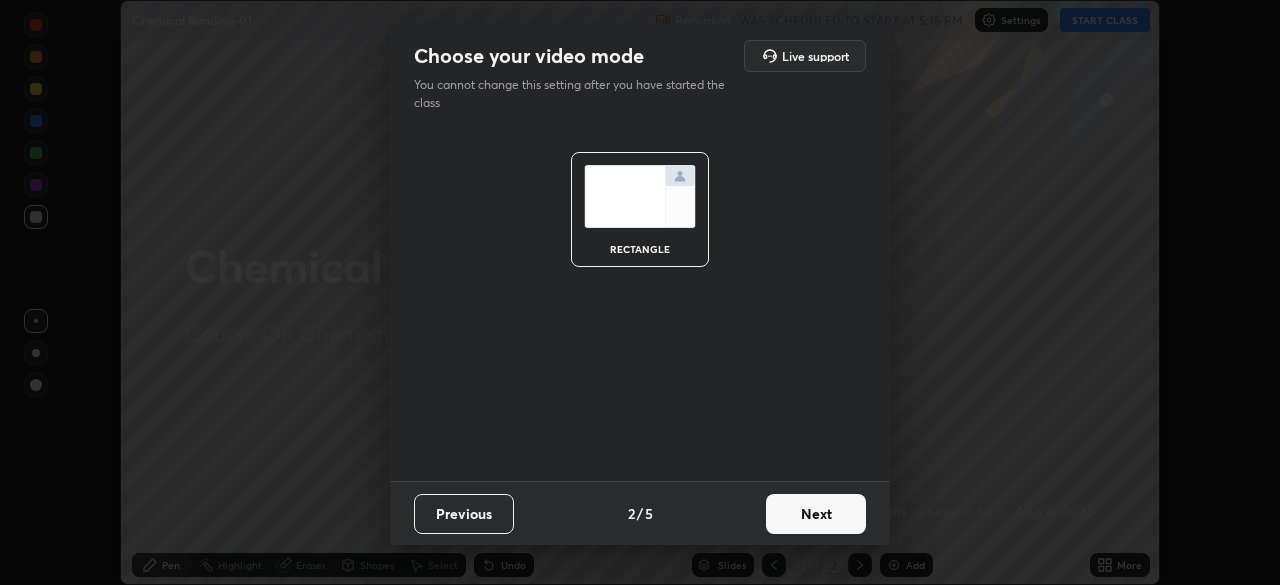 scroll, scrollTop: 0, scrollLeft: 0, axis: both 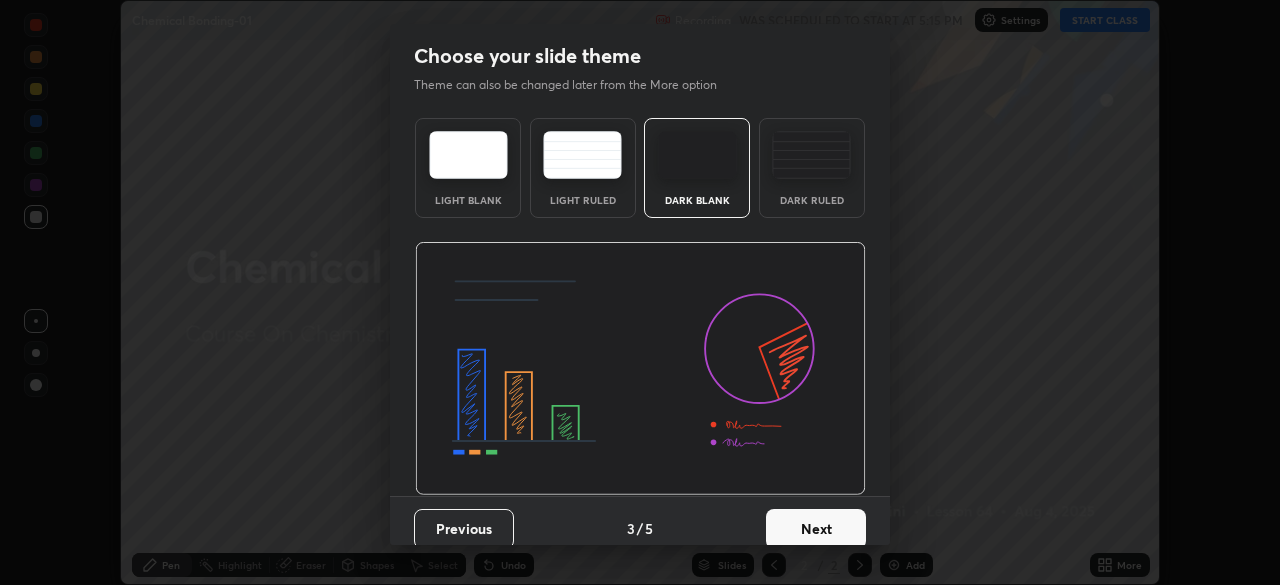 click on "Next" at bounding box center (816, 529) 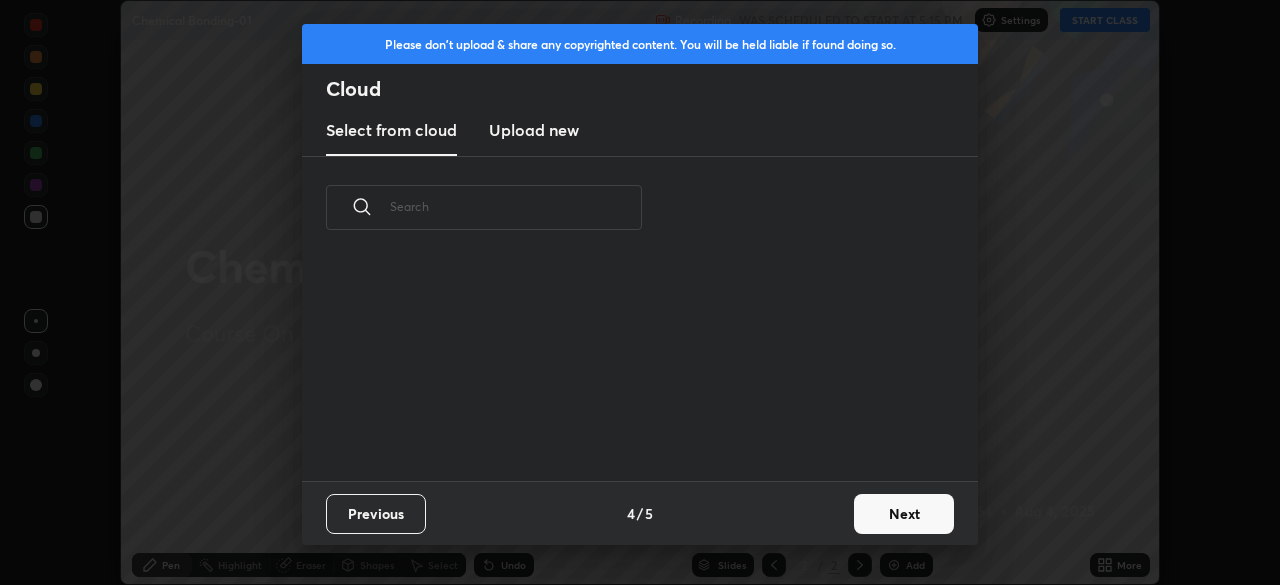 scroll, scrollTop: 7, scrollLeft: 11, axis: both 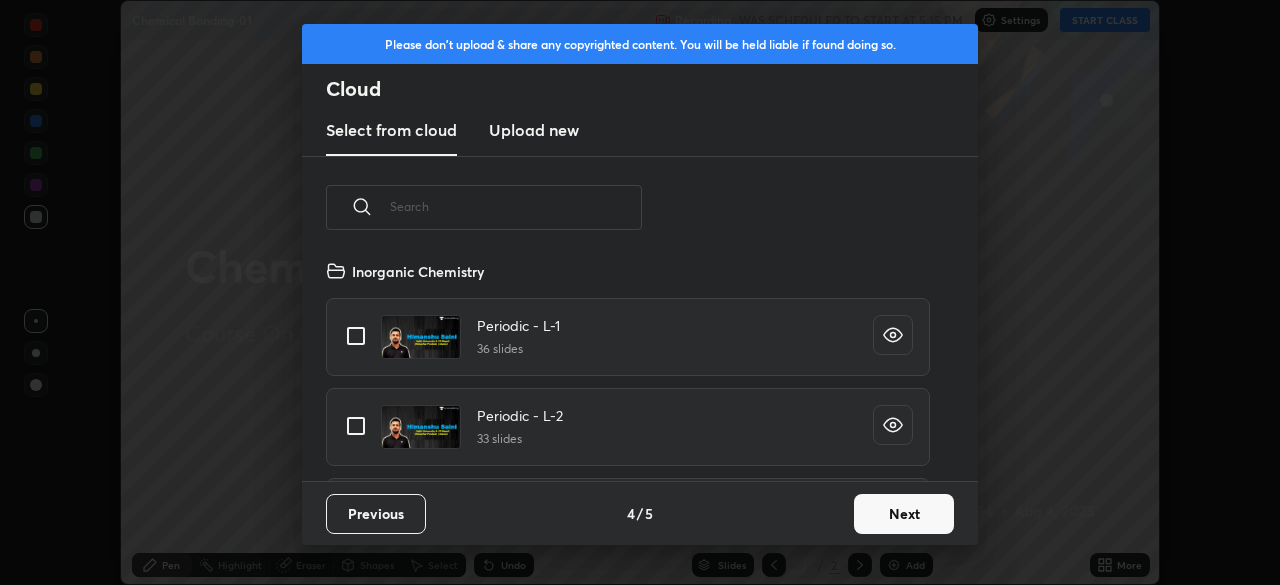 click on "Next" at bounding box center (904, 514) 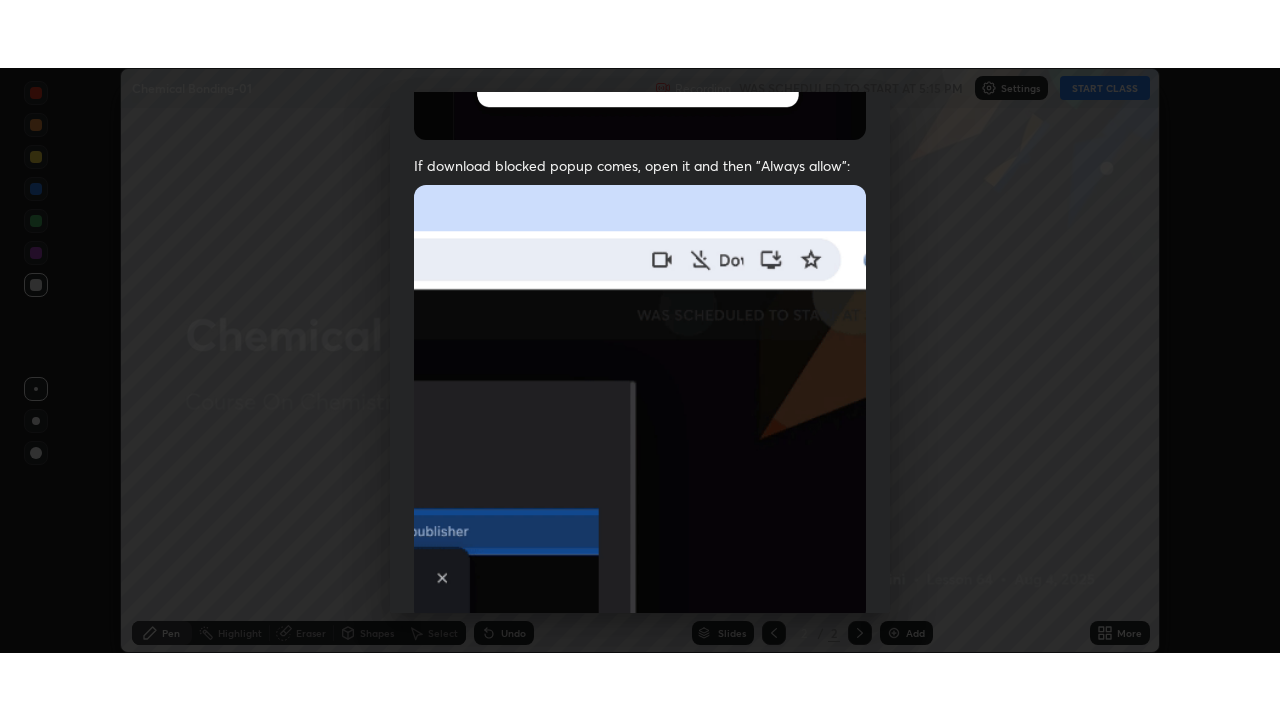 scroll, scrollTop: 479, scrollLeft: 0, axis: vertical 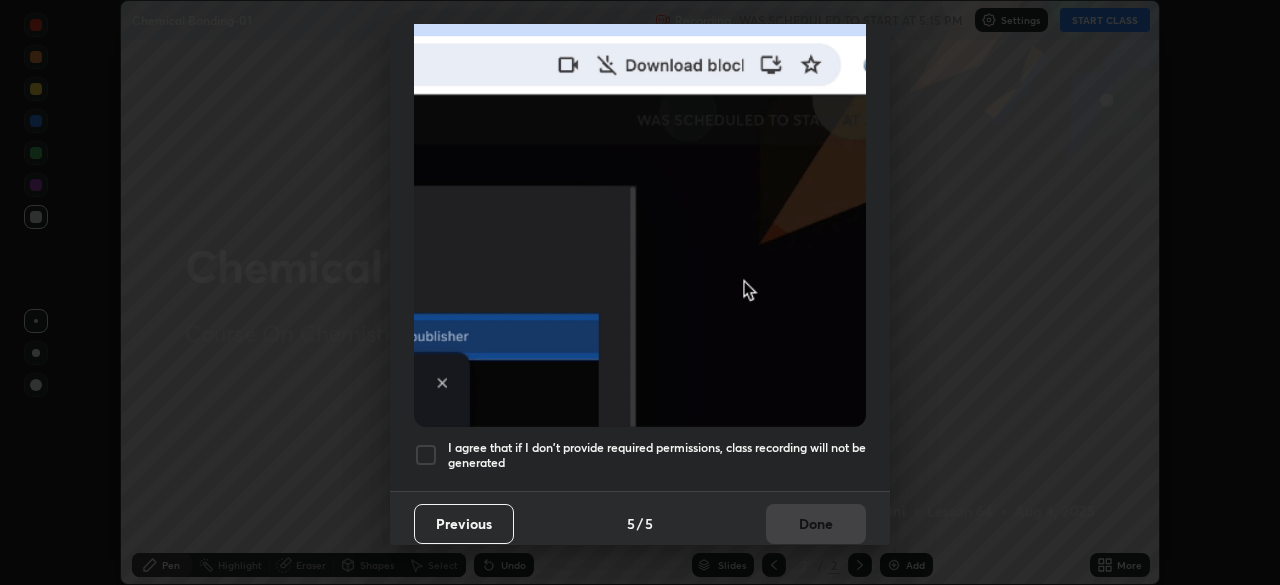 click on "I agree that if I don't provide required permissions, class recording will not be generated" at bounding box center [657, 455] 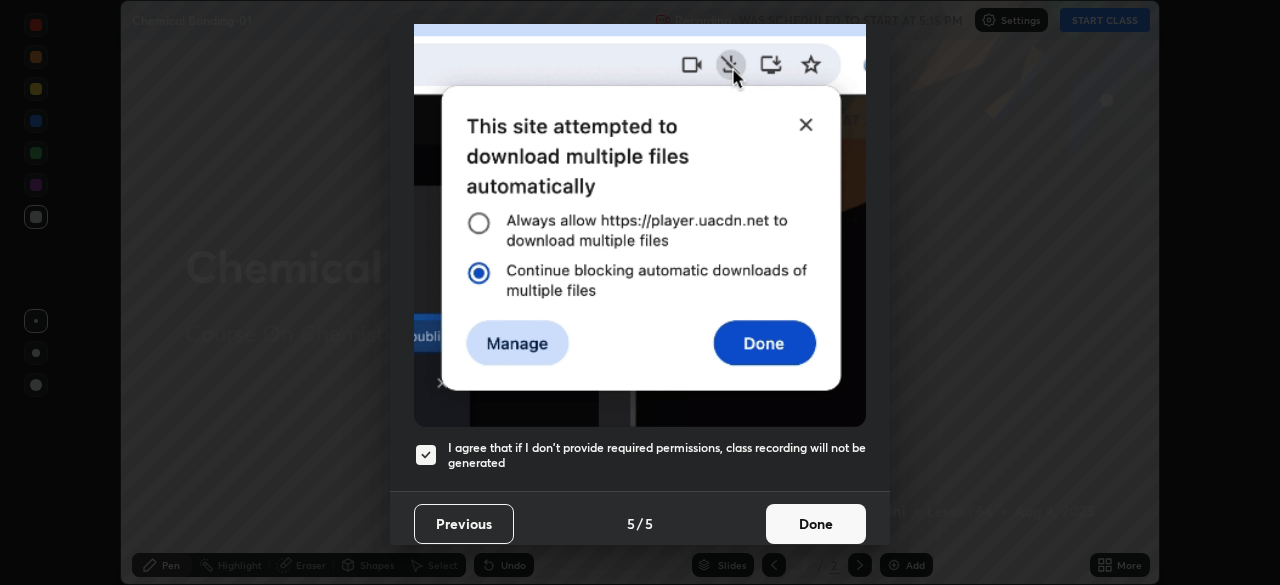 click on "Done" at bounding box center (816, 524) 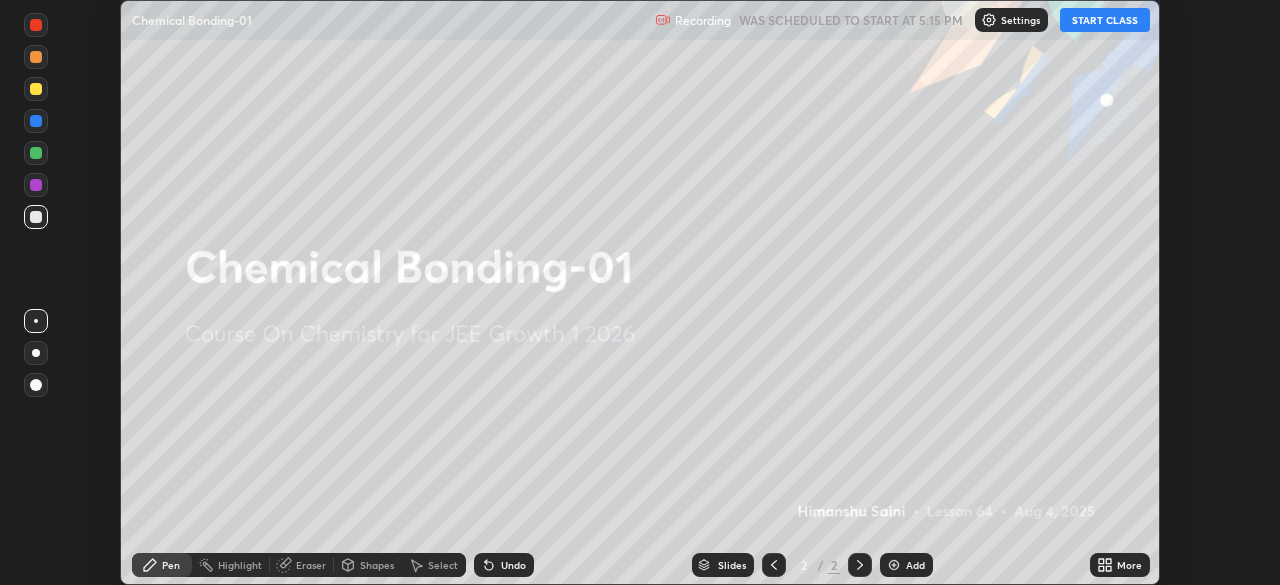 click 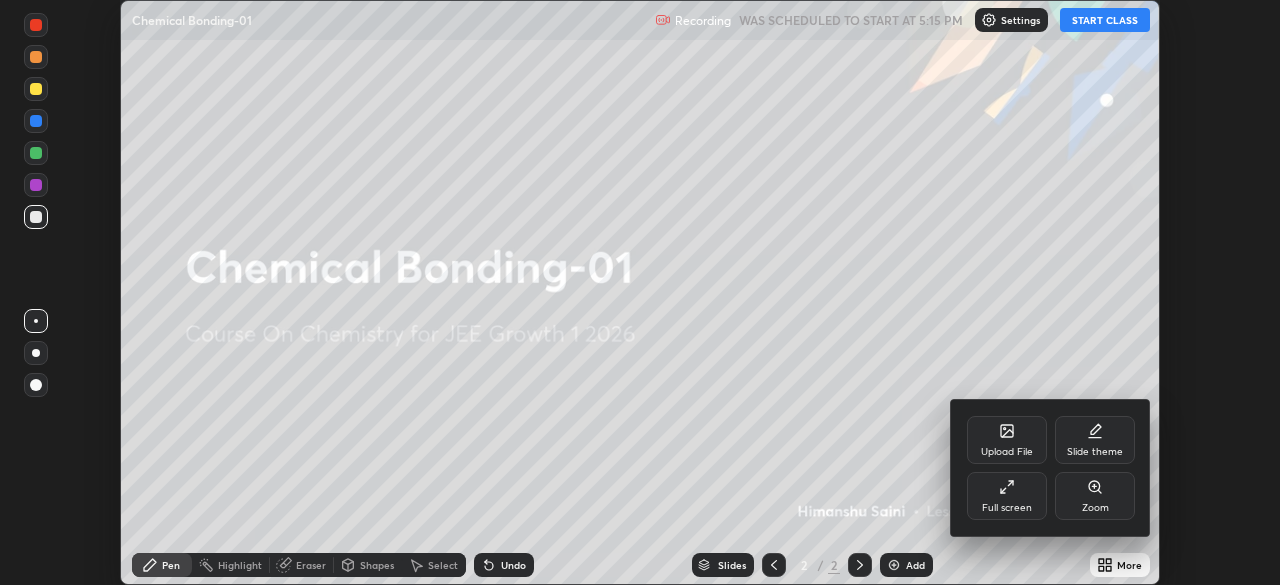 click on "Full screen" at bounding box center [1007, 496] 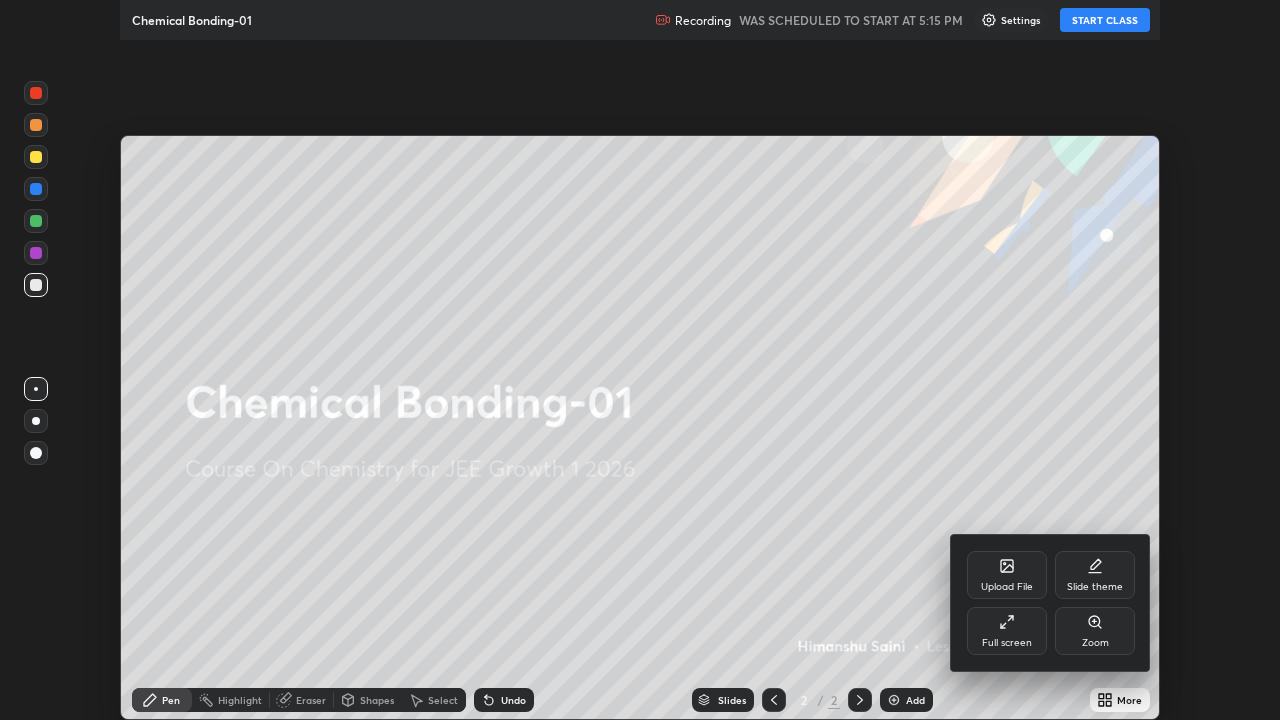 scroll, scrollTop: 99280, scrollLeft: 98720, axis: both 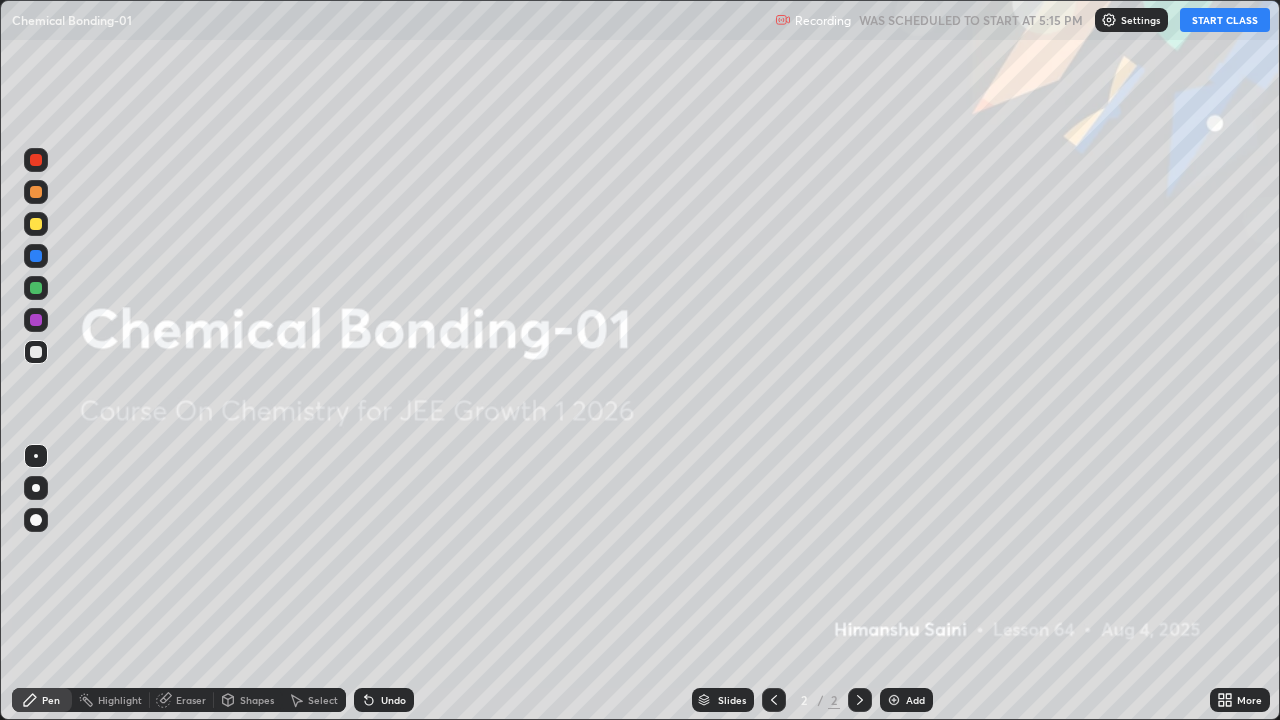 click on "START CLASS" at bounding box center (1225, 20) 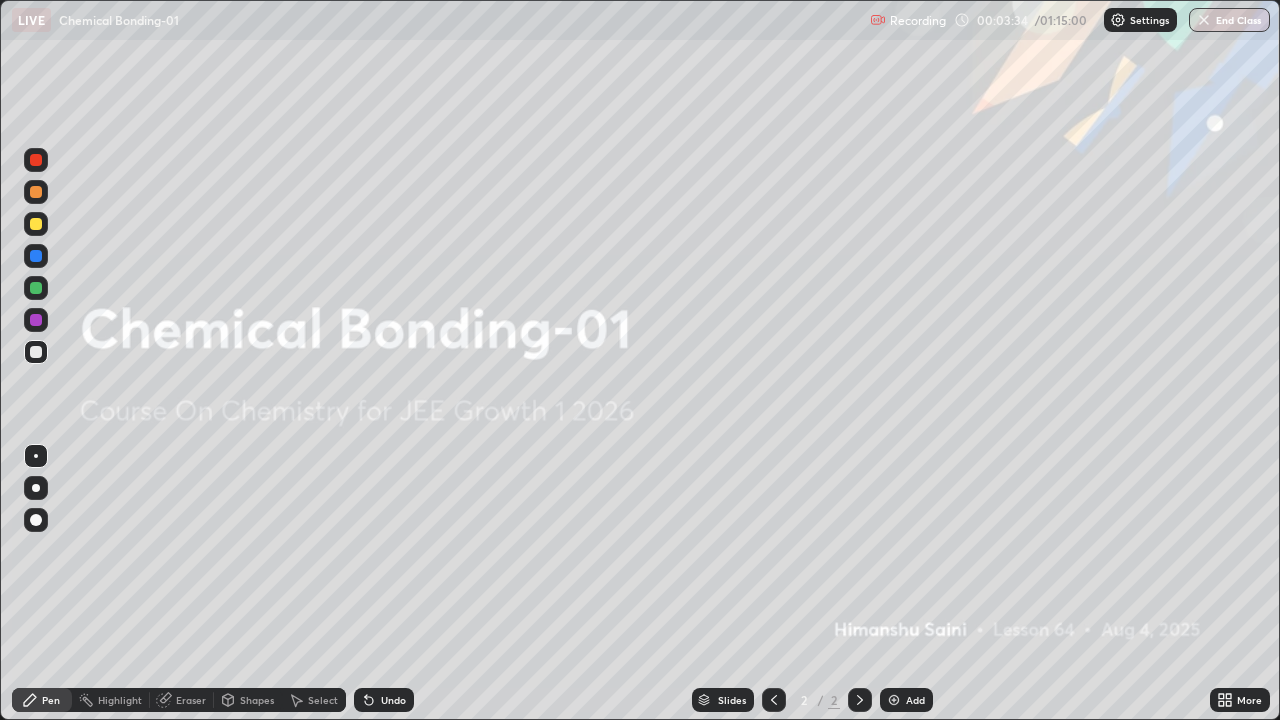 click on "Add" at bounding box center (906, 700) 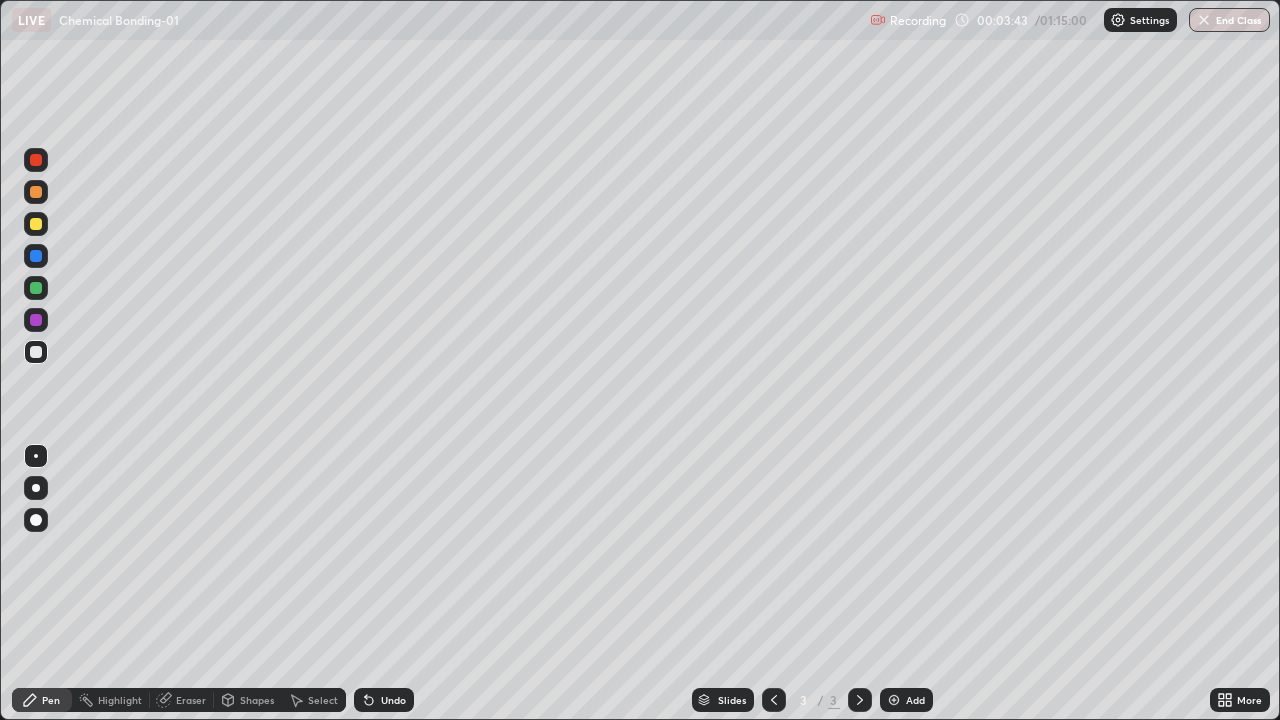 click 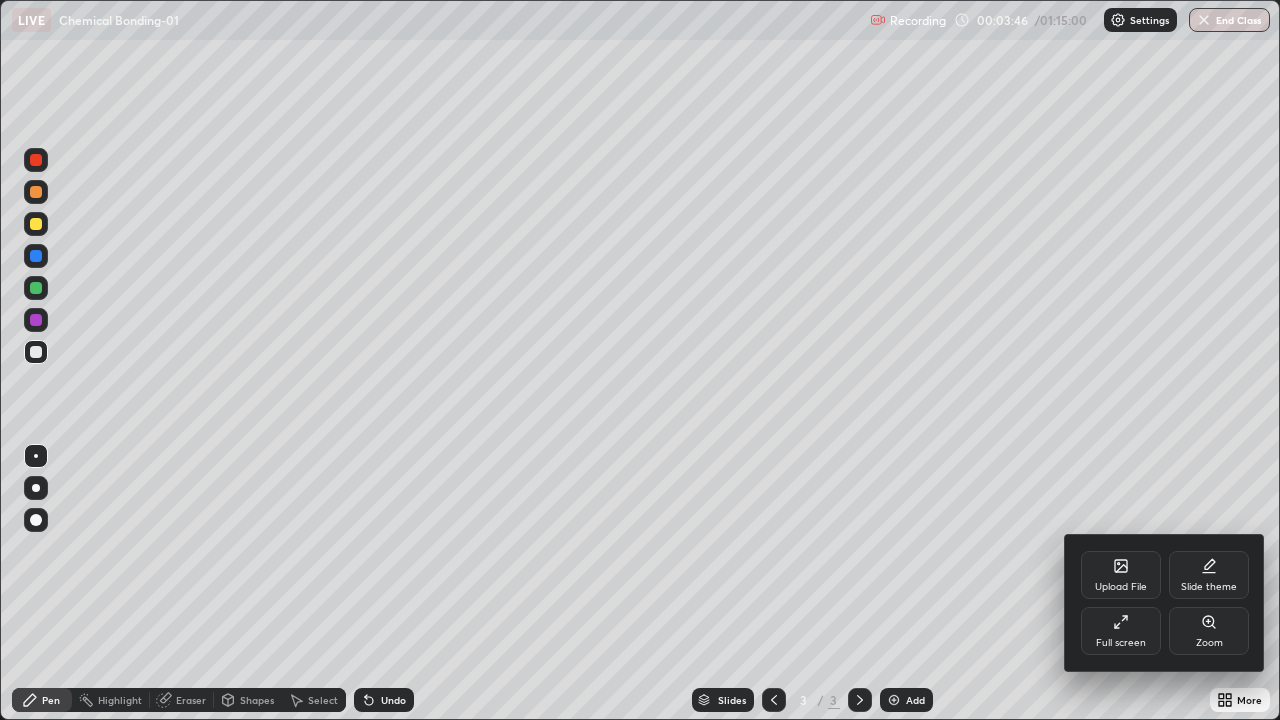 click on "Upload File" at bounding box center (1121, 575) 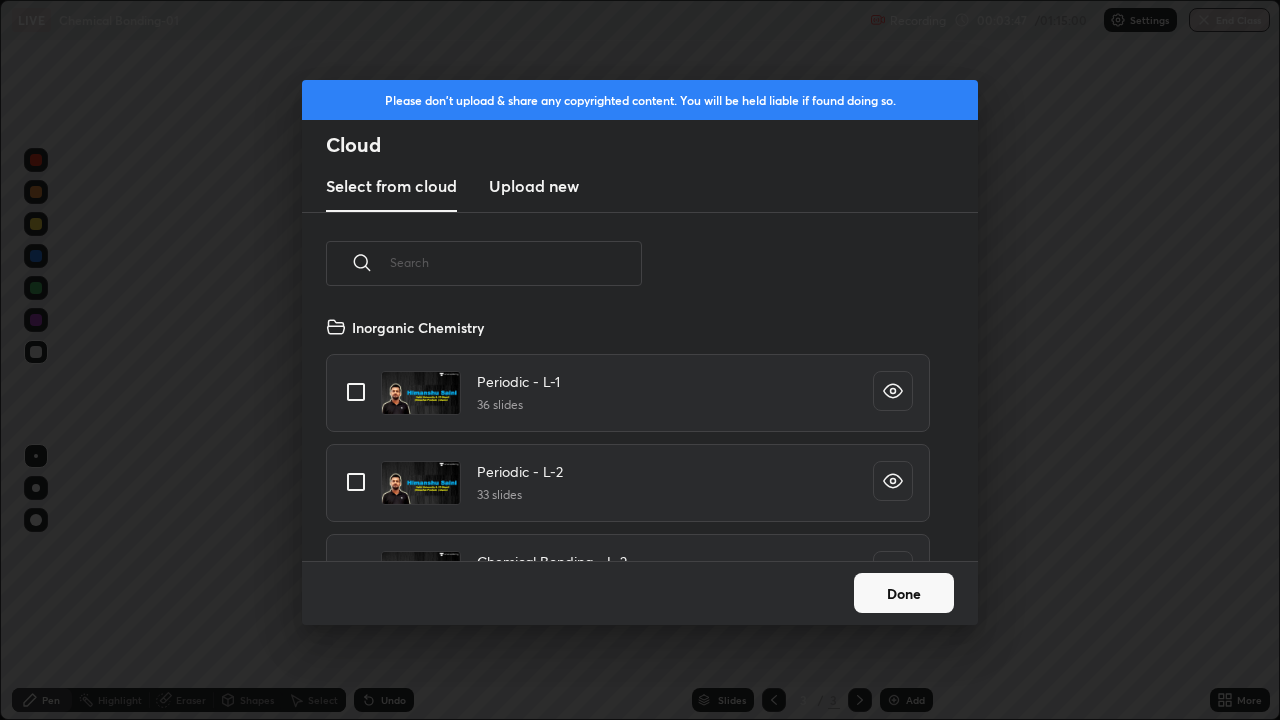 scroll, scrollTop: 7, scrollLeft: 11, axis: both 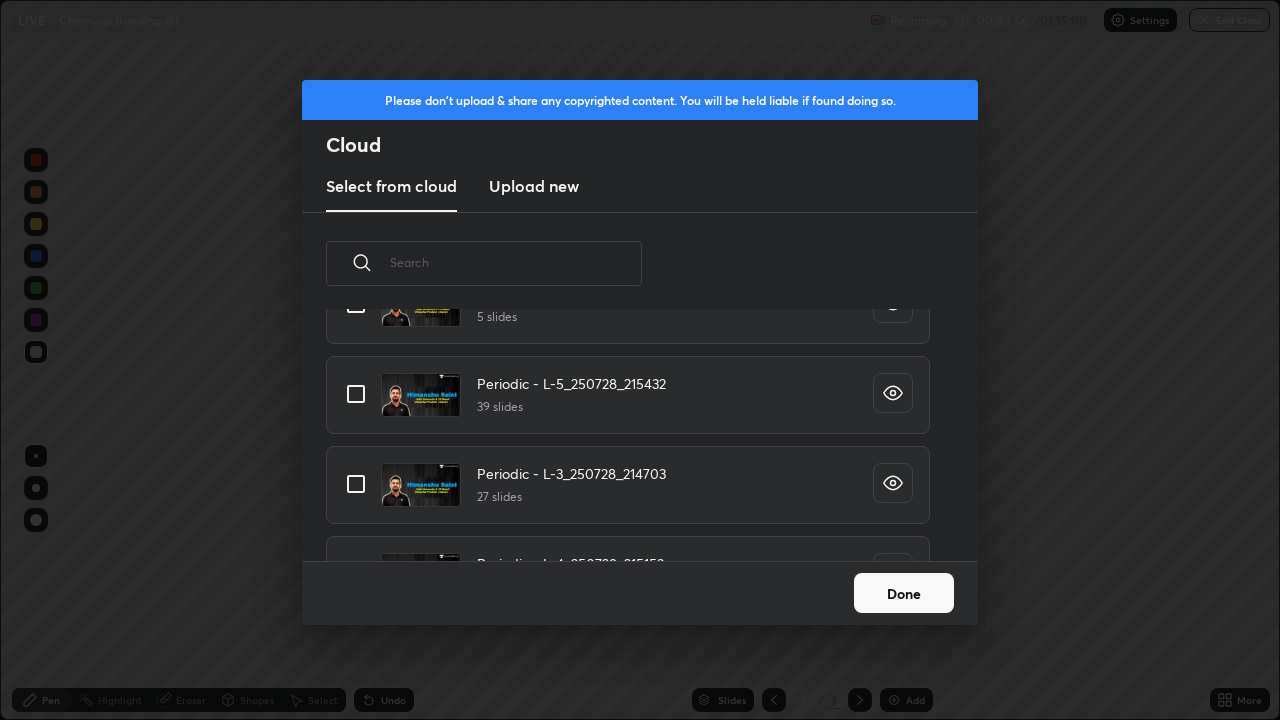 click at bounding box center (356, 394) 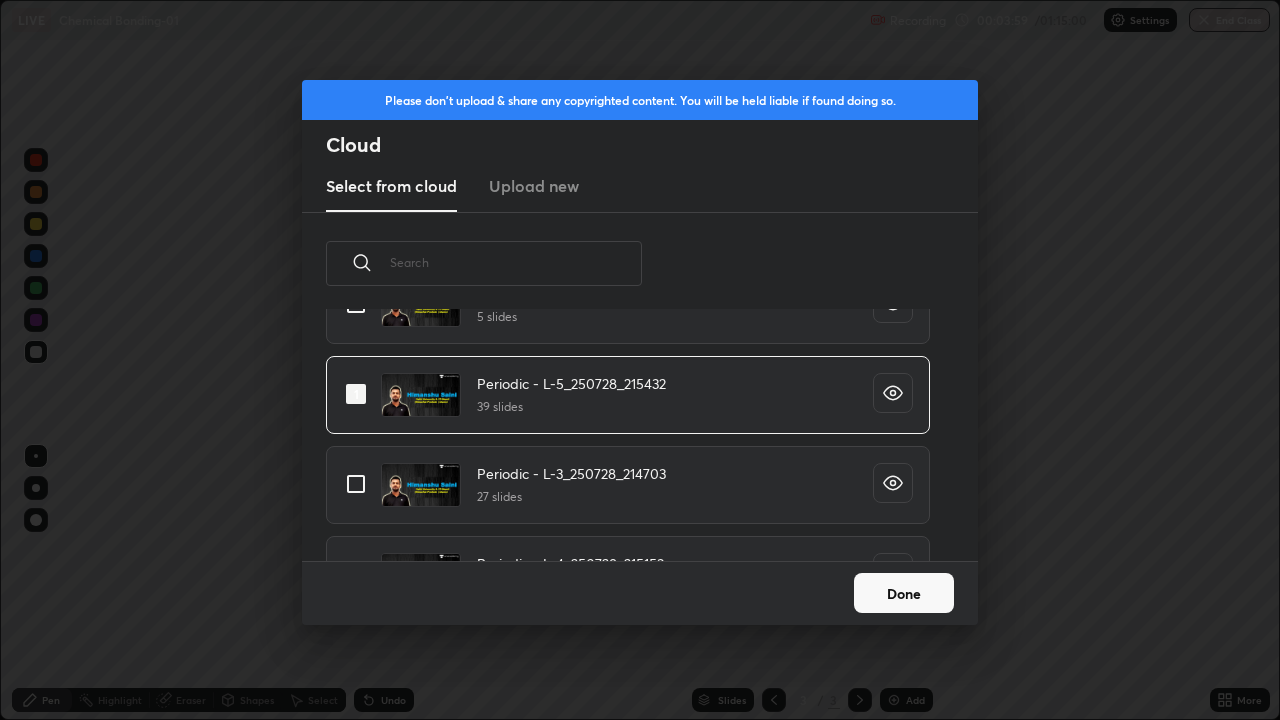click on "Done" at bounding box center [904, 593] 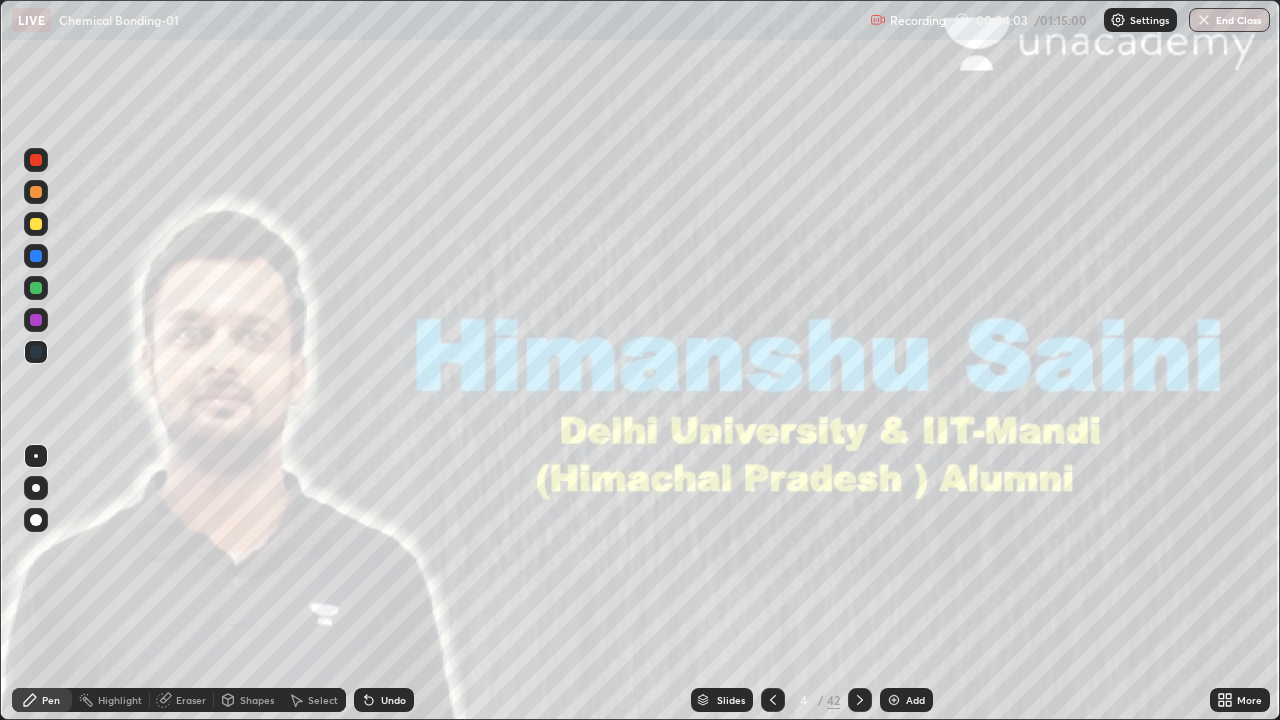 click at bounding box center (36, 520) 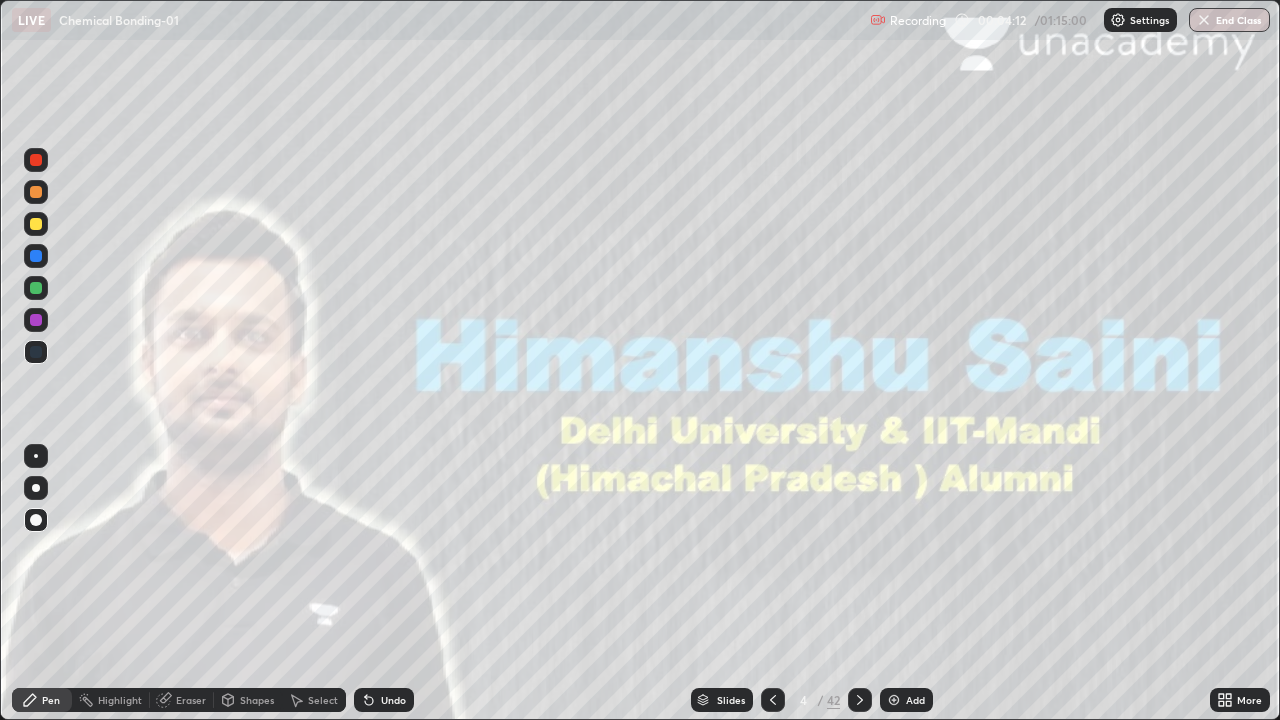 click 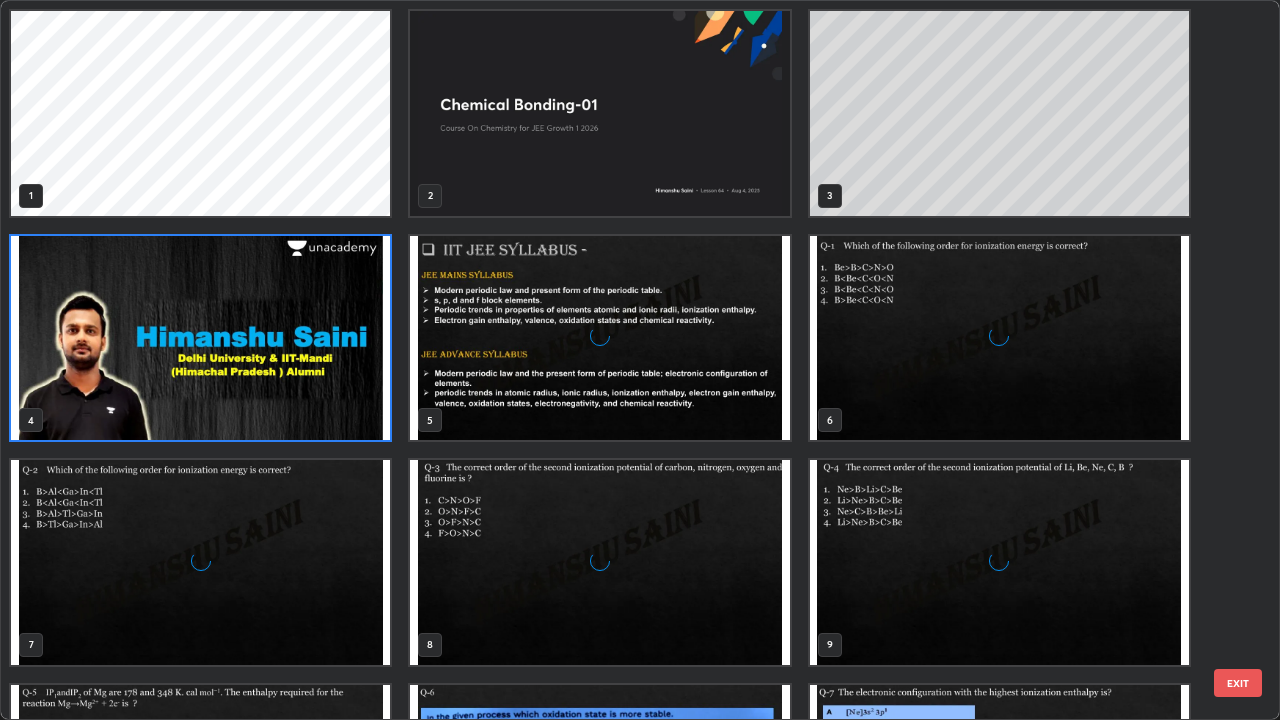 scroll, scrollTop: 7, scrollLeft: 11, axis: both 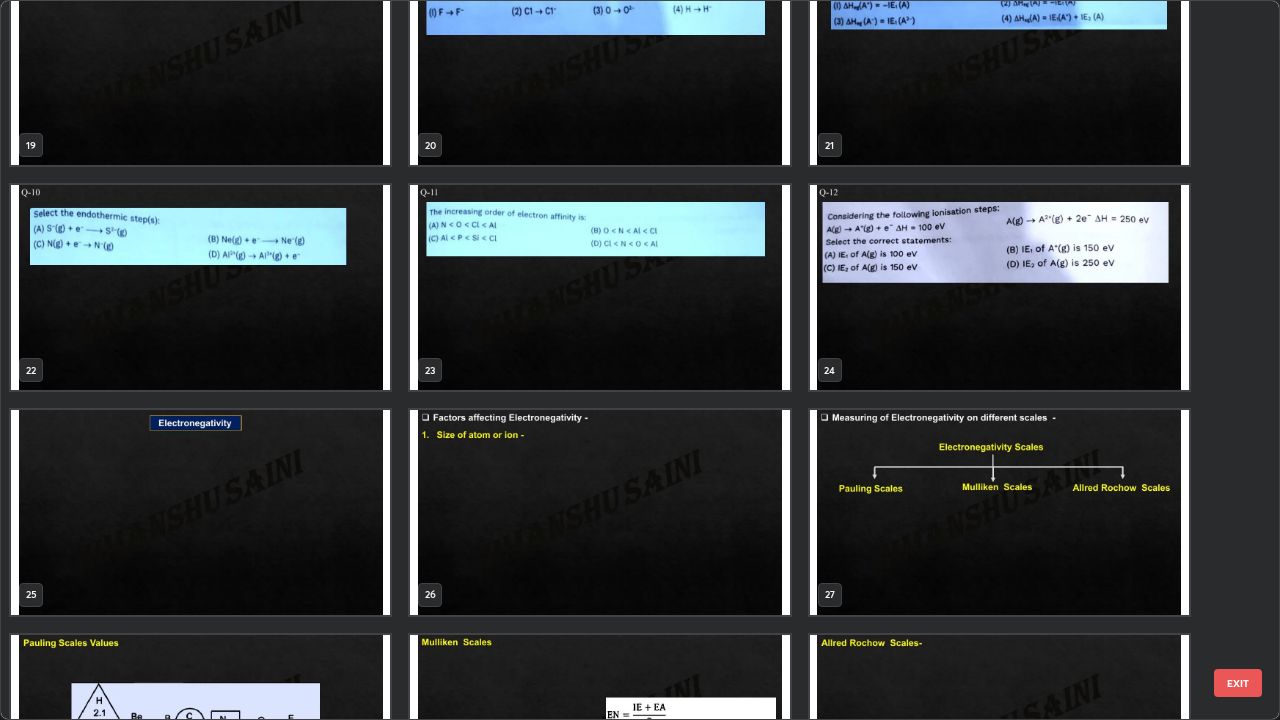 click at bounding box center (599, 287) 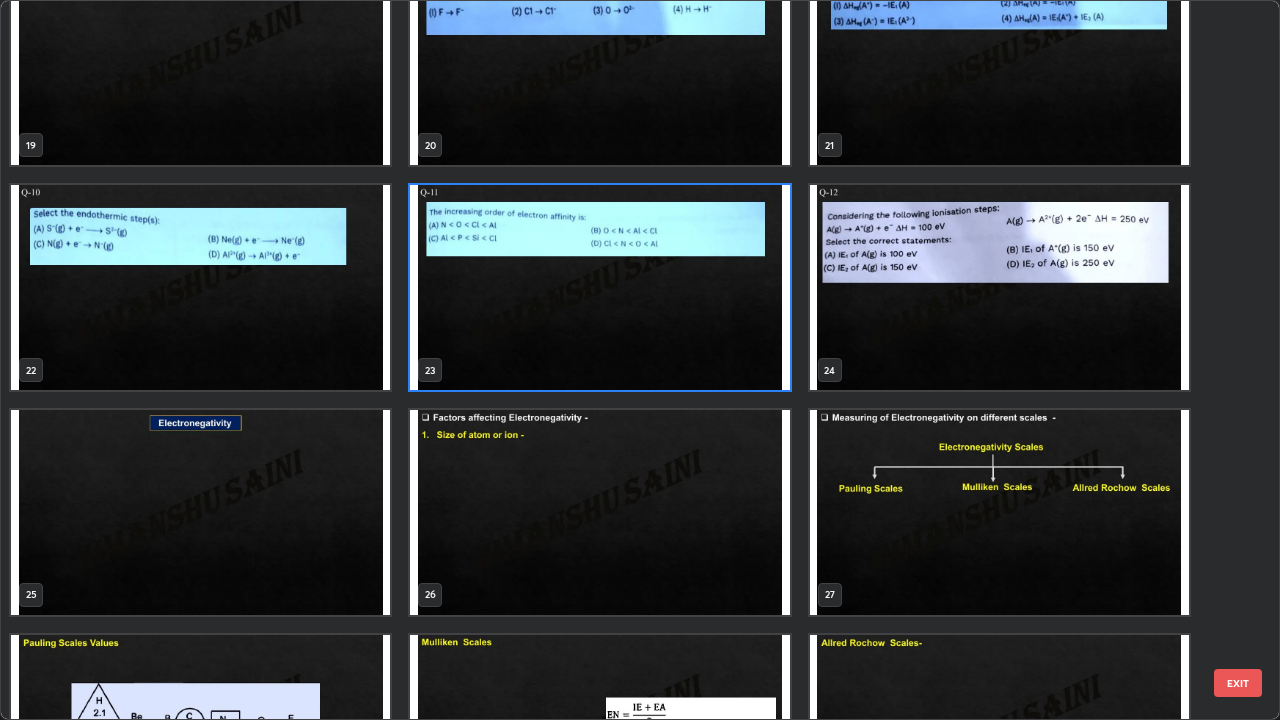 click at bounding box center (599, 287) 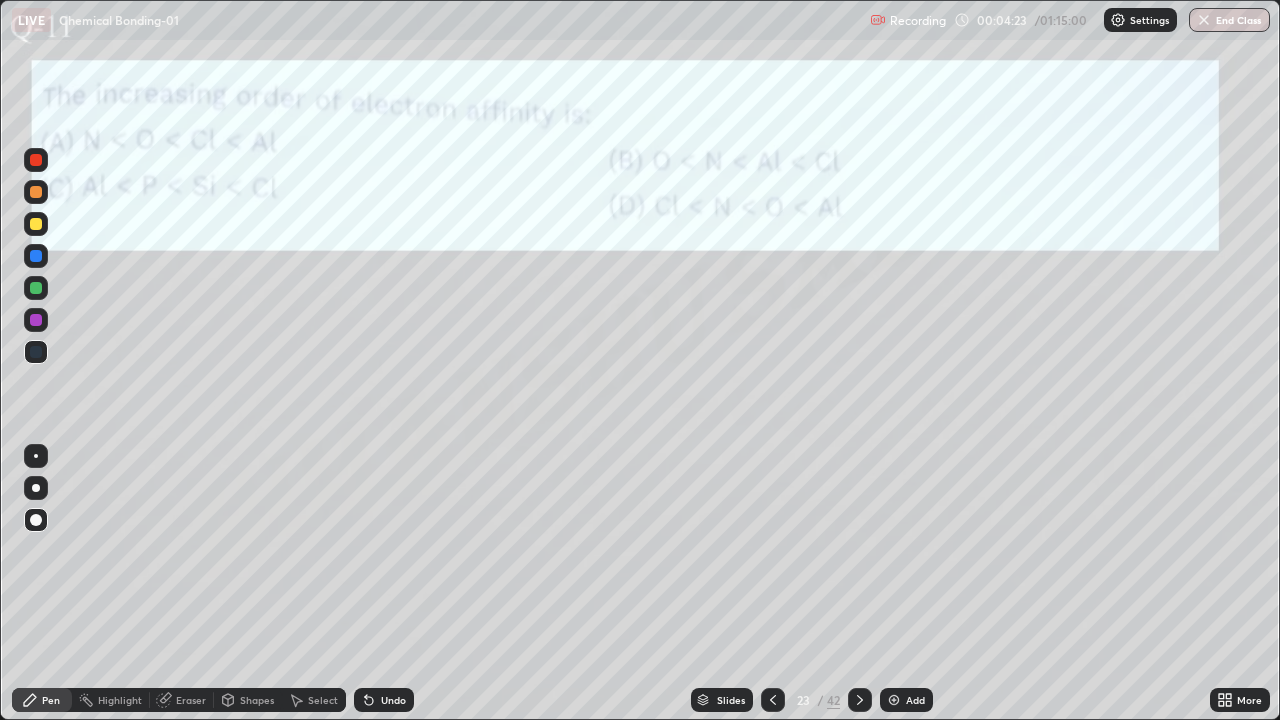 click at bounding box center (599, 287) 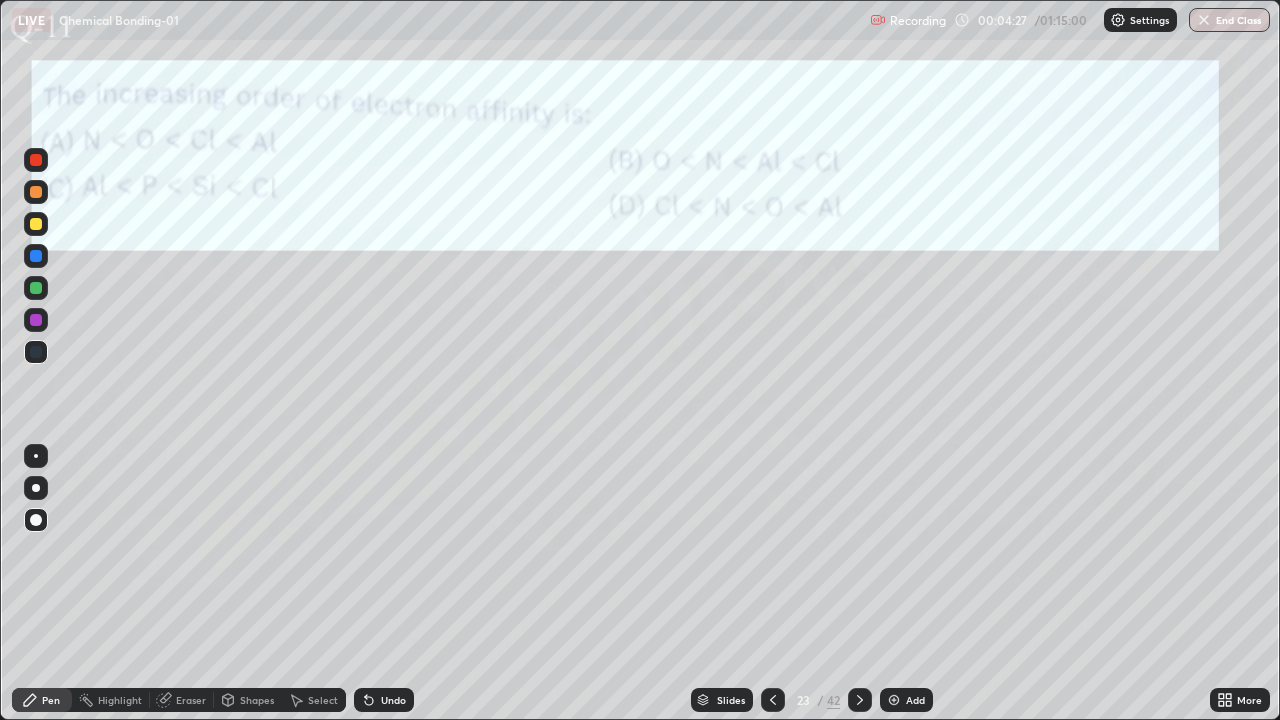 click at bounding box center (773, 700) 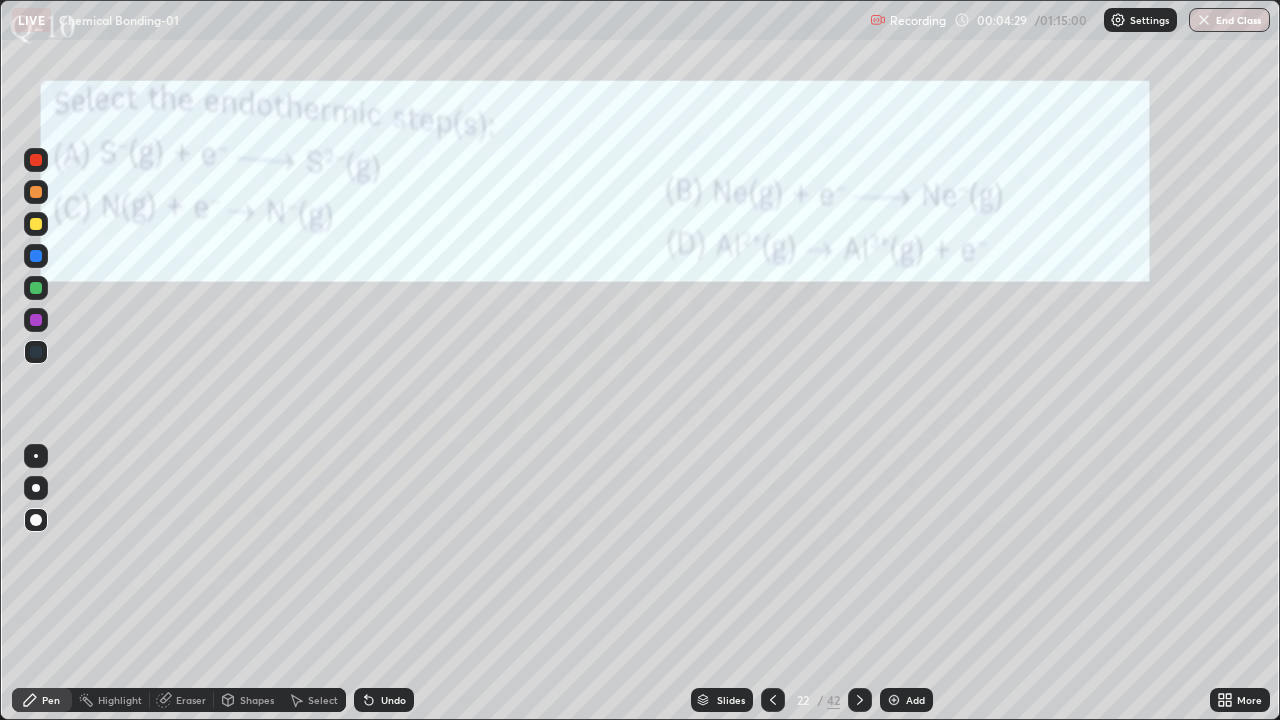 click at bounding box center (773, 700) 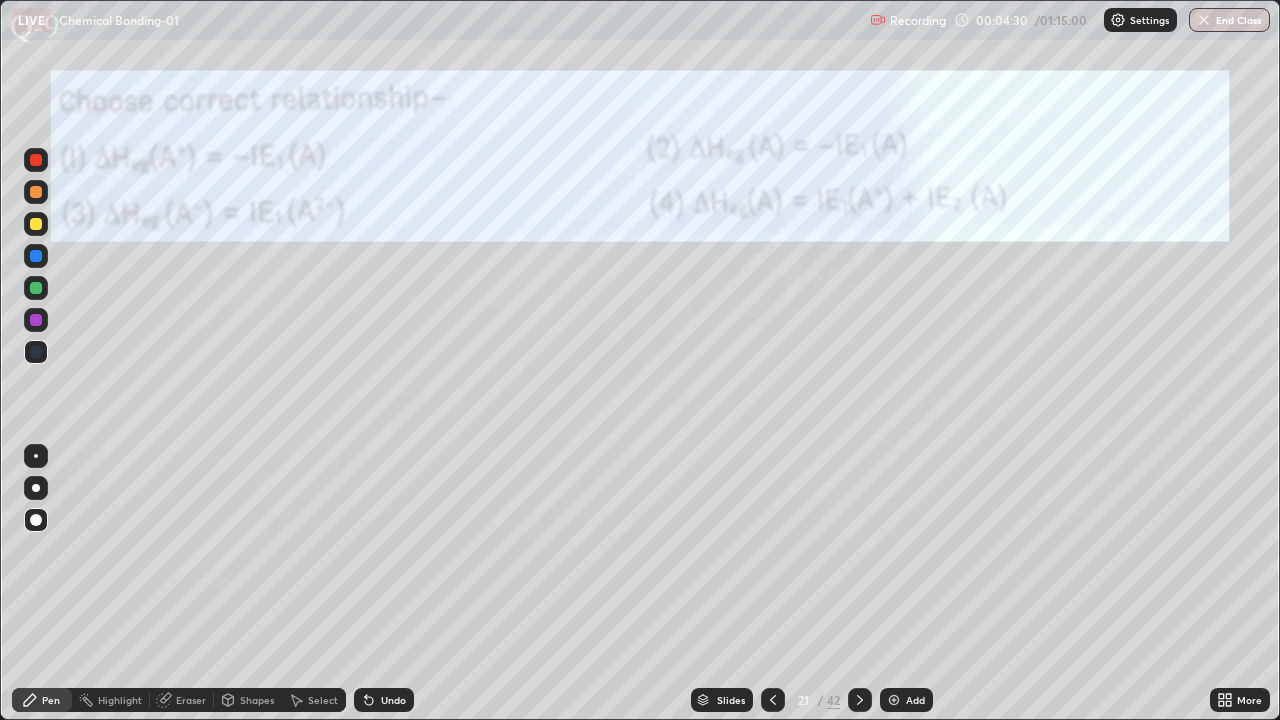 click 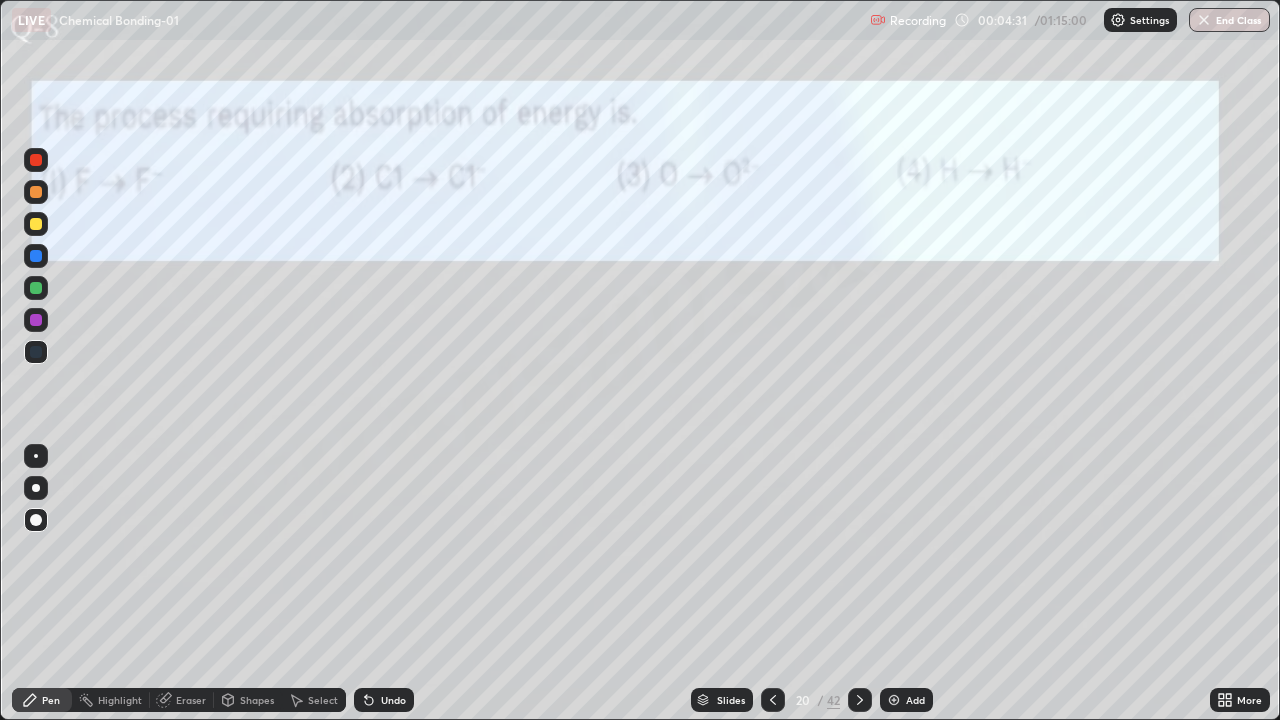 click at bounding box center [773, 700] 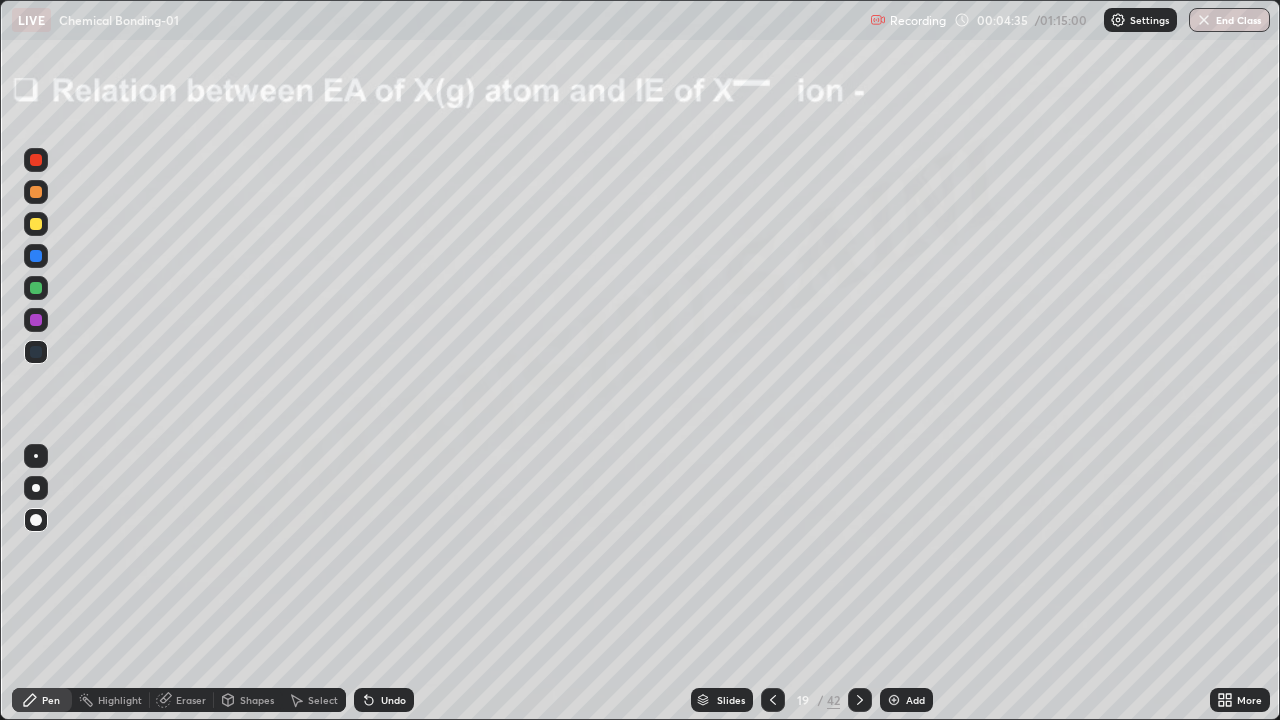 click on "Slides" at bounding box center (731, 700) 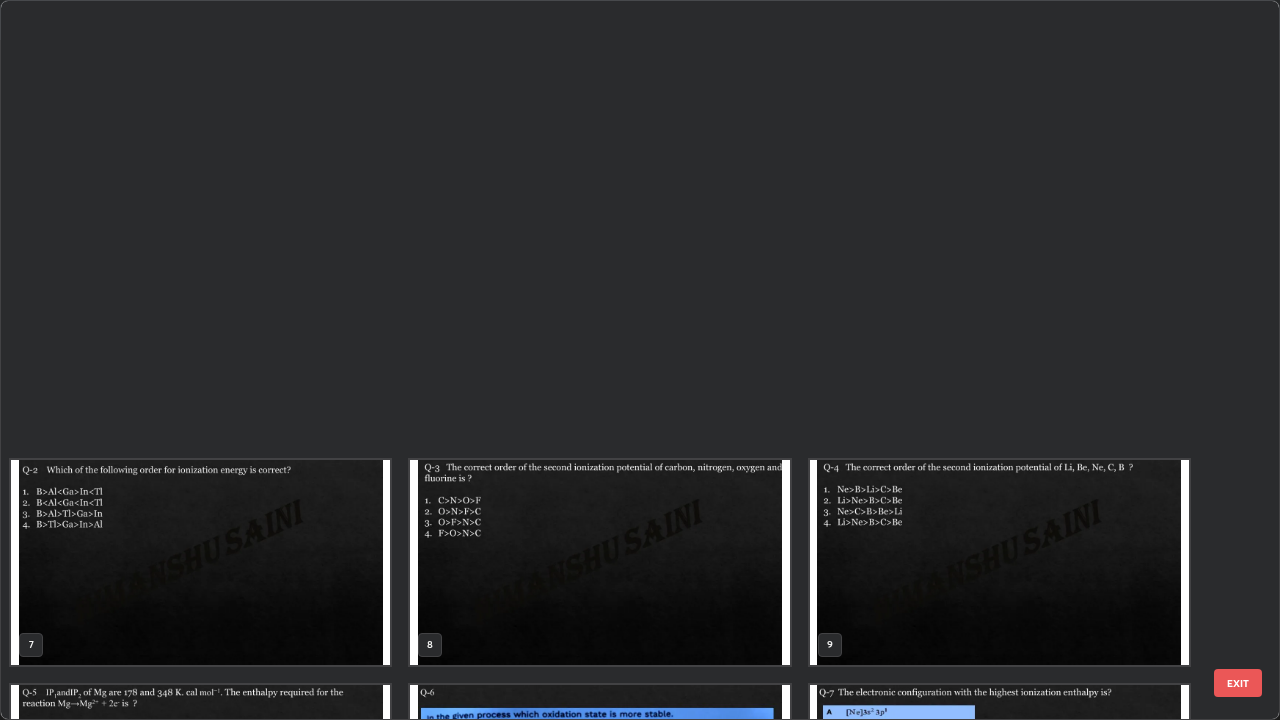 scroll, scrollTop: 854, scrollLeft: 0, axis: vertical 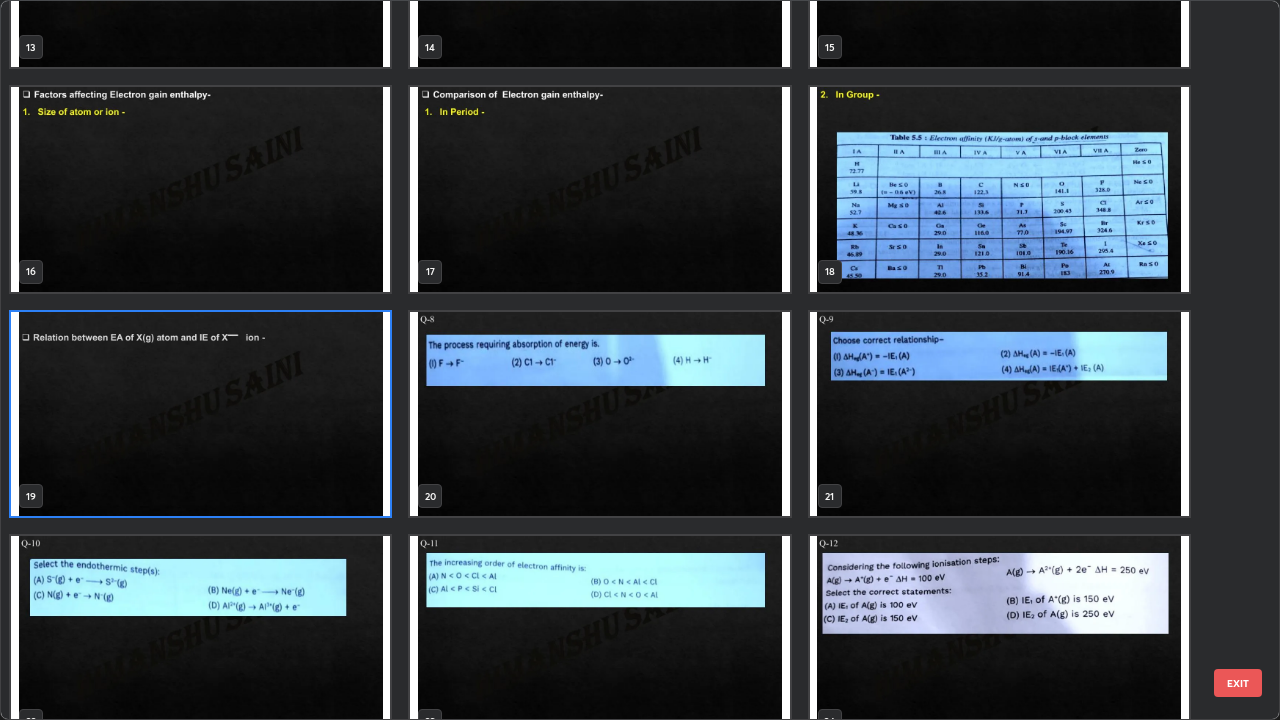 click at bounding box center (999, 189) 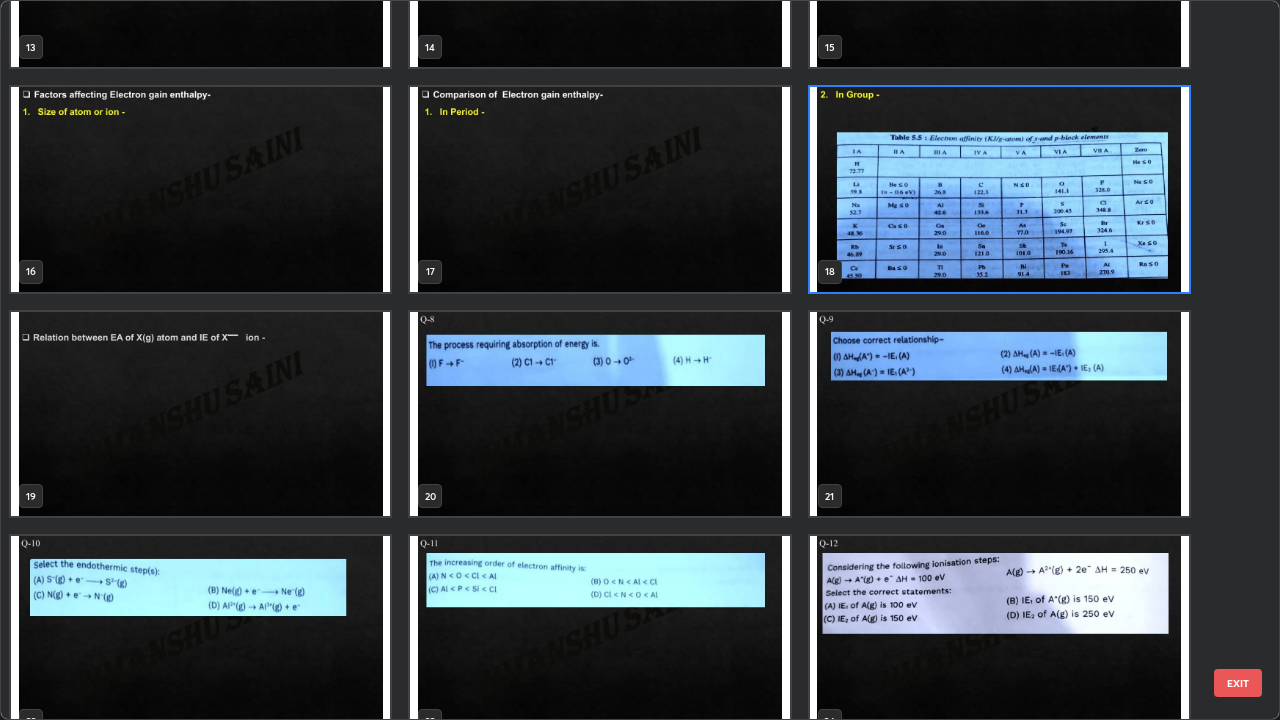 click at bounding box center [999, 189] 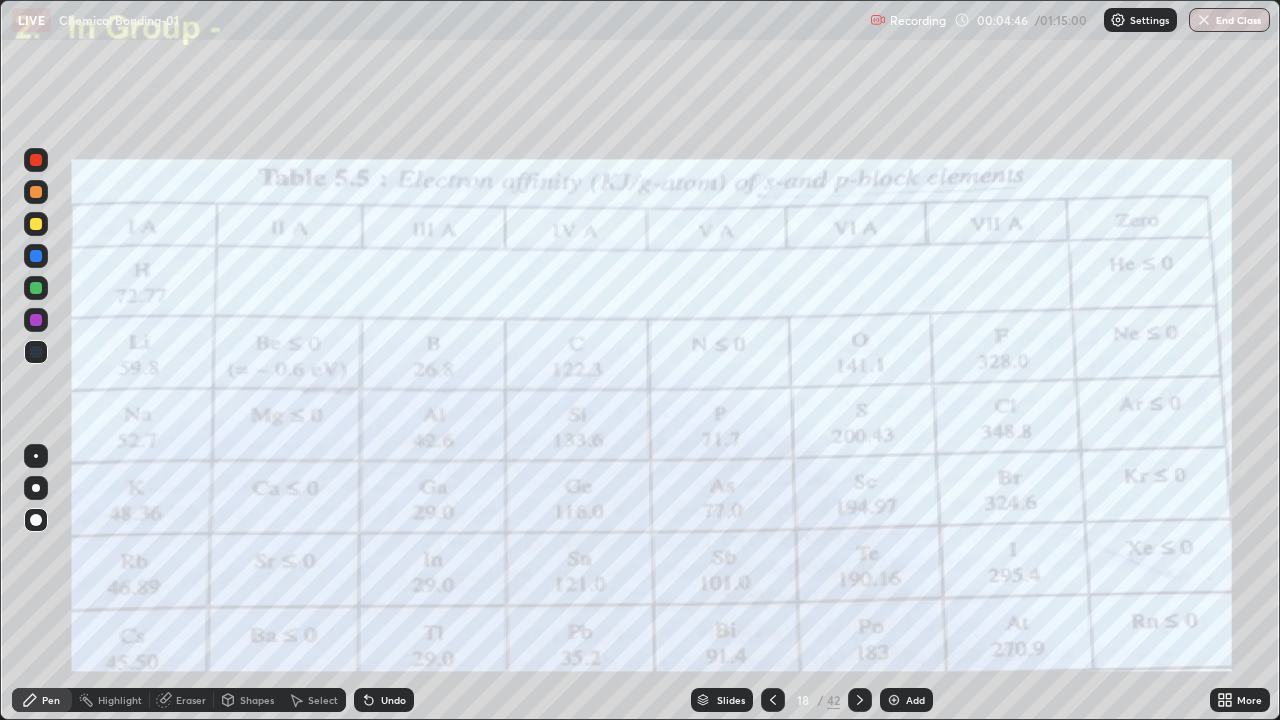click at bounding box center [999, 189] 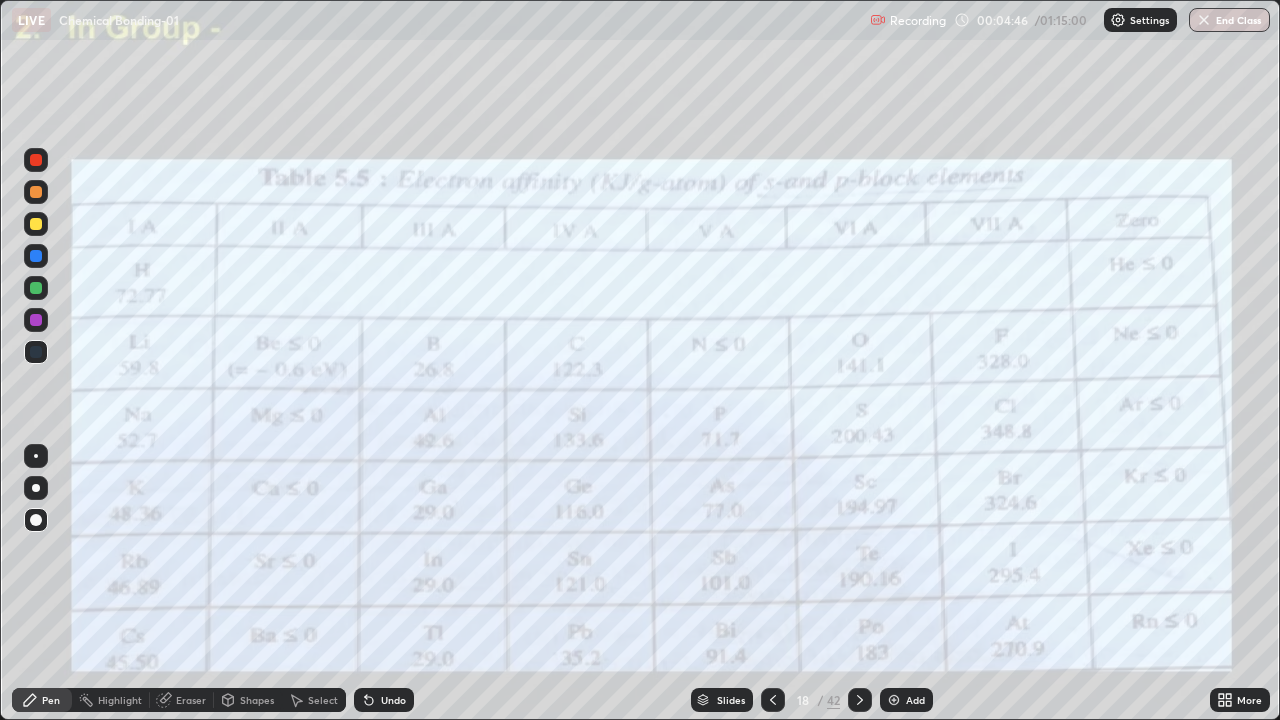 click at bounding box center (999, 189) 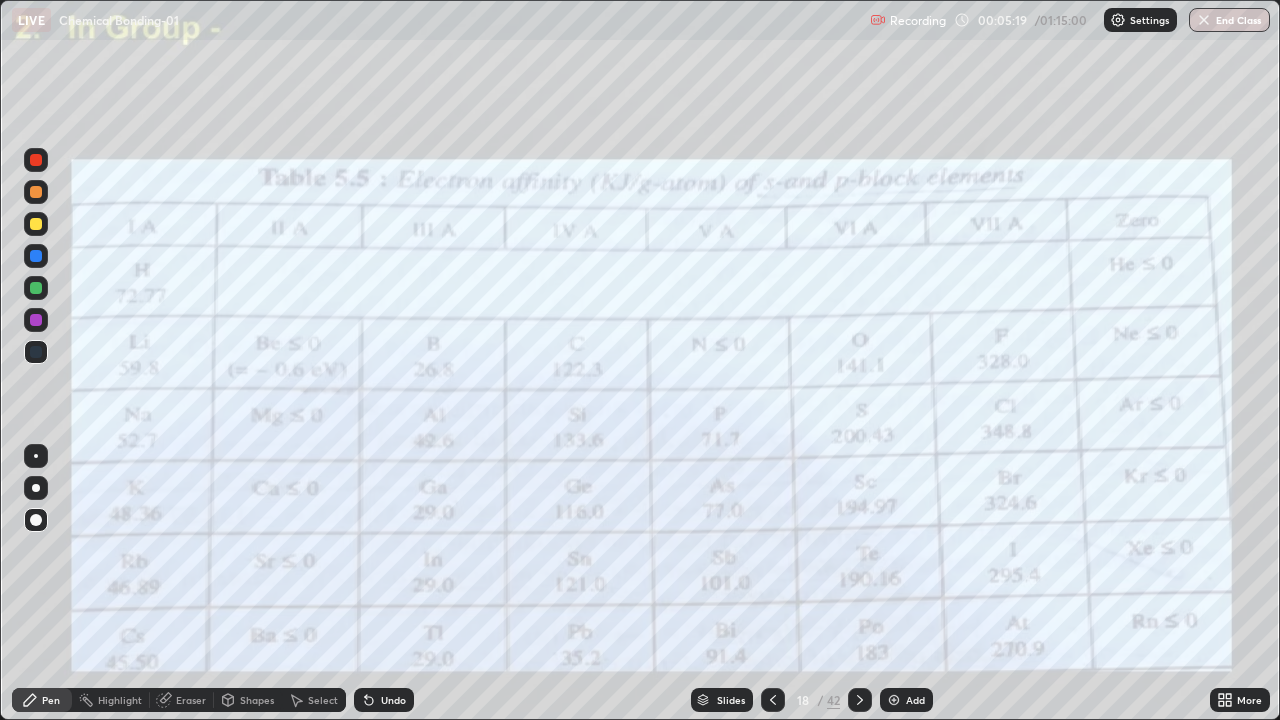click on "Slides" at bounding box center (731, 700) 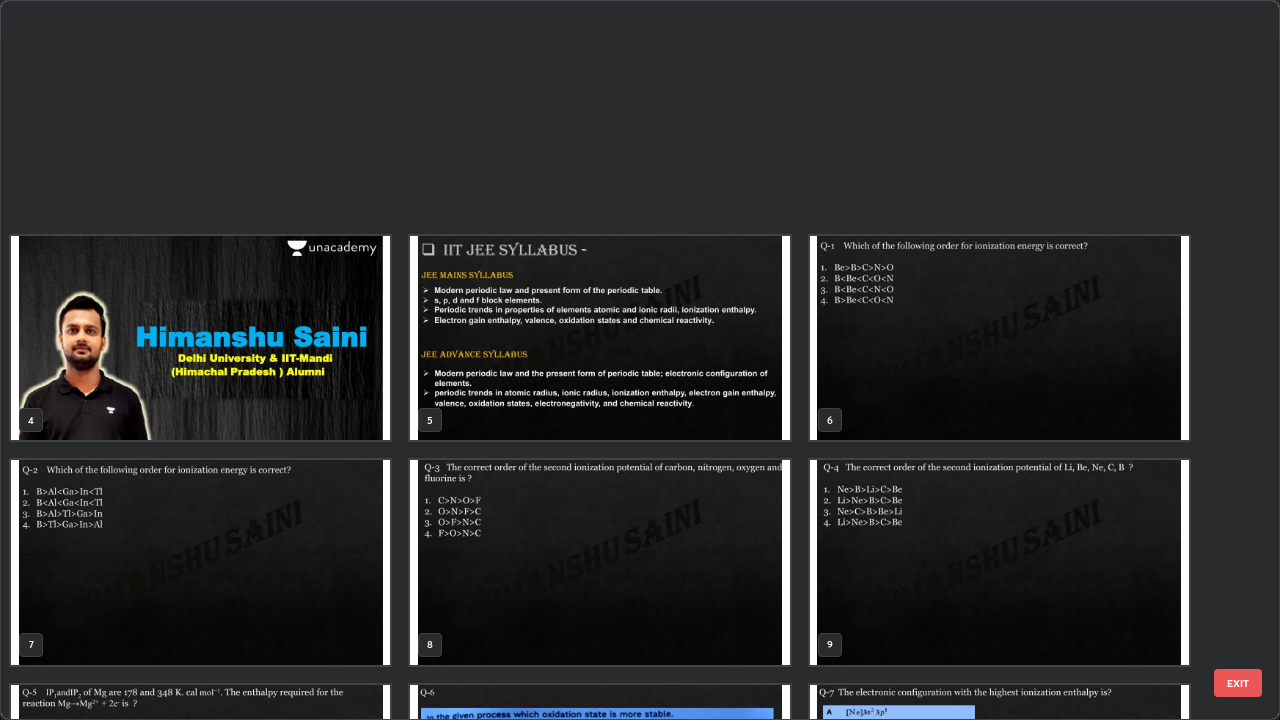 scroll, scrollTop: 629, scrollLeft: 0, axis: vertical 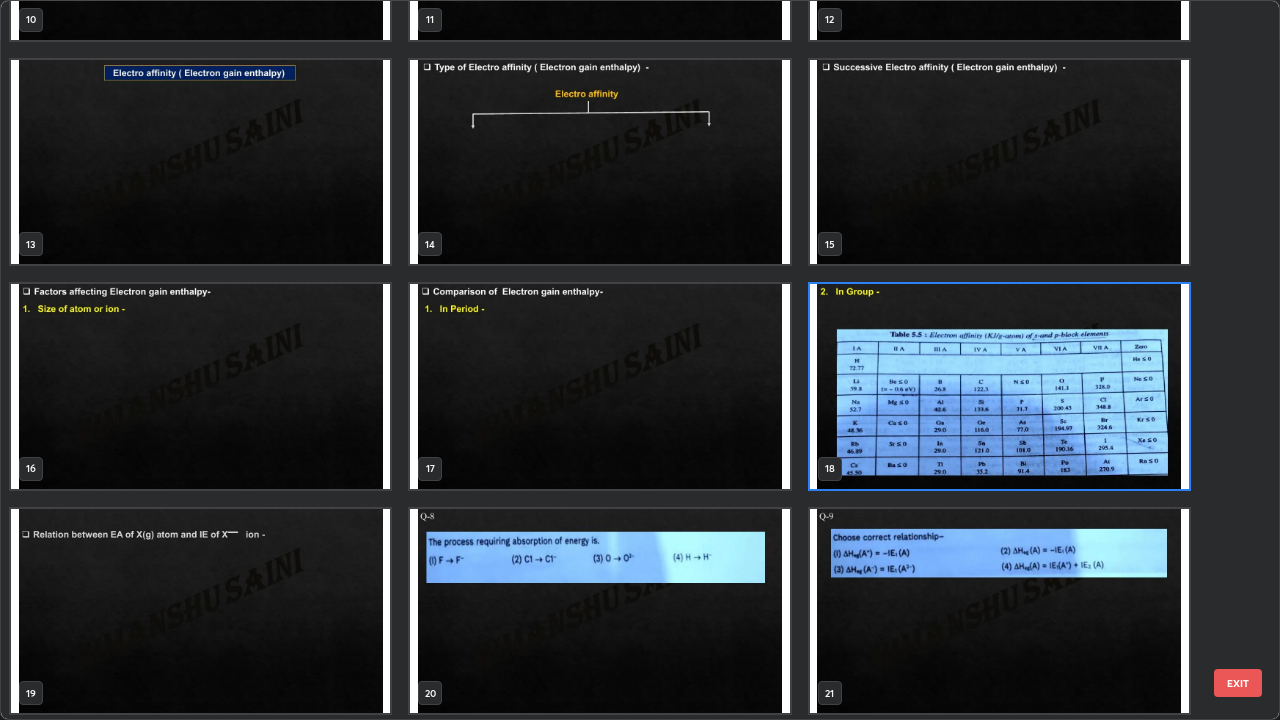 click at bounding box center (999, 386) 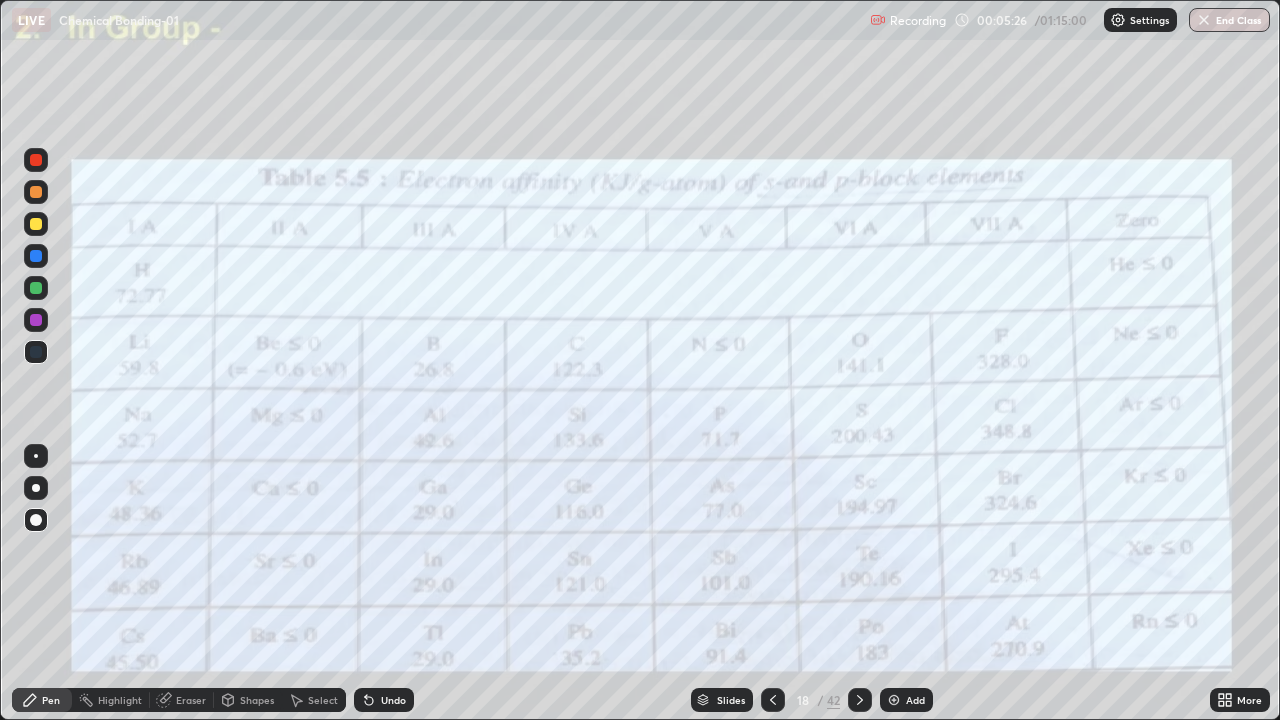 click at bounding box center [999, 386] 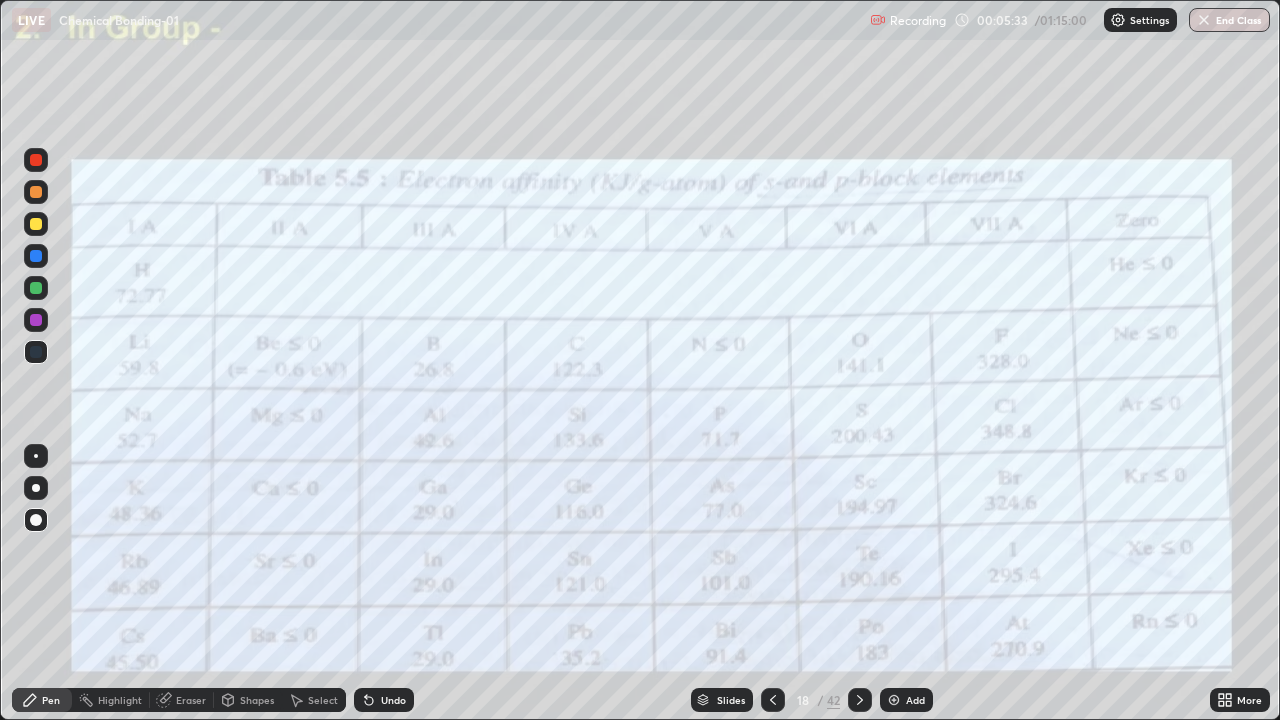 click on "Pen" at bounding box center (42, 700) 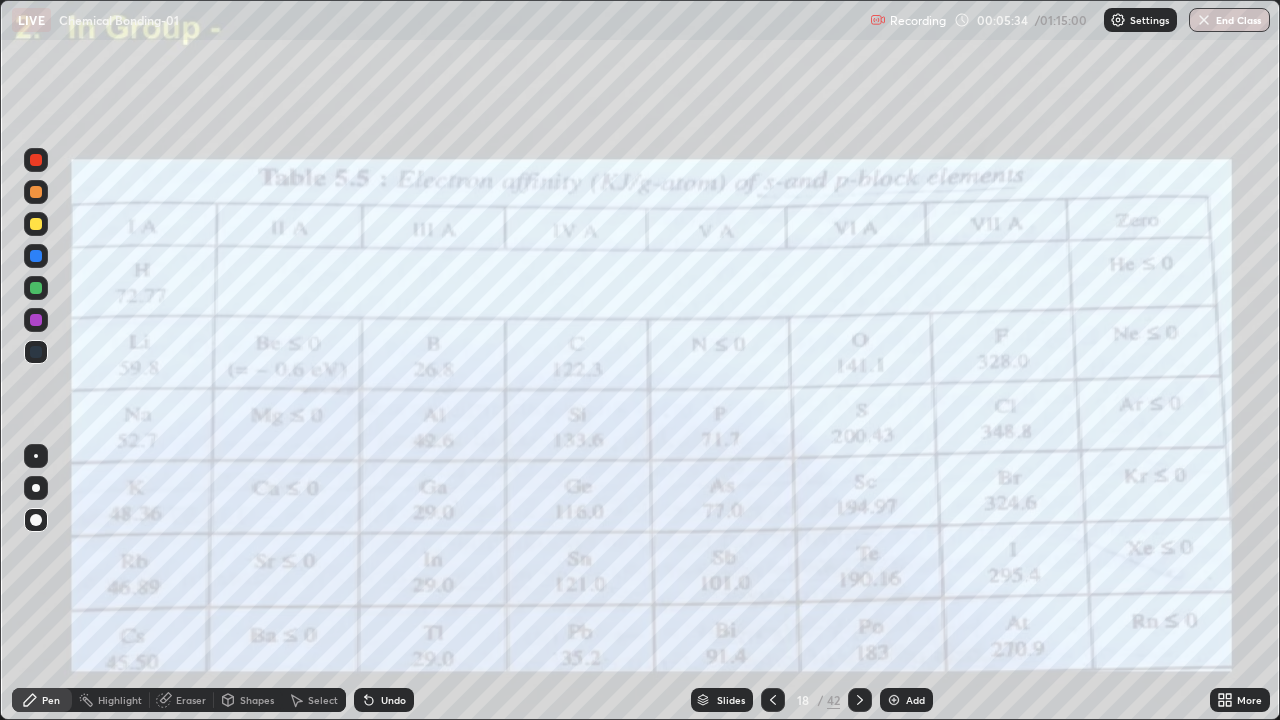 click at bounding box center (36, 288) 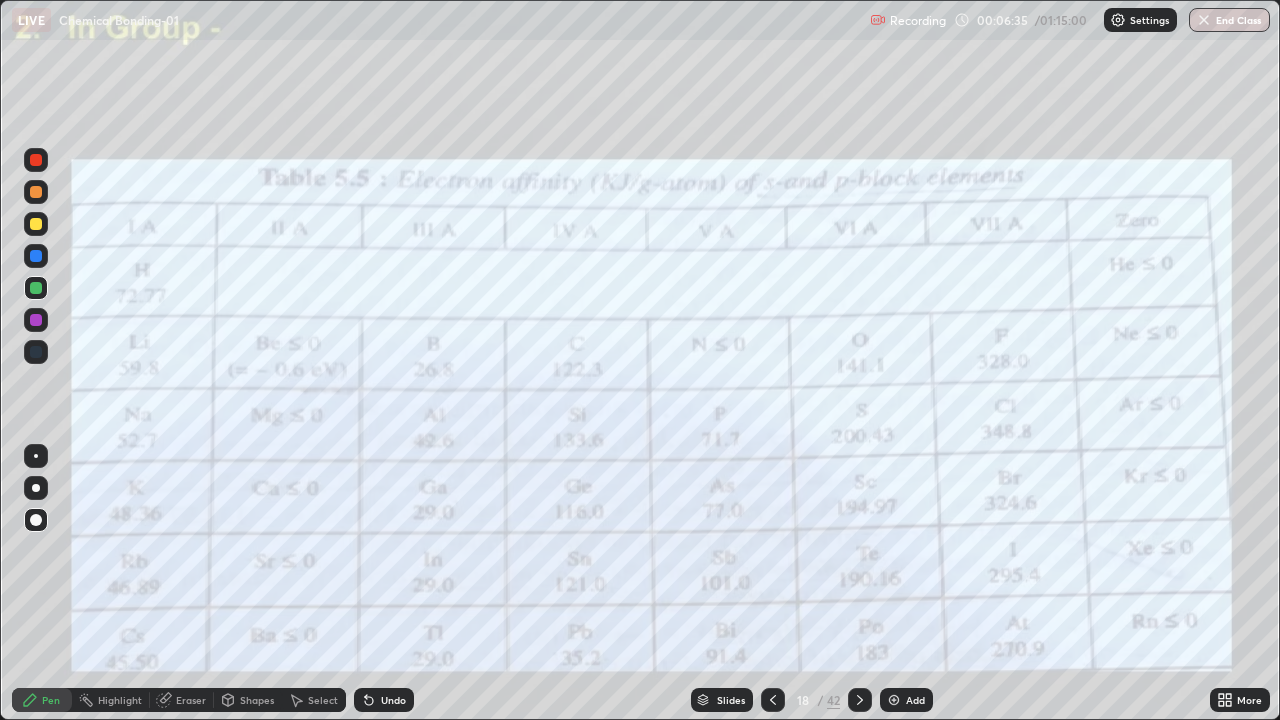click on "Slides" at bounding box center (731, 700) 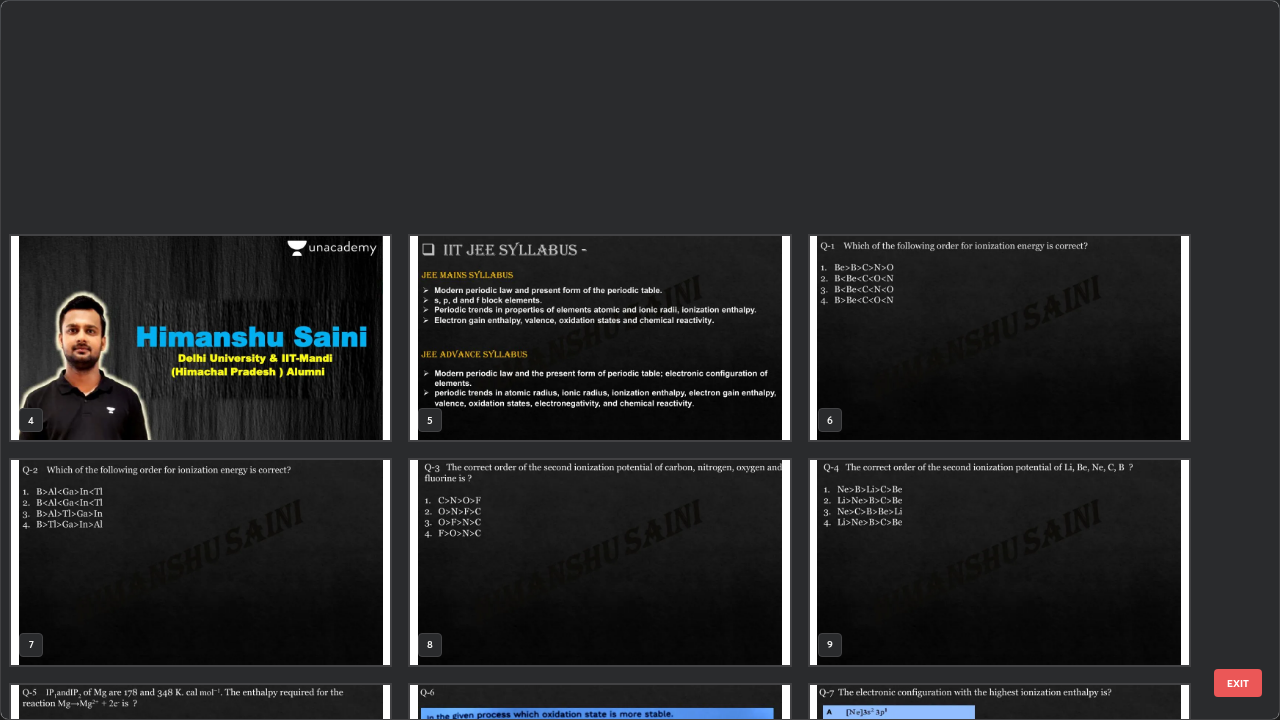 scroll, scrollTop: 629, scrollLeft: 0, axis: vertical 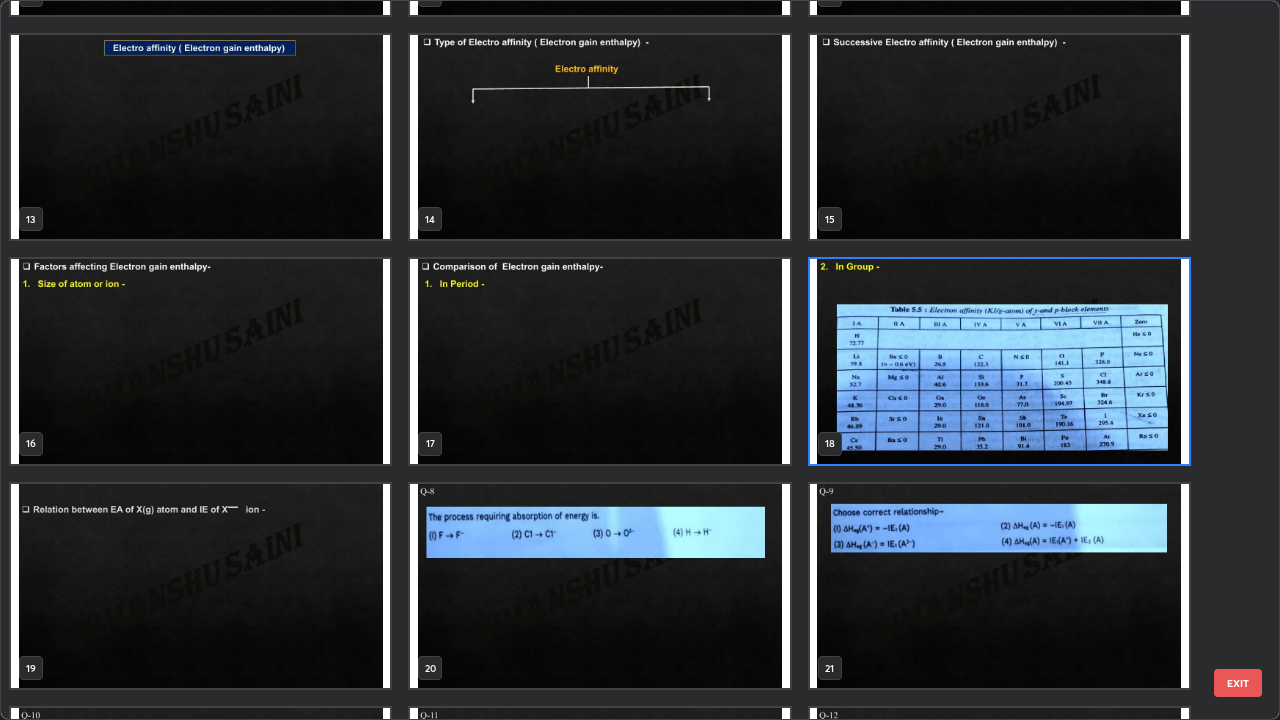 click at bounding box center [599, 361] 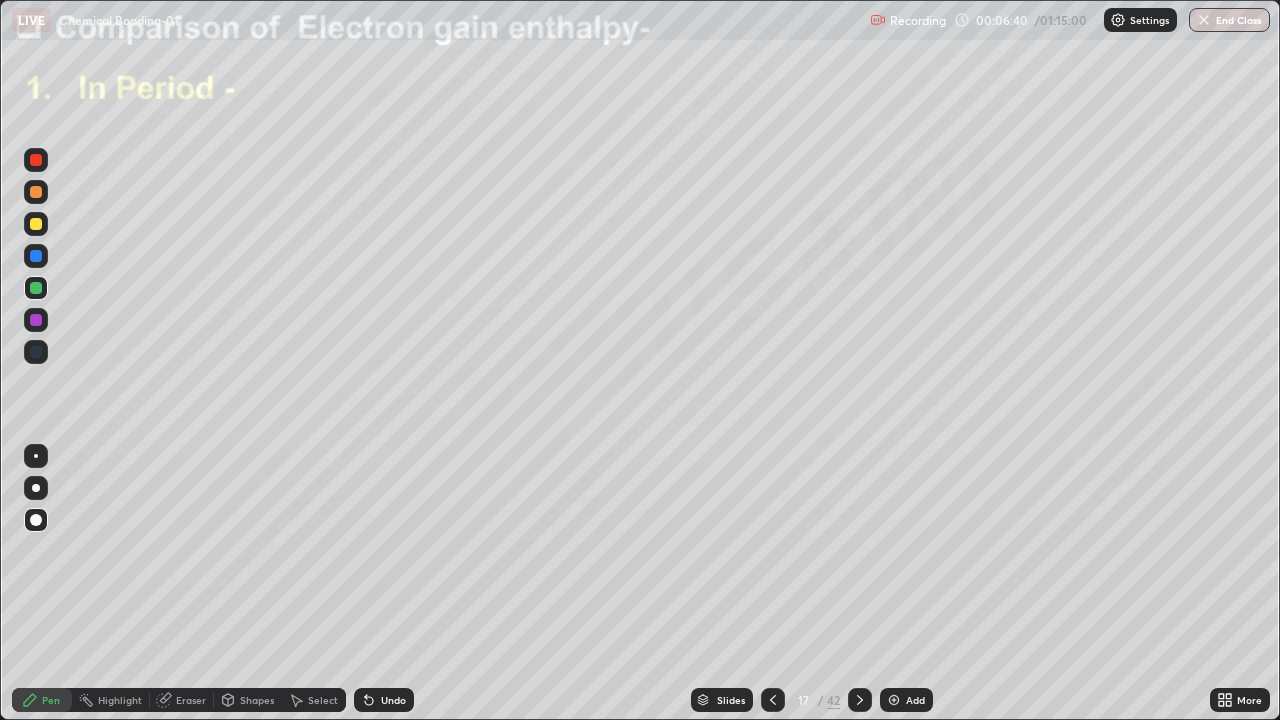 click at bounding box center [599, 361] 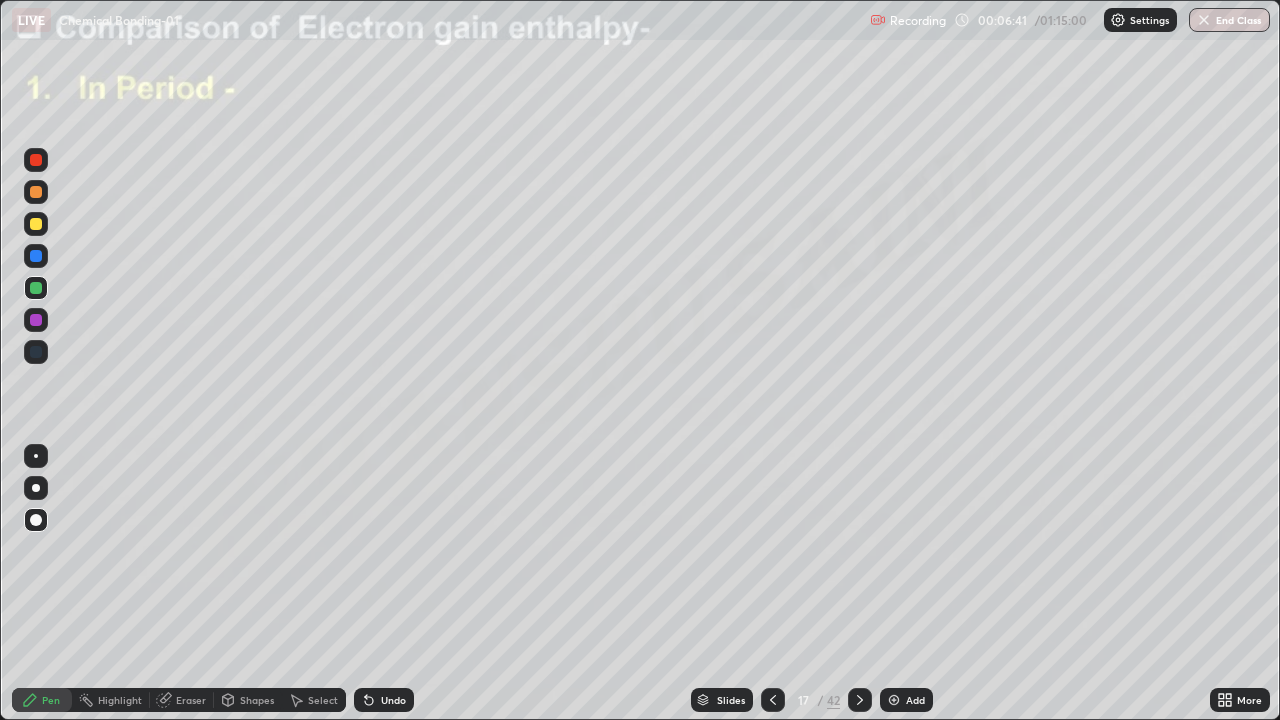 click on "Pen" at bounding box center [51, 700] 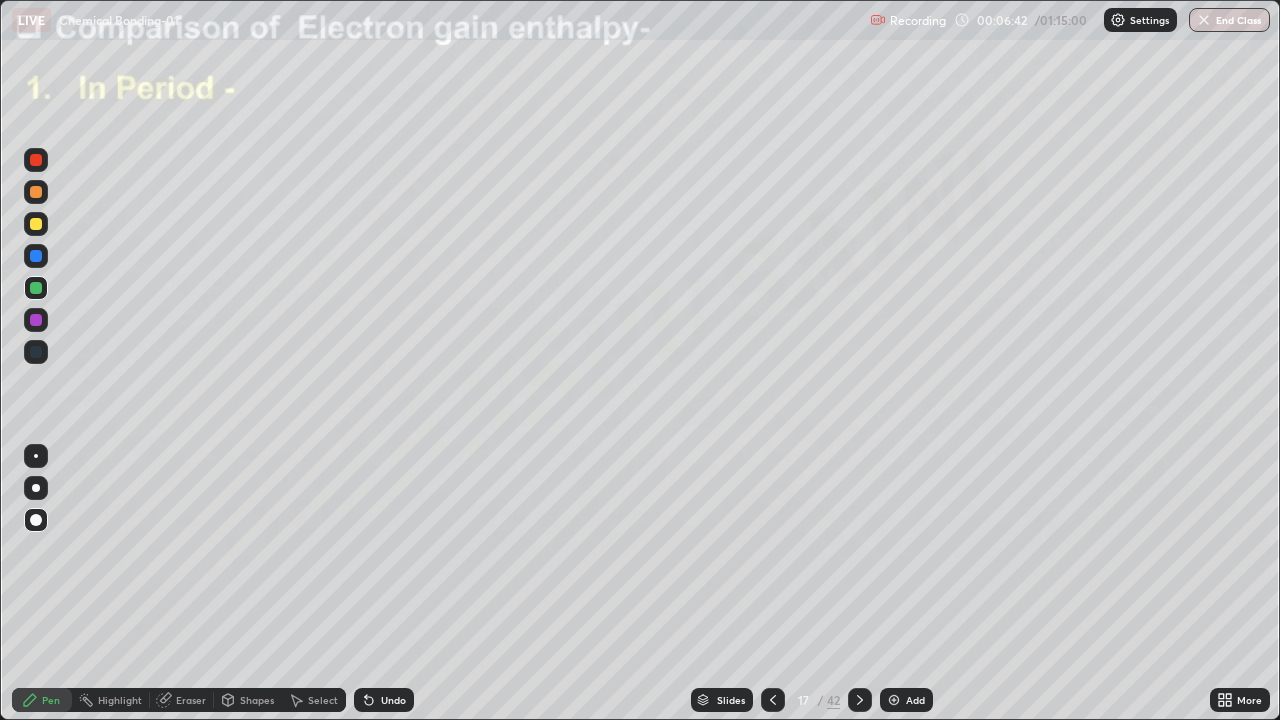 click at bounding box center (36, 224) 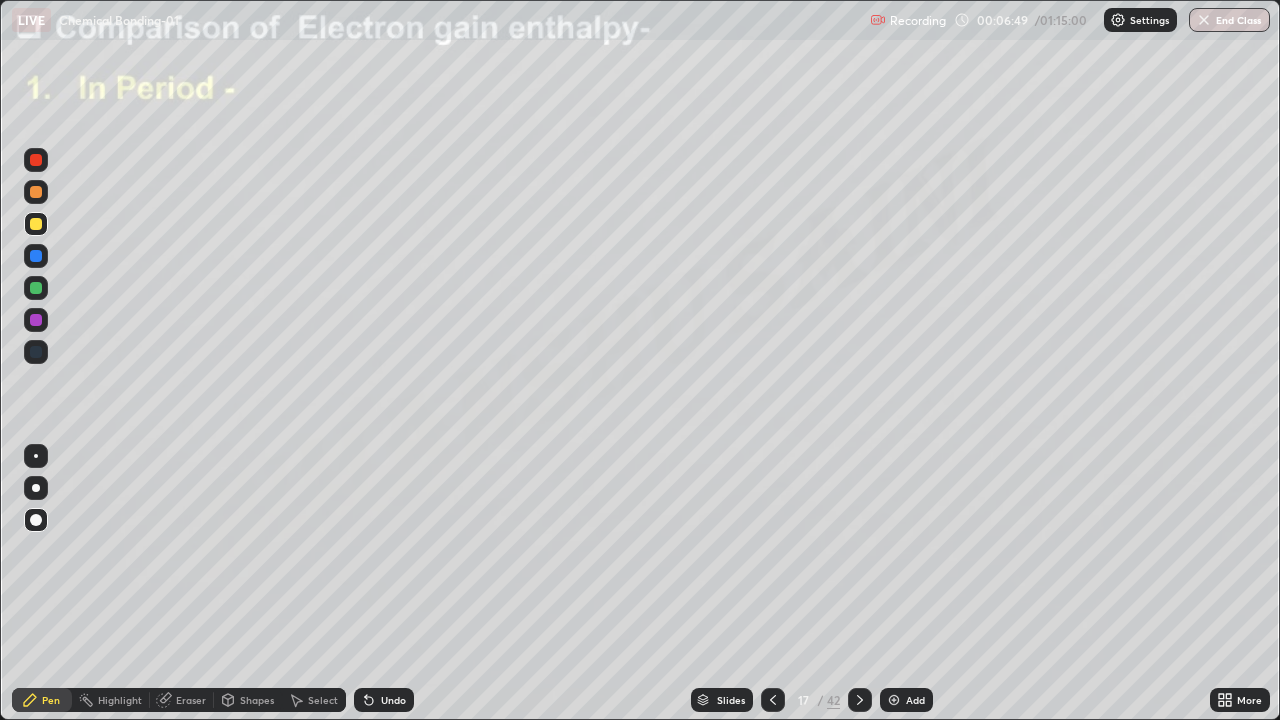 click at bounding box center (36, 256) 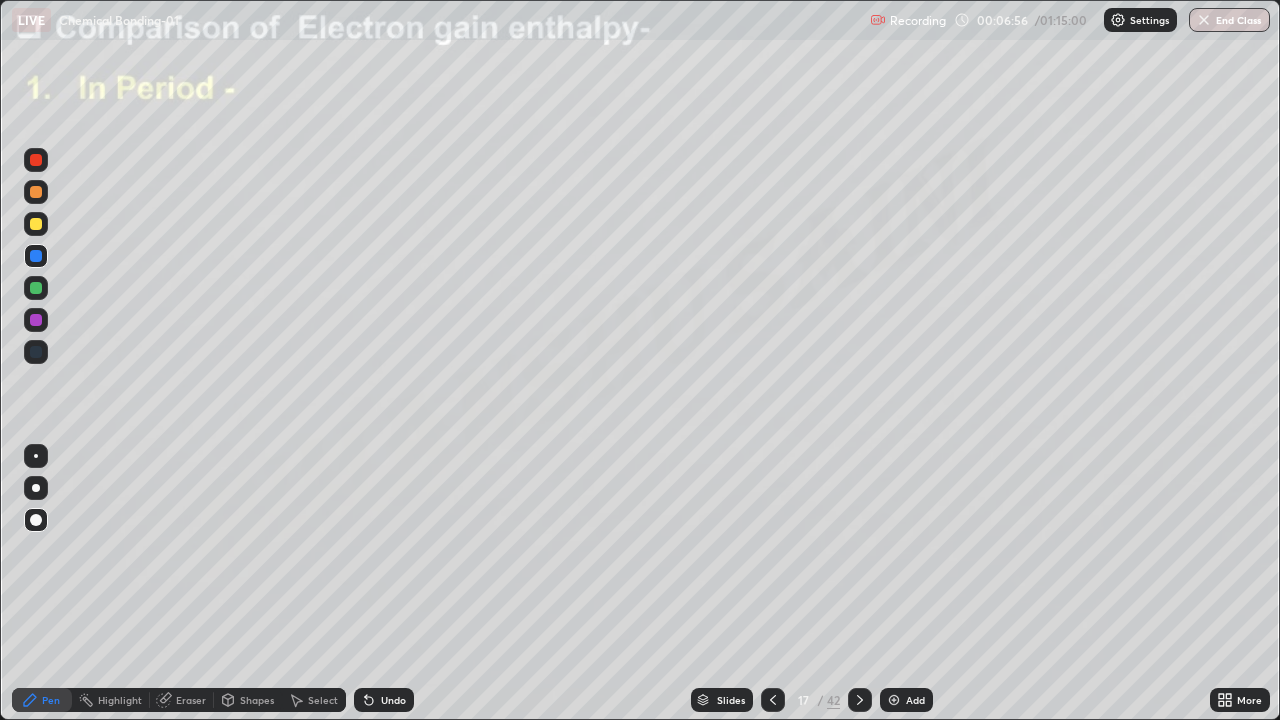 click at bounding box center [860, 700] 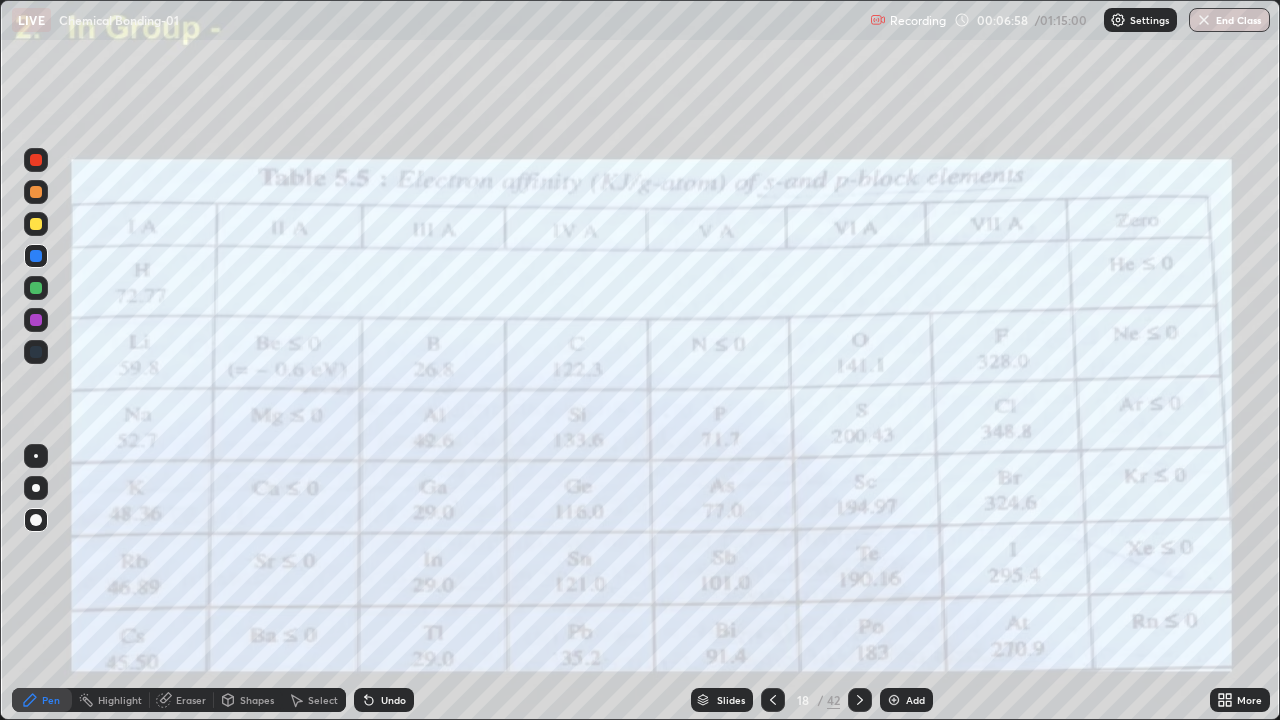 click at bounding box center [36, 320] 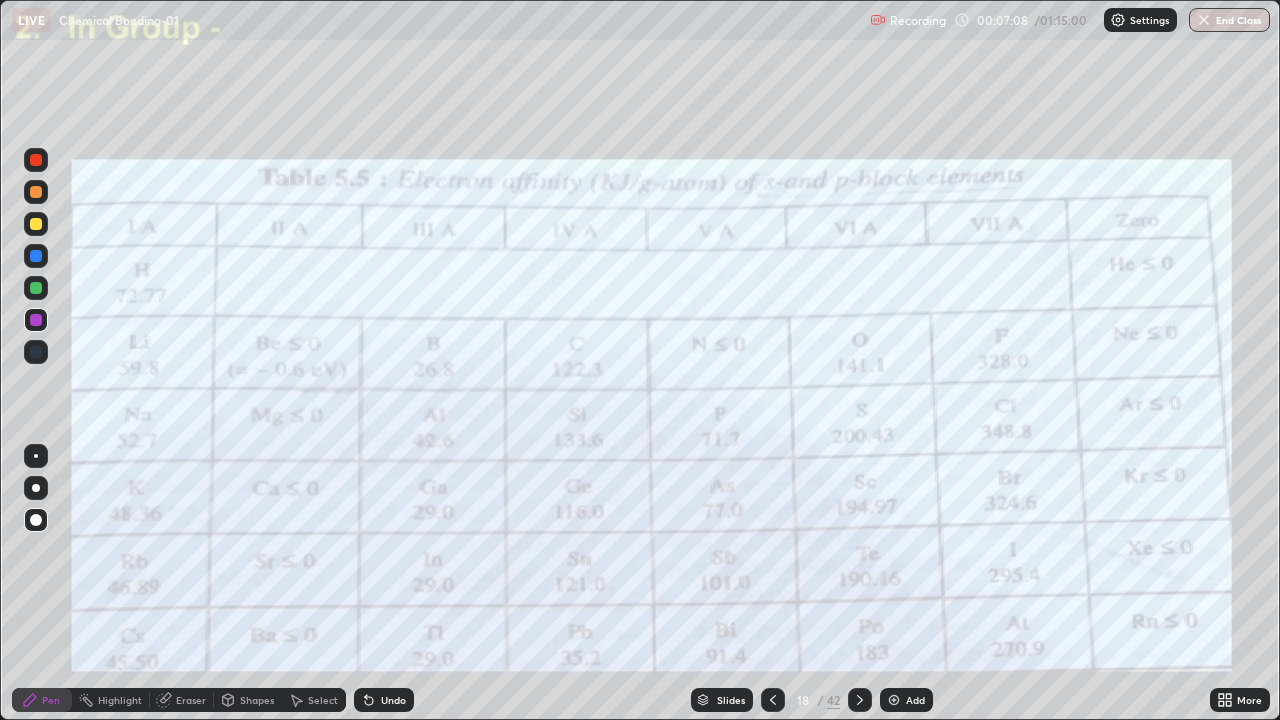 click 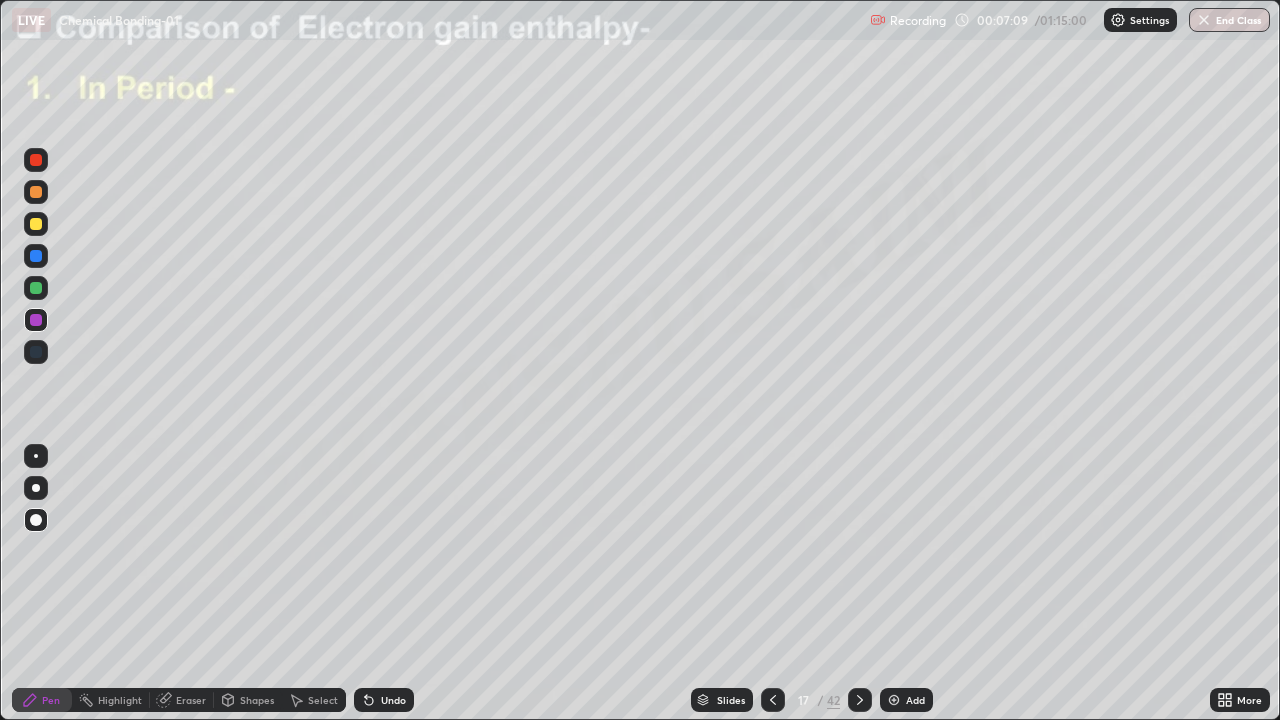 click at bounding box center (36, 288) 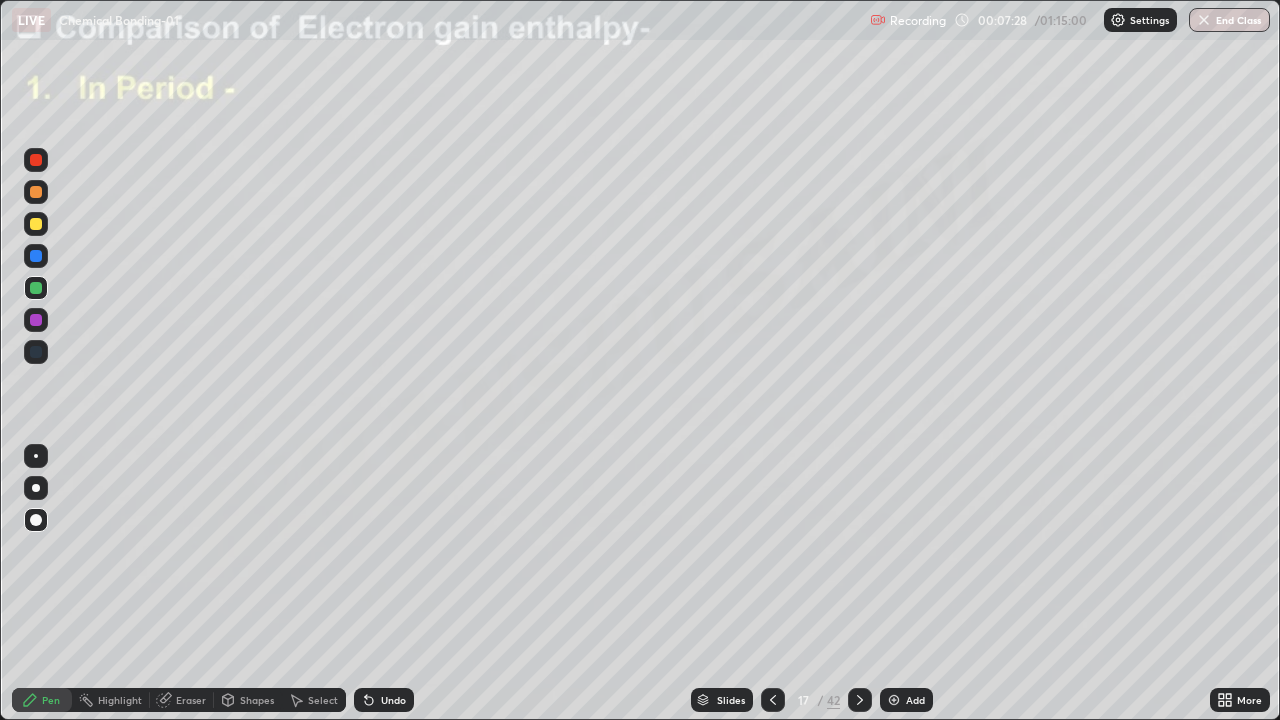 click at bounding box center [773, 700] 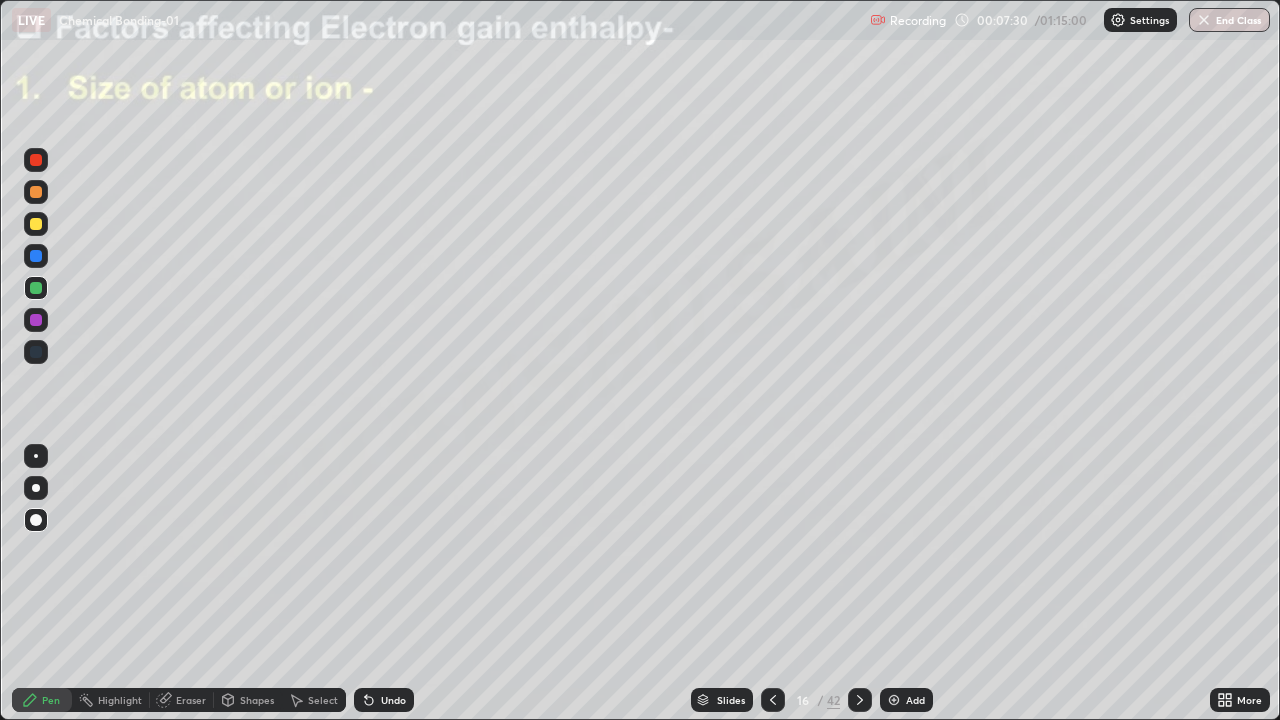 click 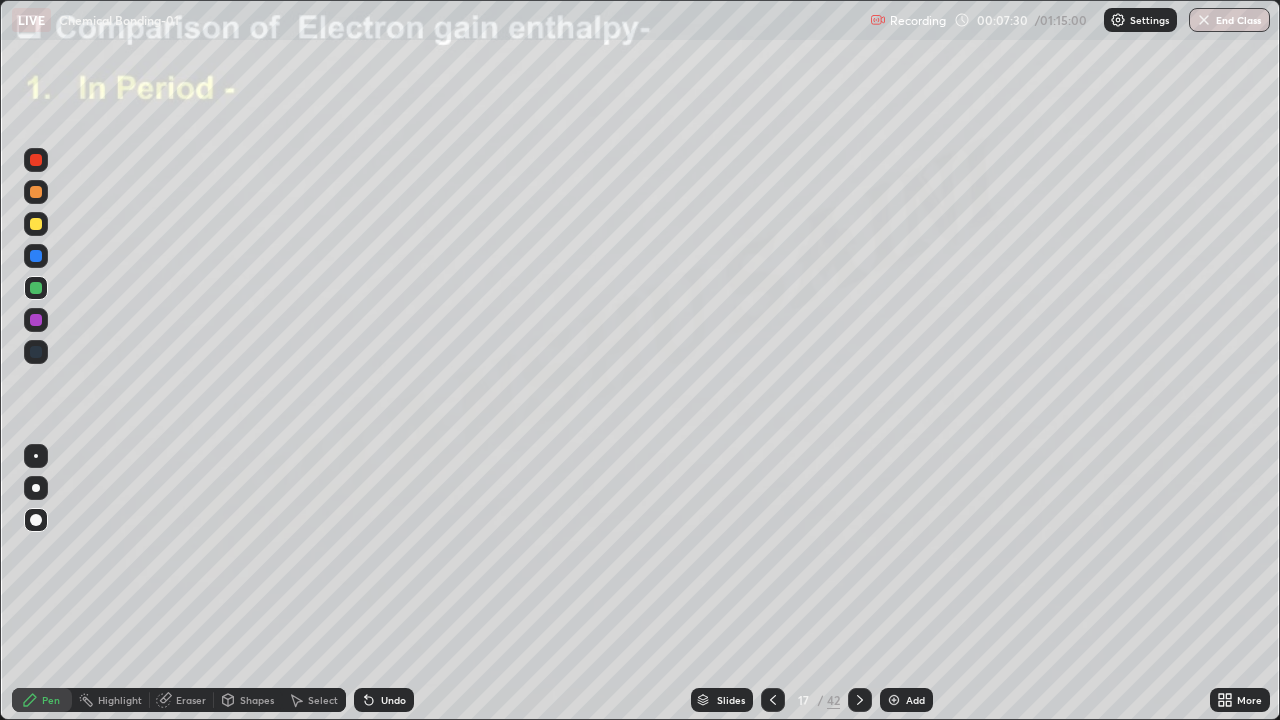 click 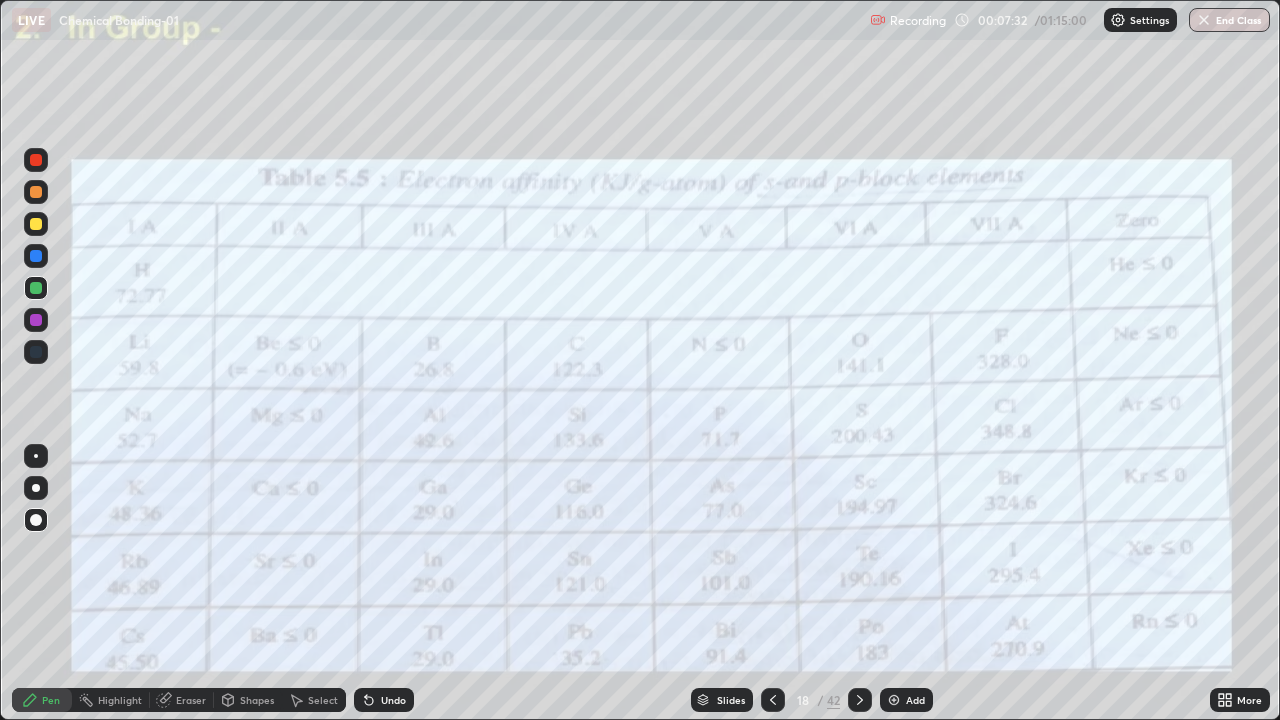 click 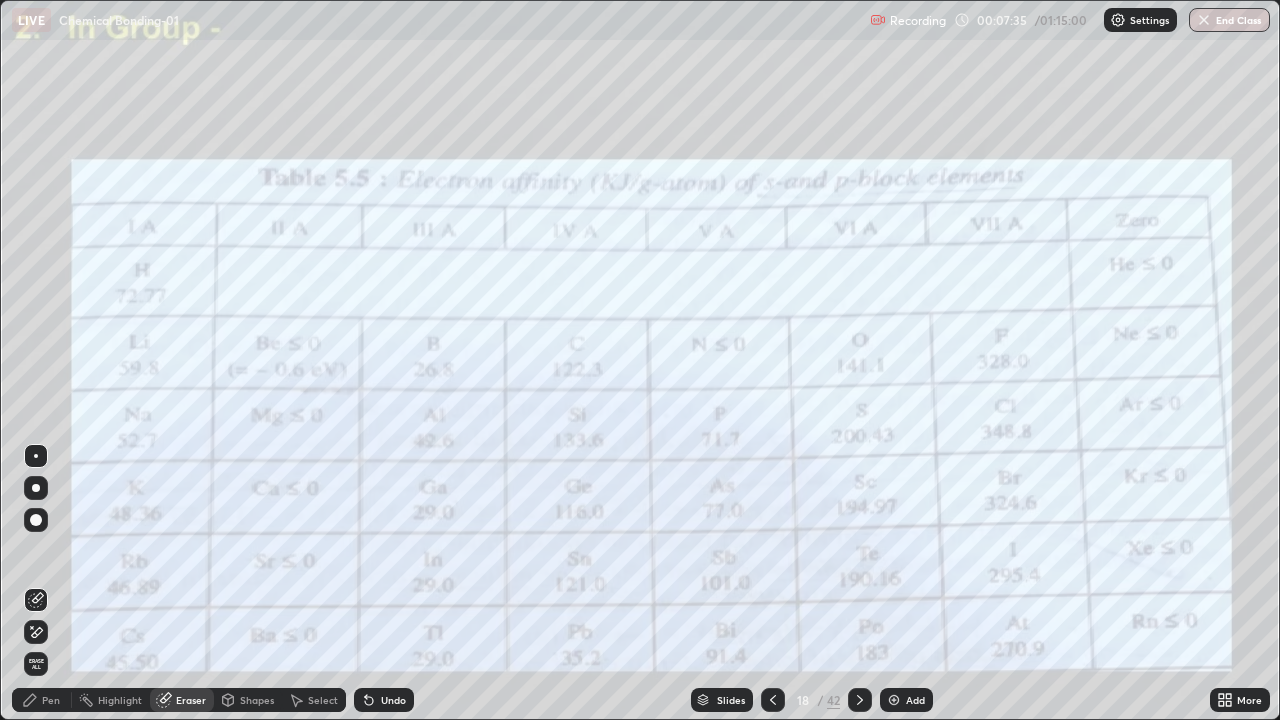 click on "Pen" at bounding box center (51, 700) 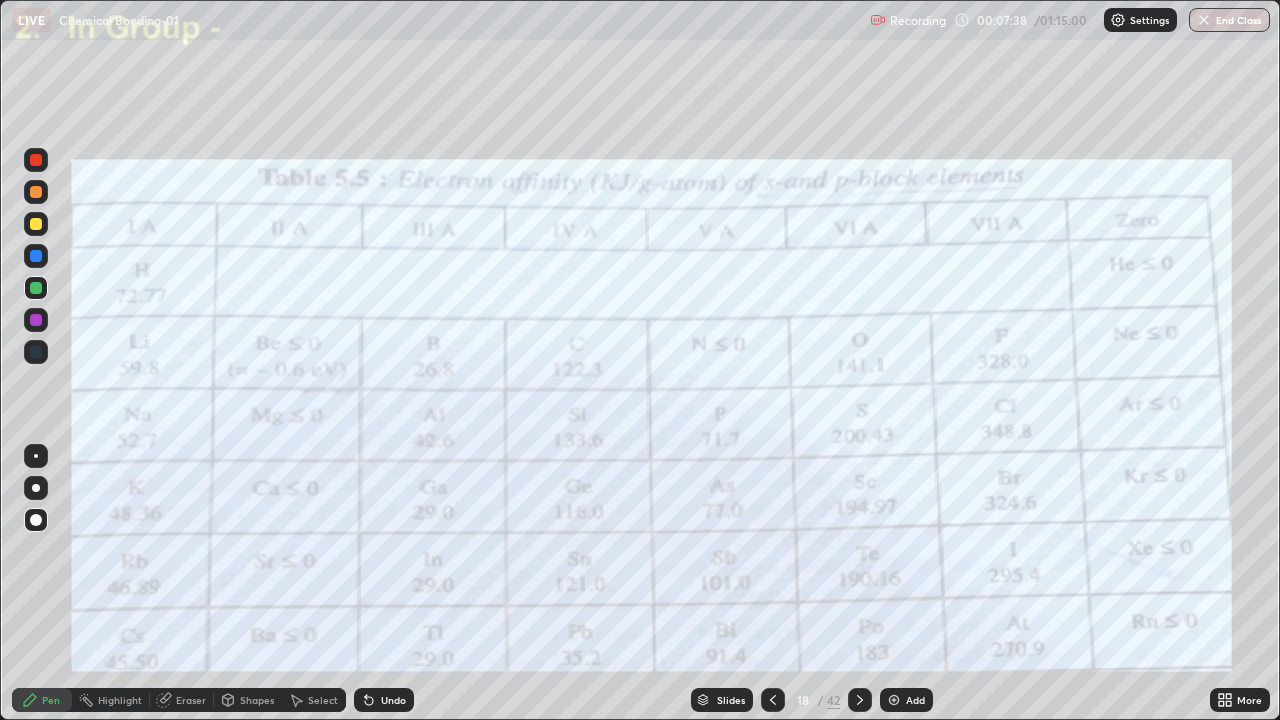 click at bounding box center [36, 224] 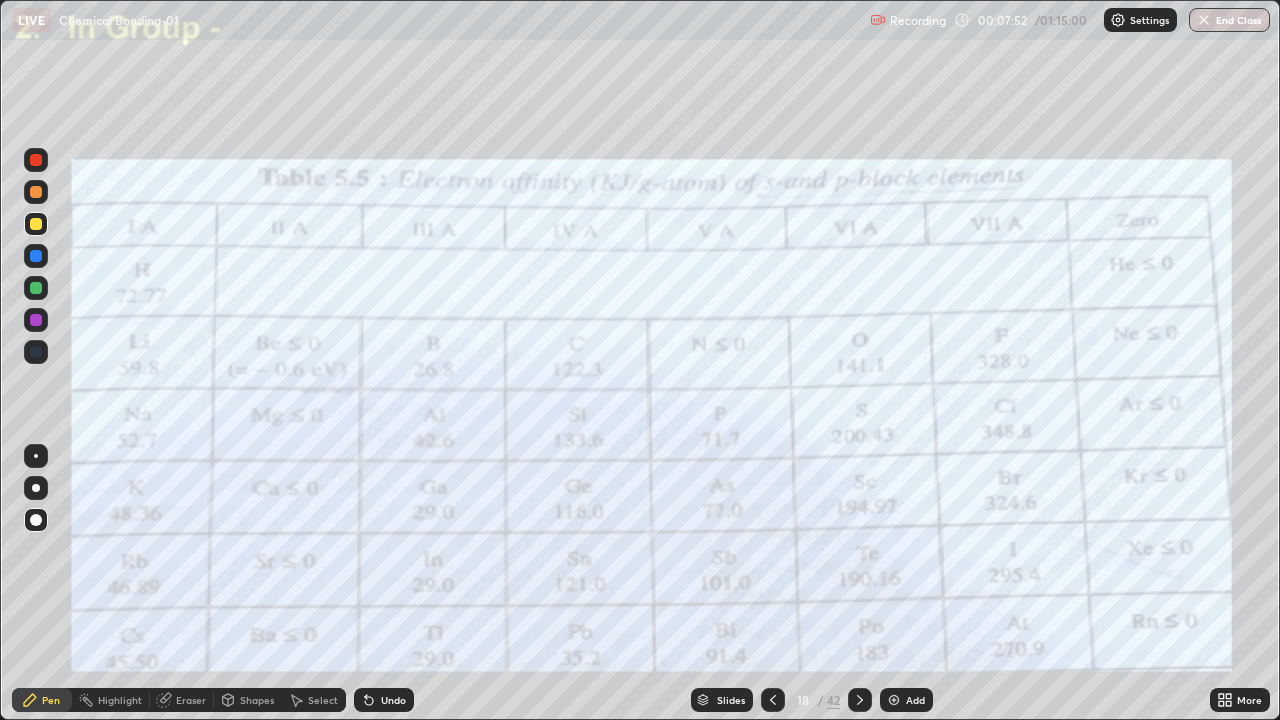click at bounding box center (773, 700) 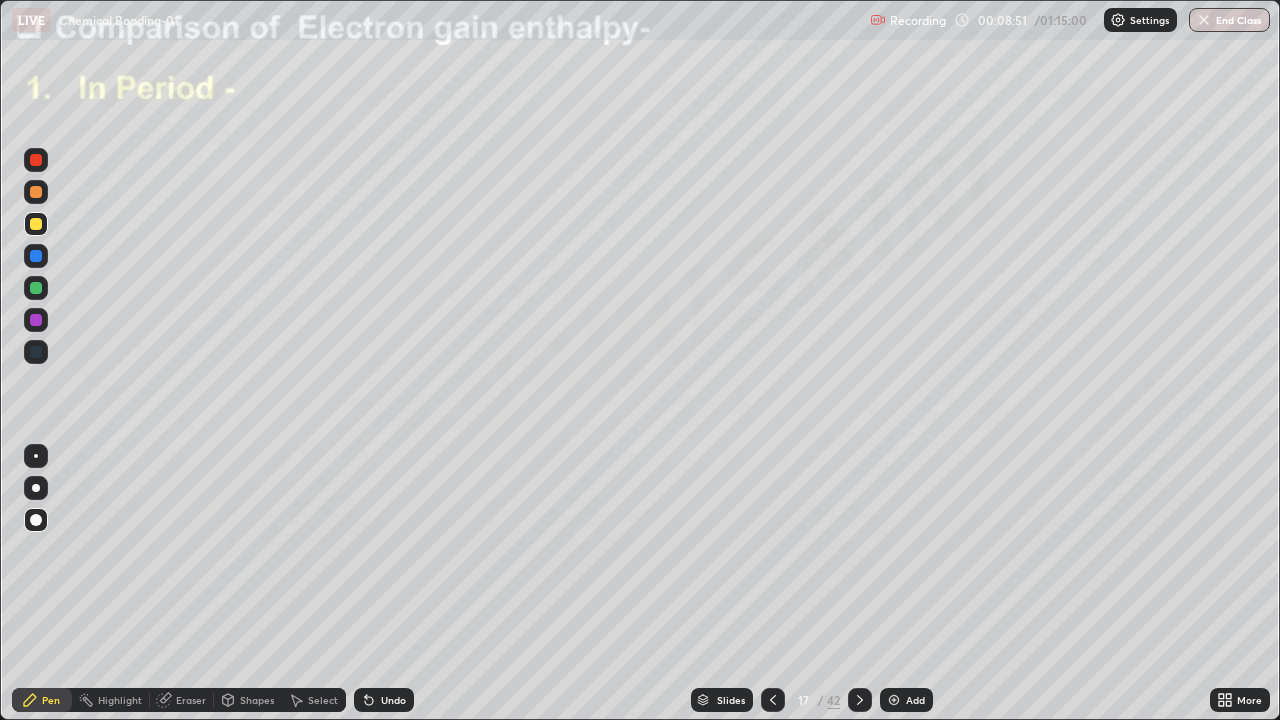 click 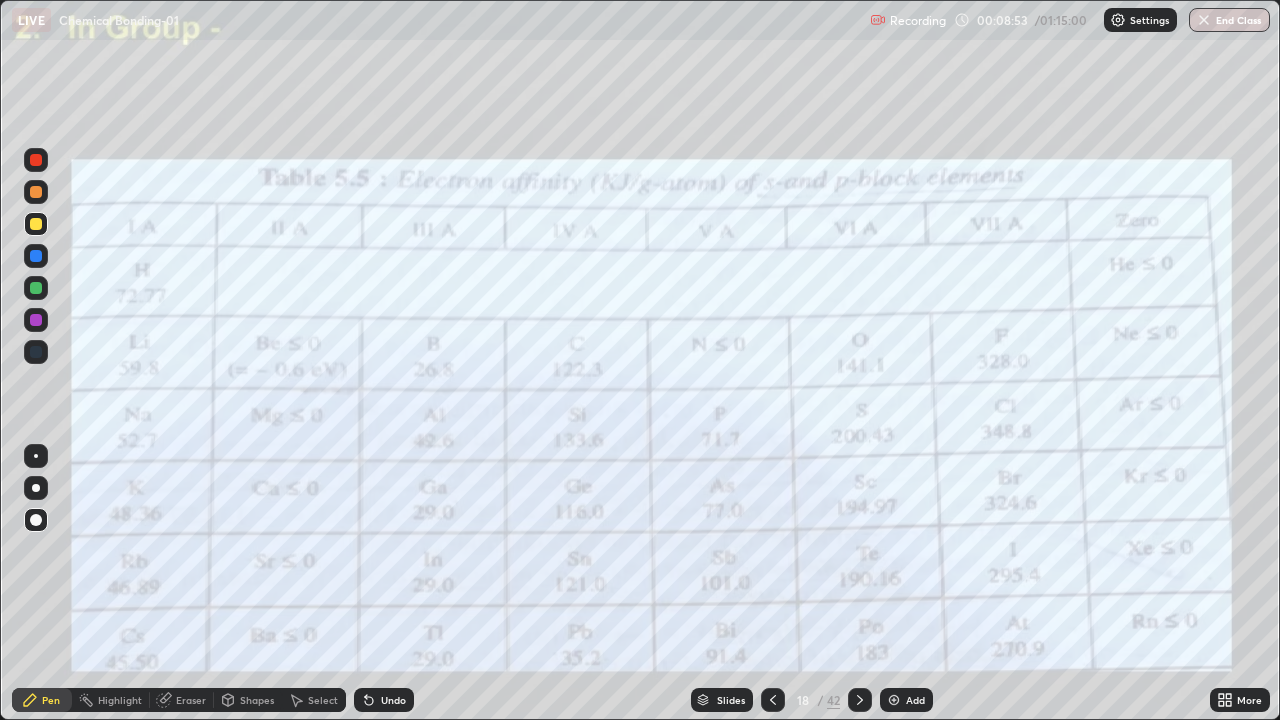click 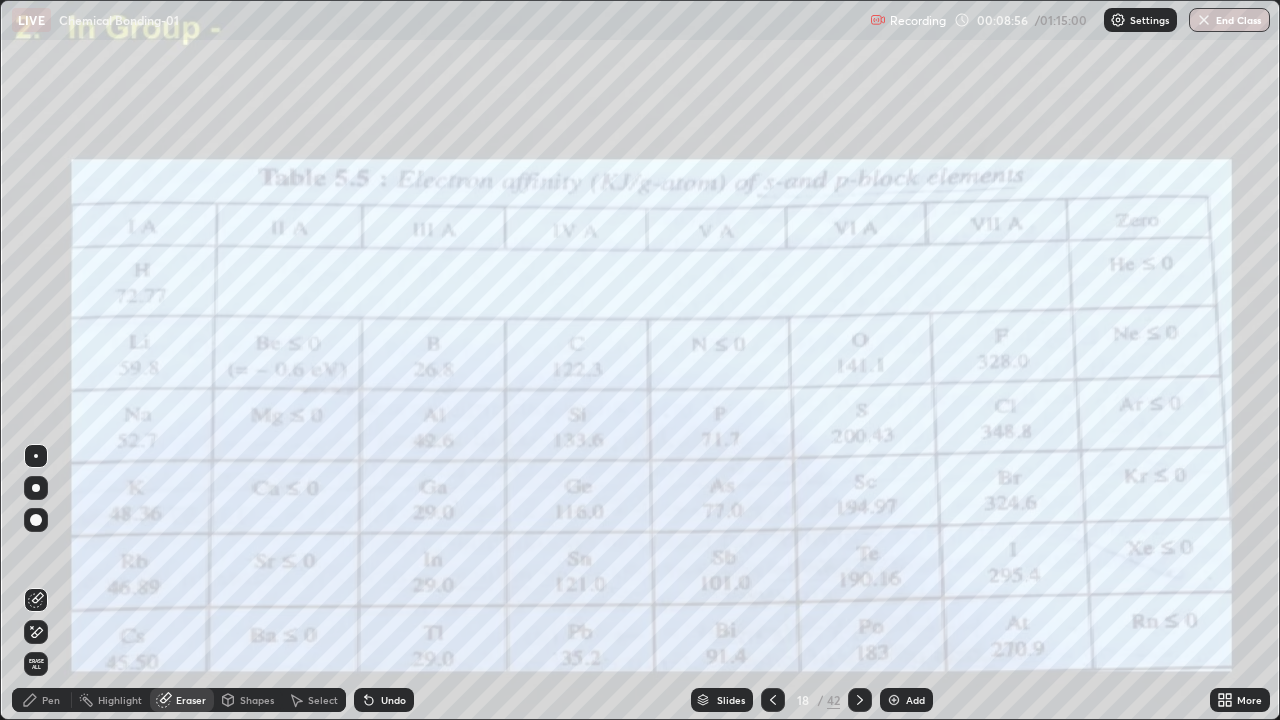 click on "Pen" at bounding box center [42, 700] 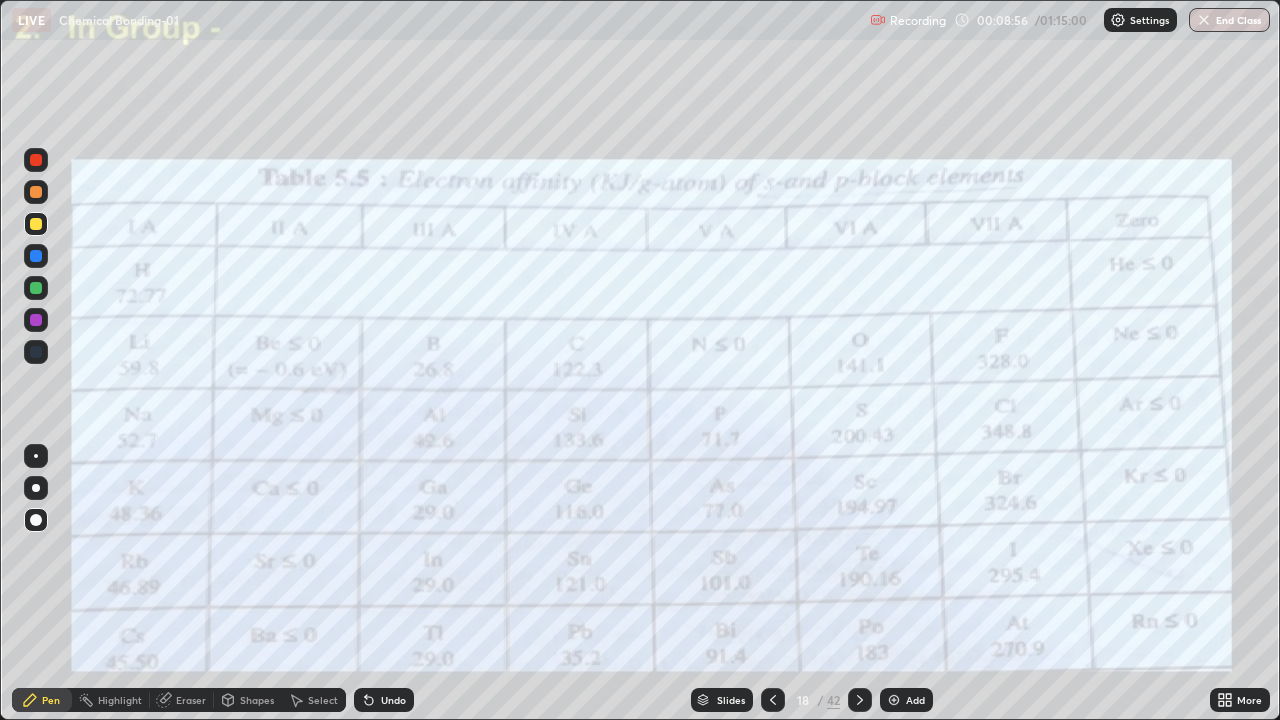 click on "Pen" at bounding box center [51, 700] 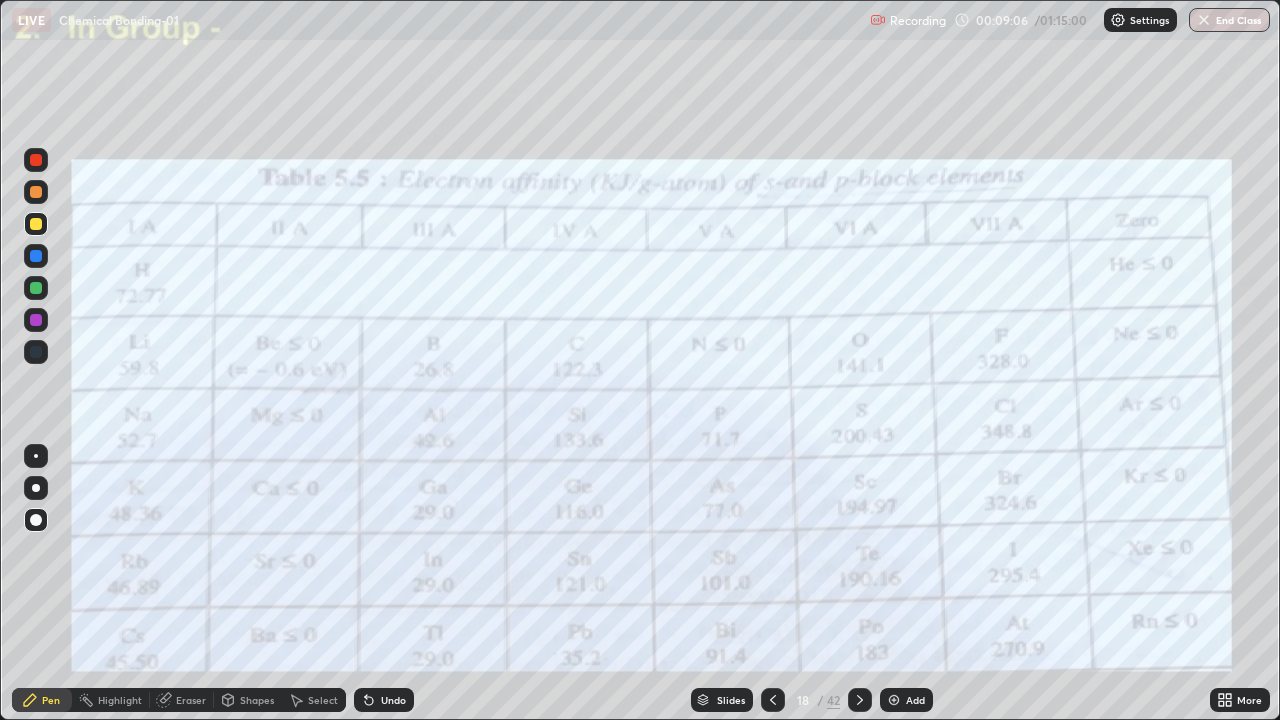 click 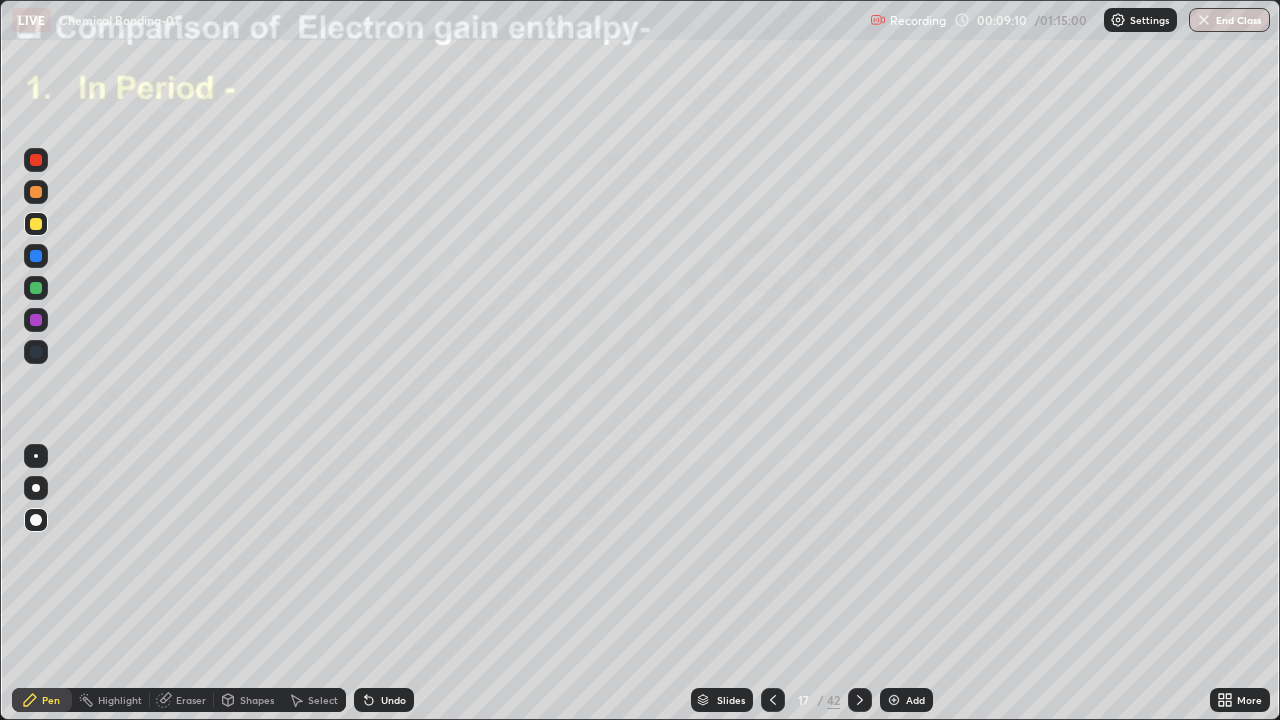 click 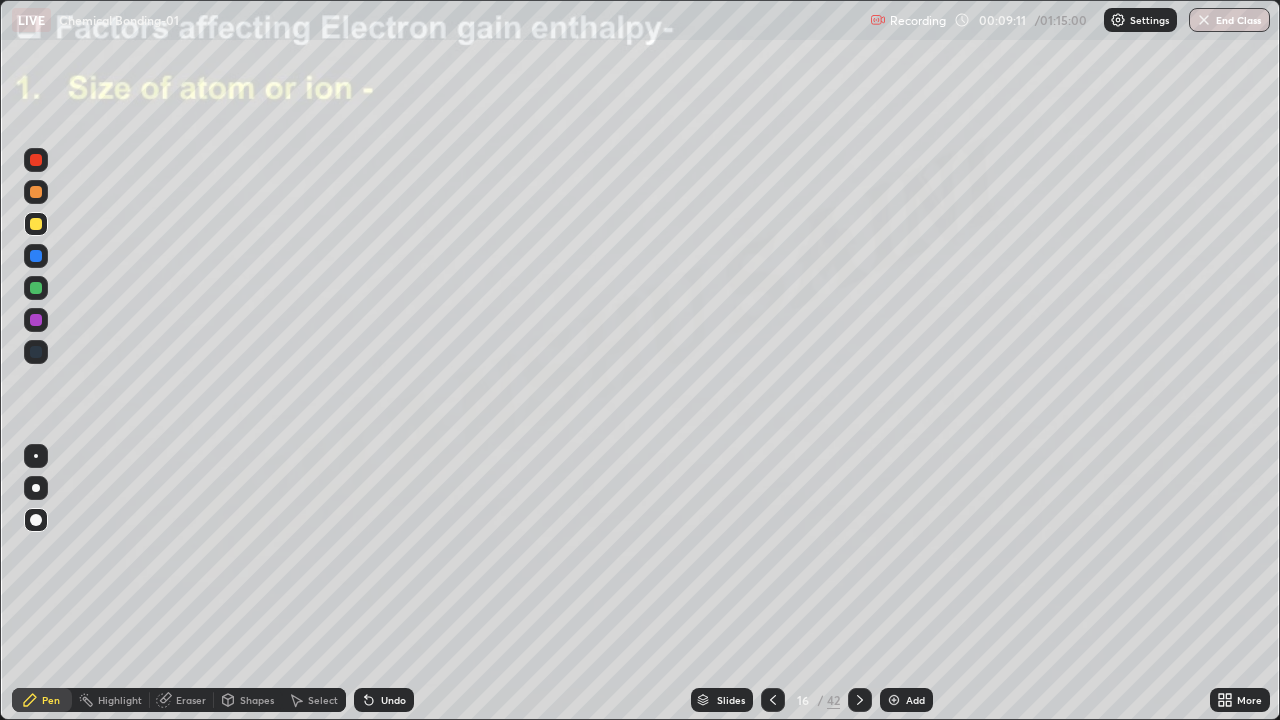 click at bounding box center (860, 700) 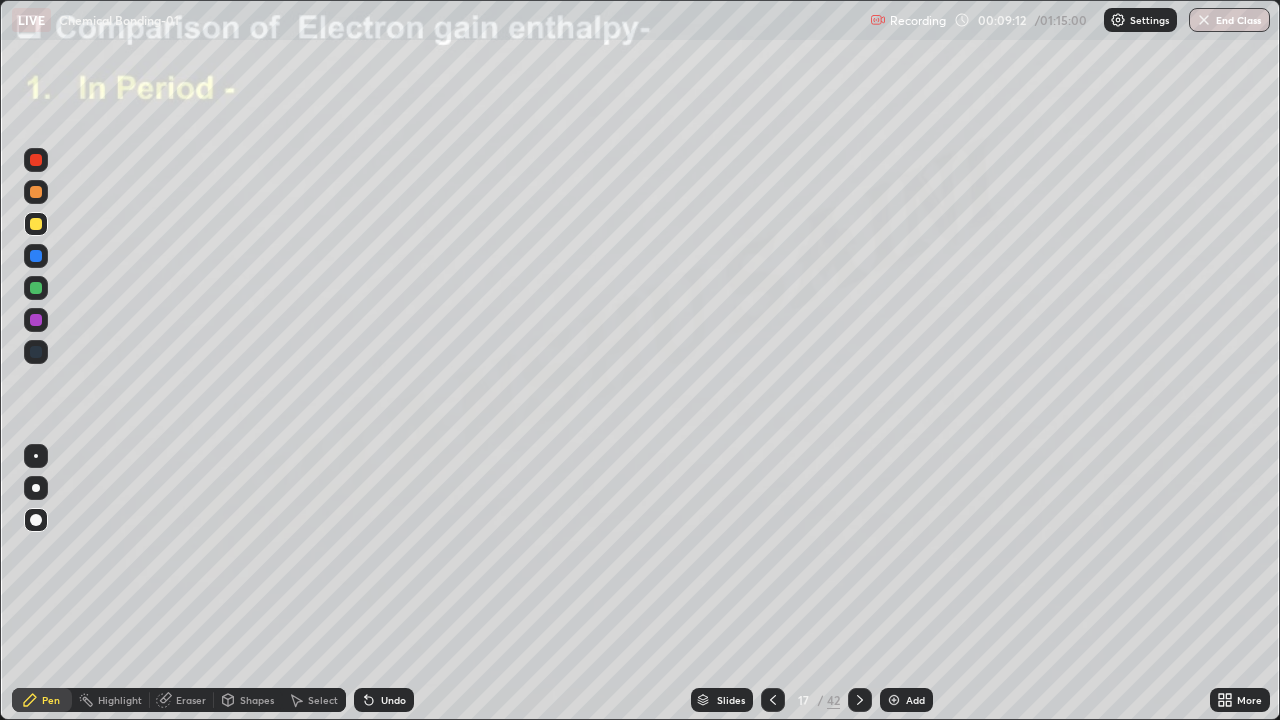 click 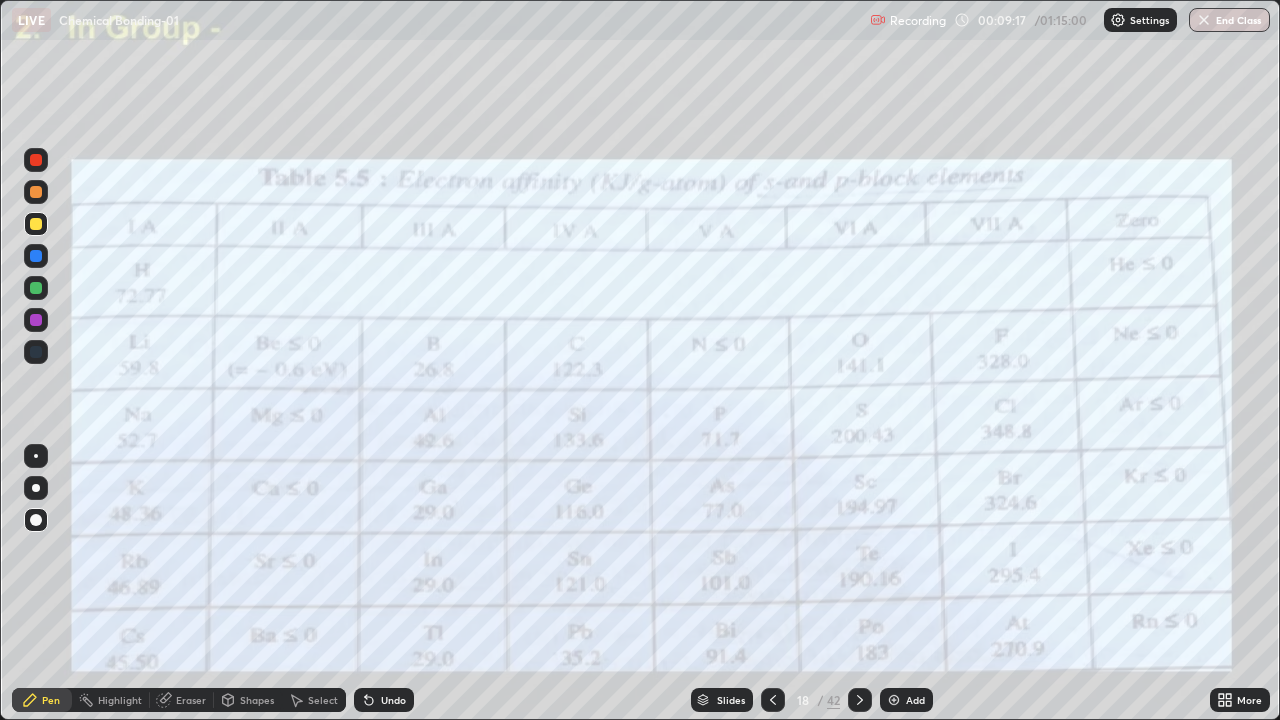 click 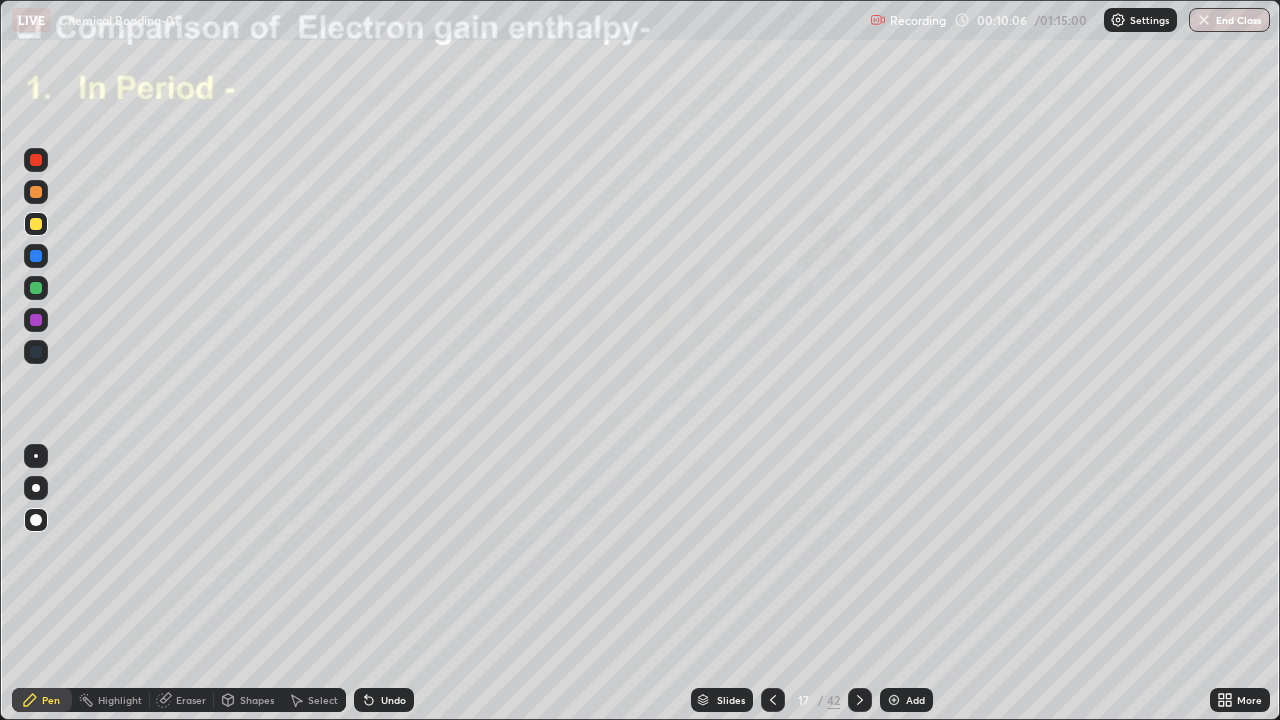 click 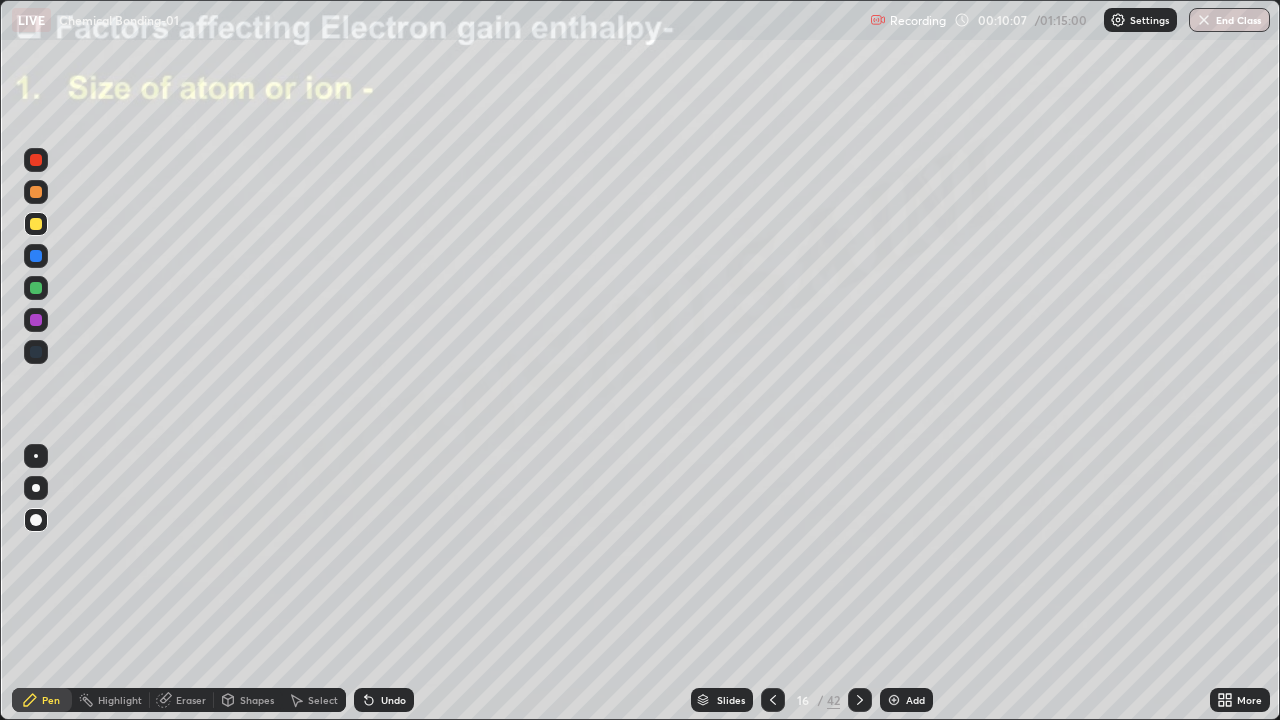 click 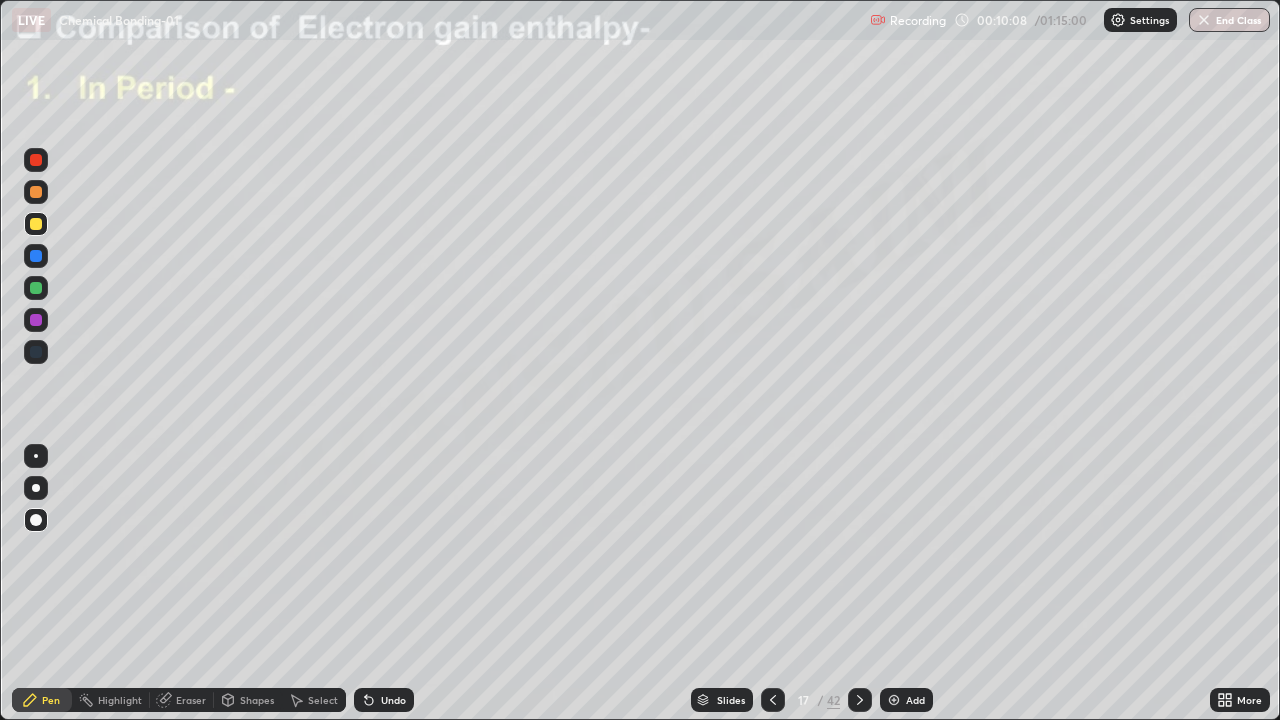 click 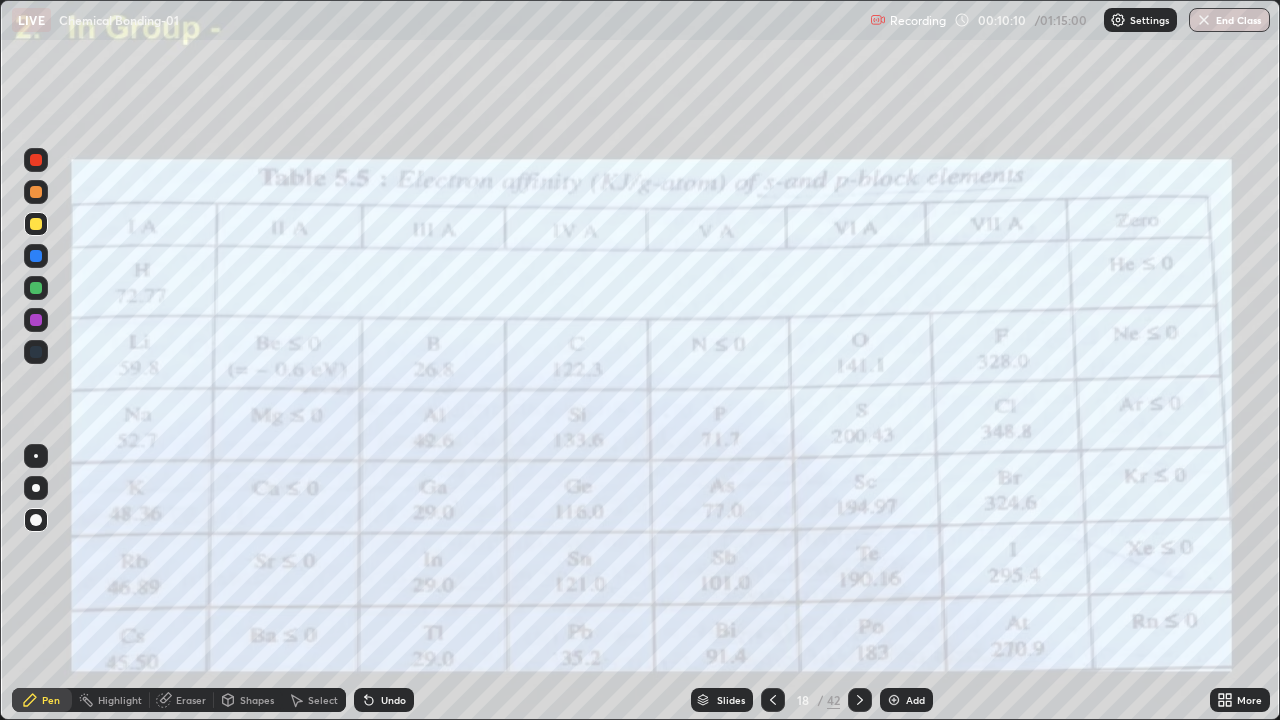 click on "Eraser" at bounding box center (182, 700) 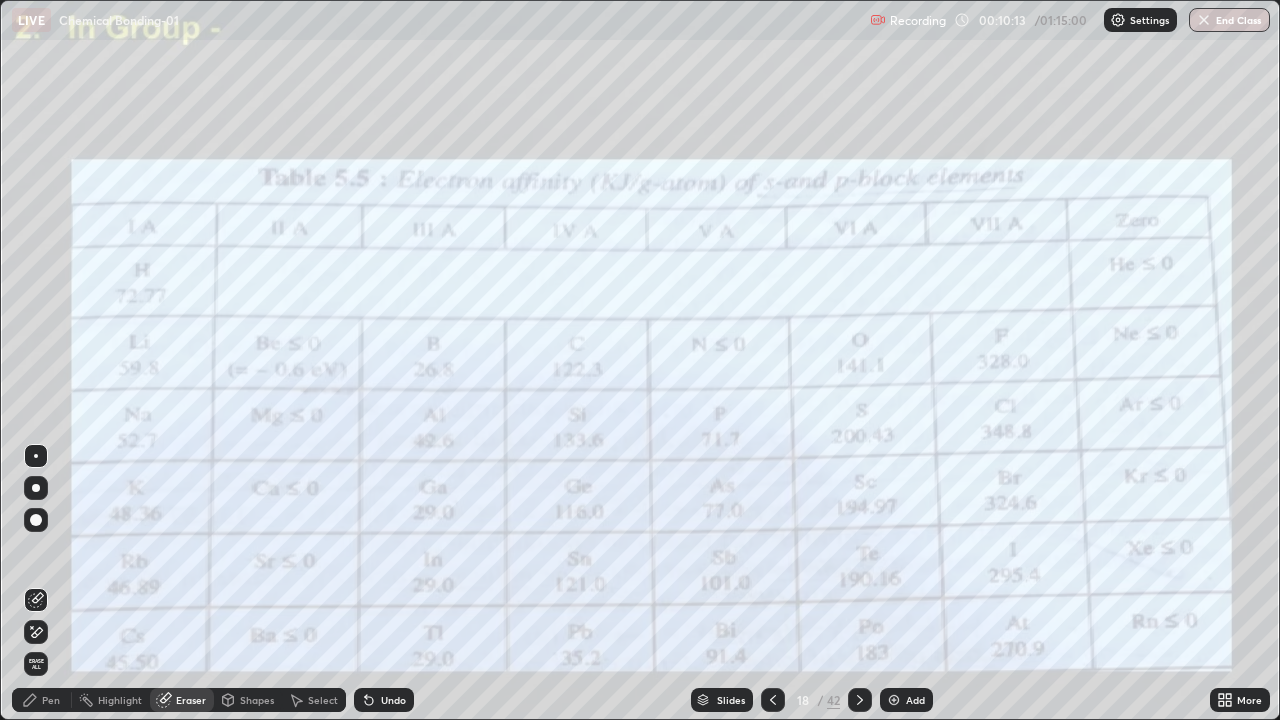 click on "Pen" at bounding box center [42, 700] 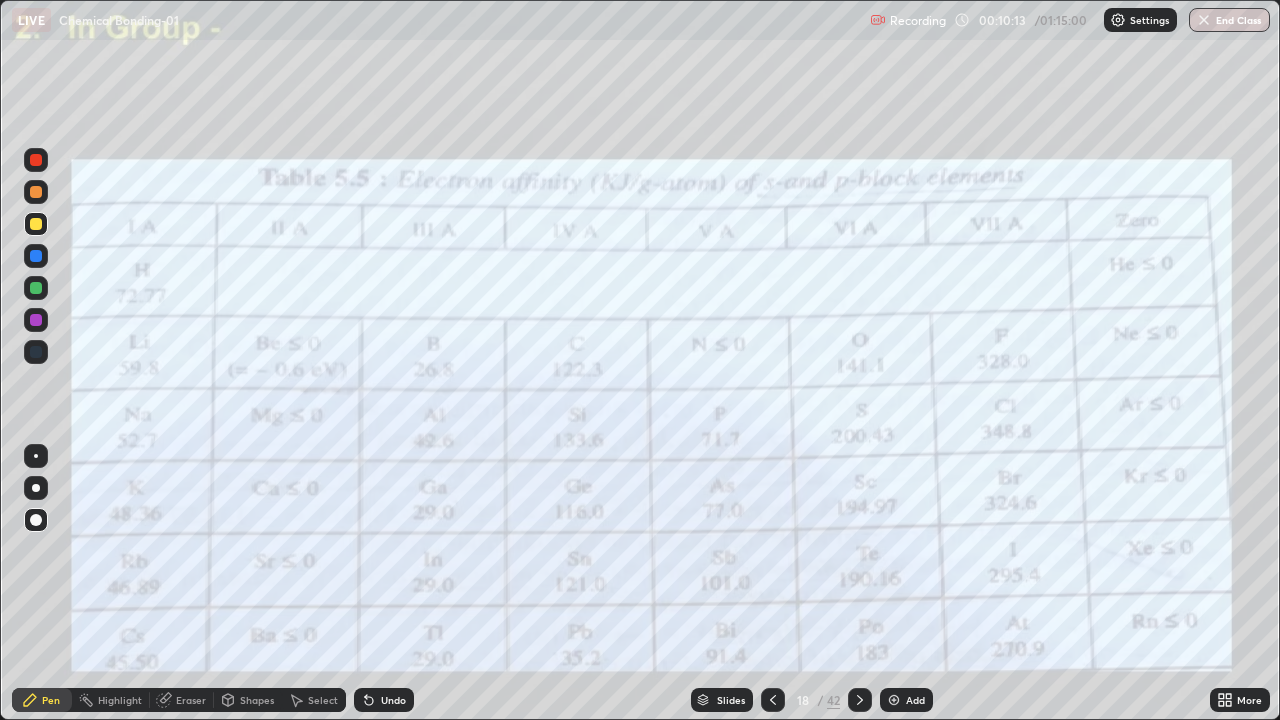 click on "Pen" at bounding box center (51, 700) 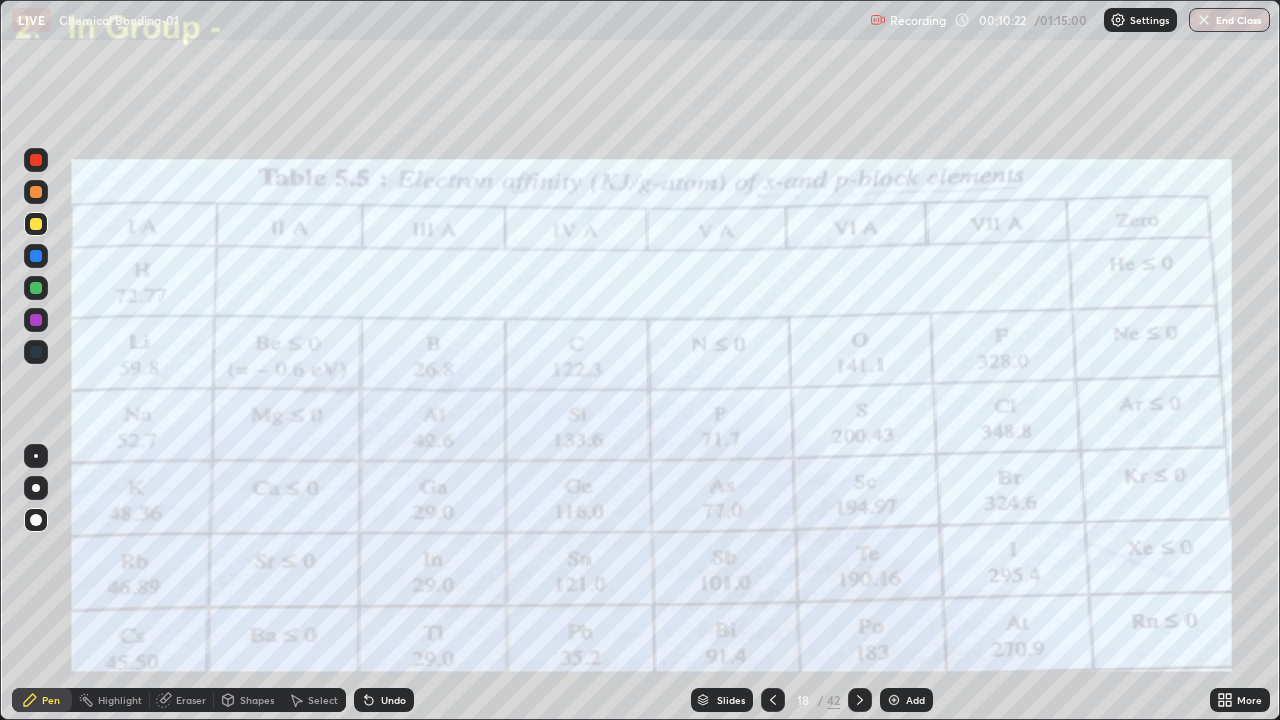 click on "Undo" at bounding box center (393, 700) 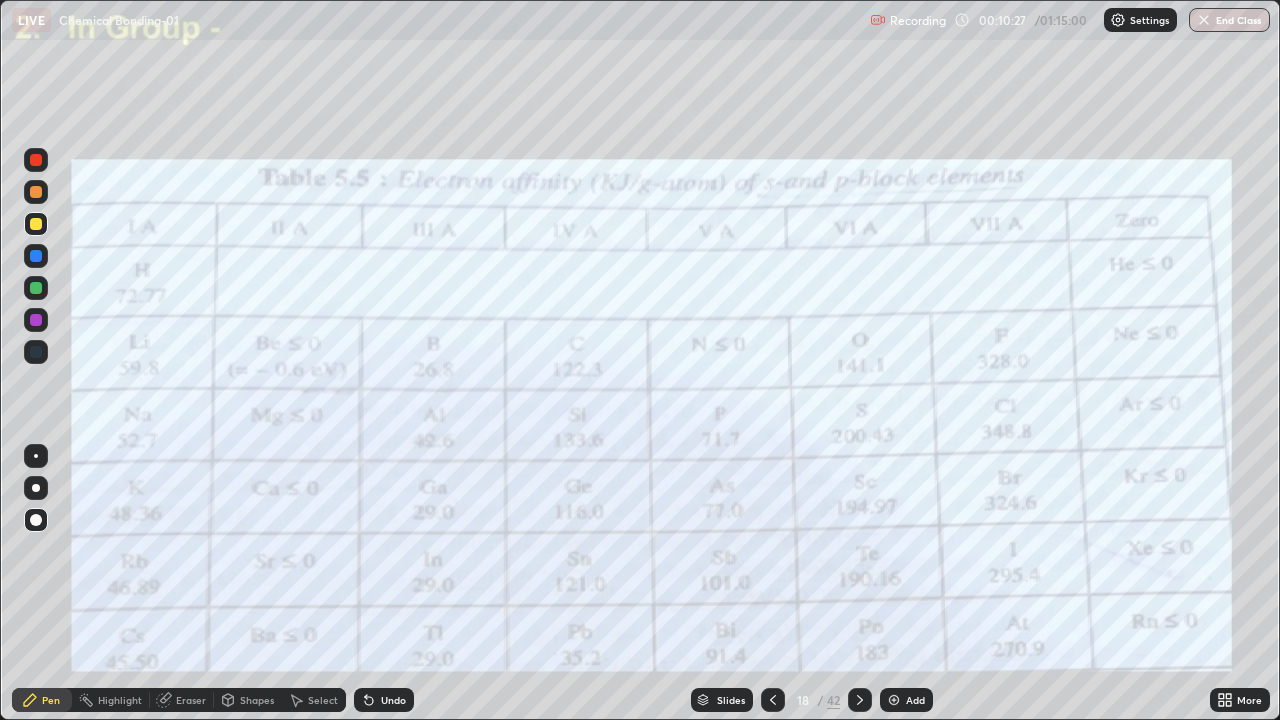 click on "Undo" at bounding box center [393, 700] 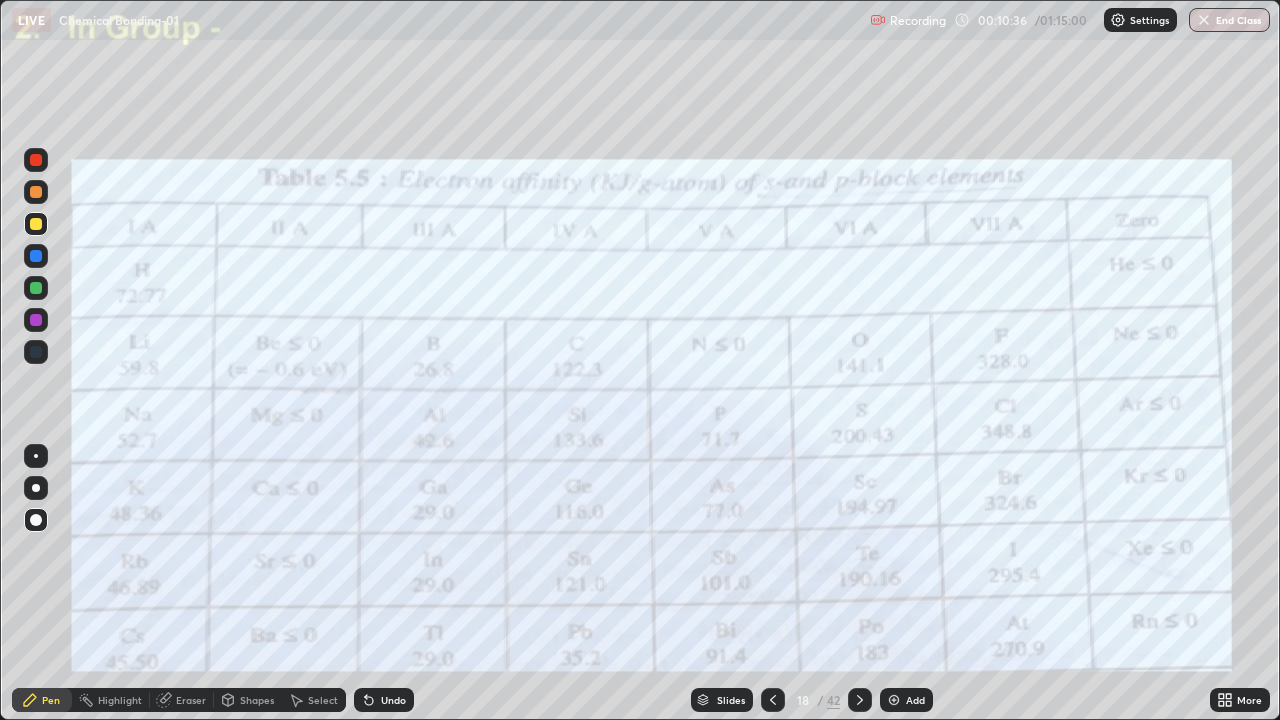 click 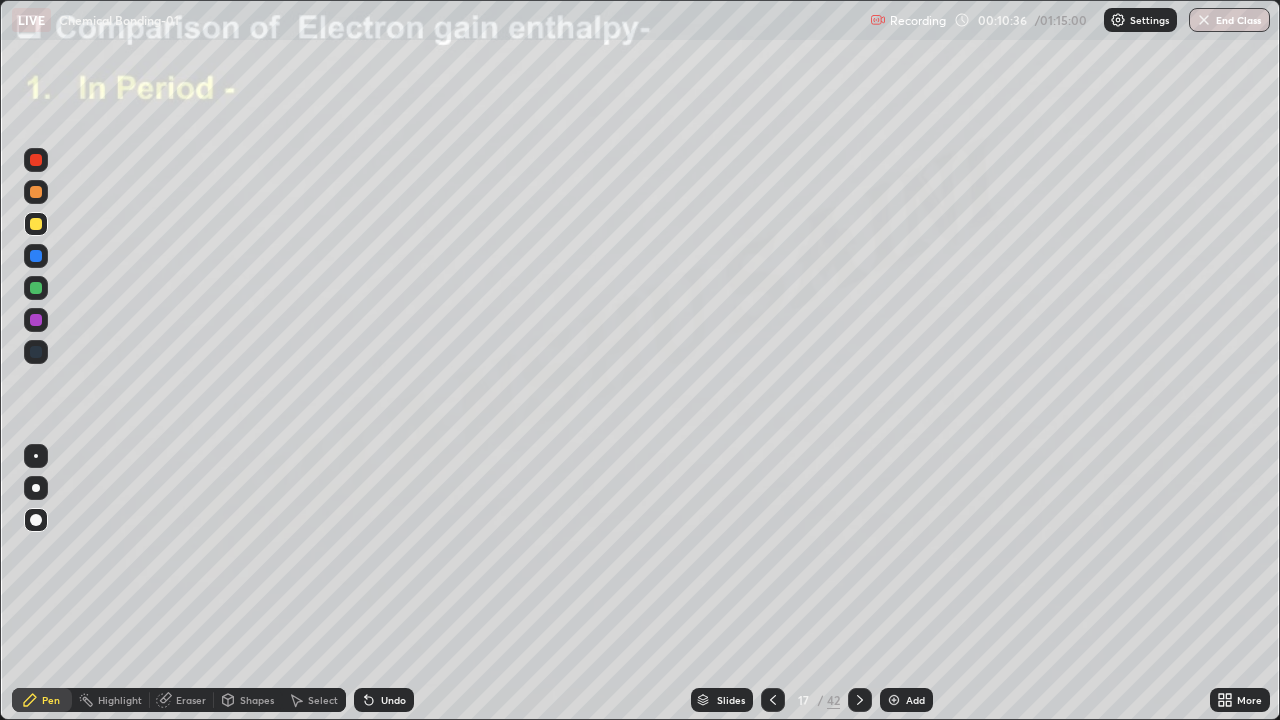 click on "Add" at bounding box center (915, 700) 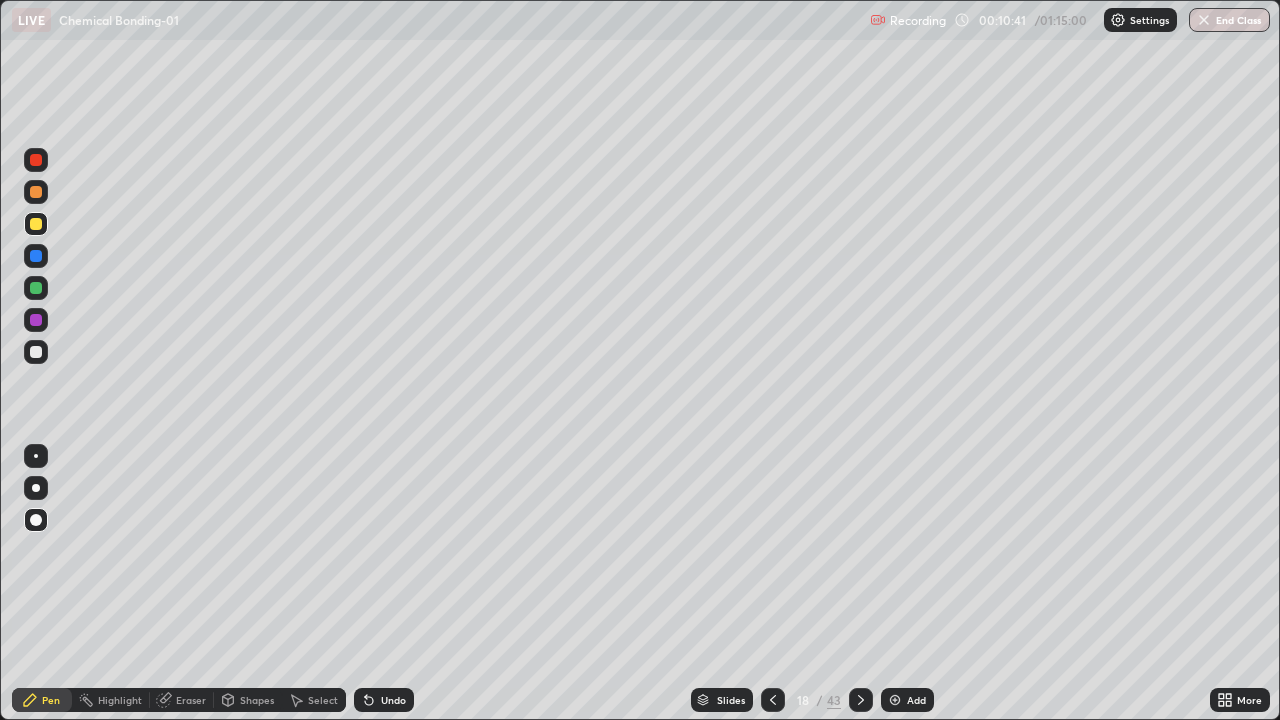 click at bounding box center (773, 700) 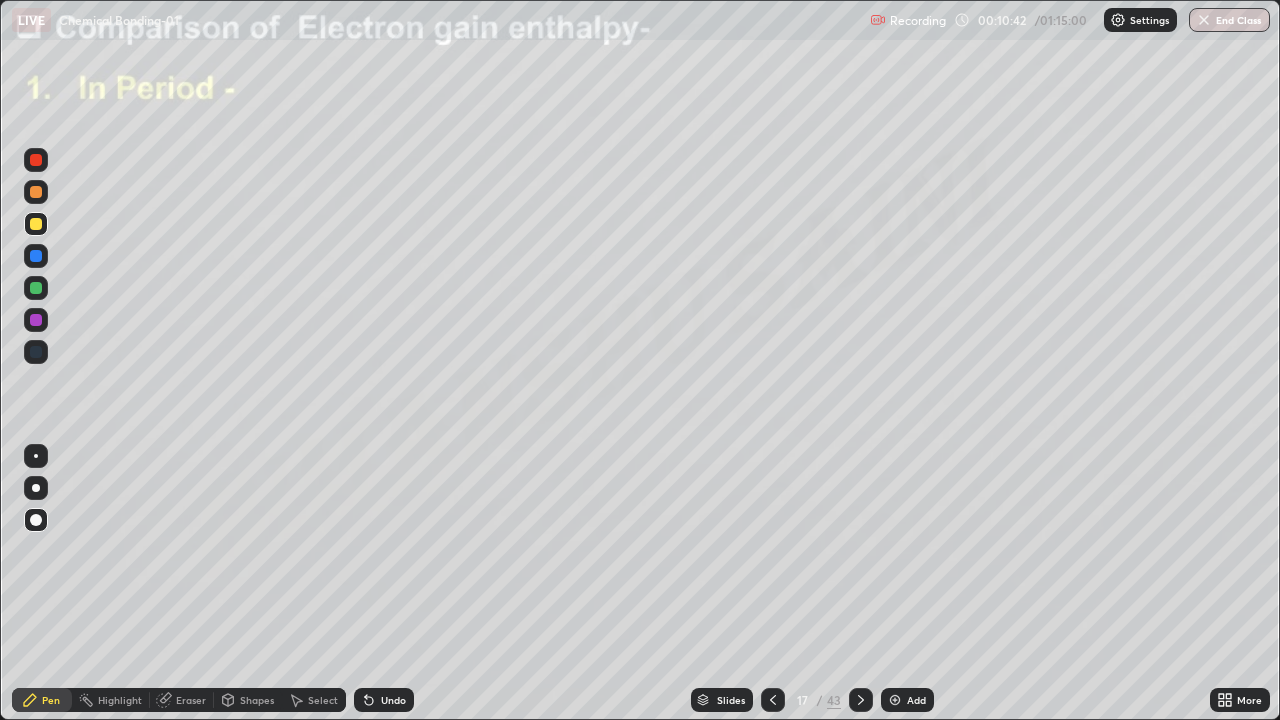 click at bounding box center [861, 700] 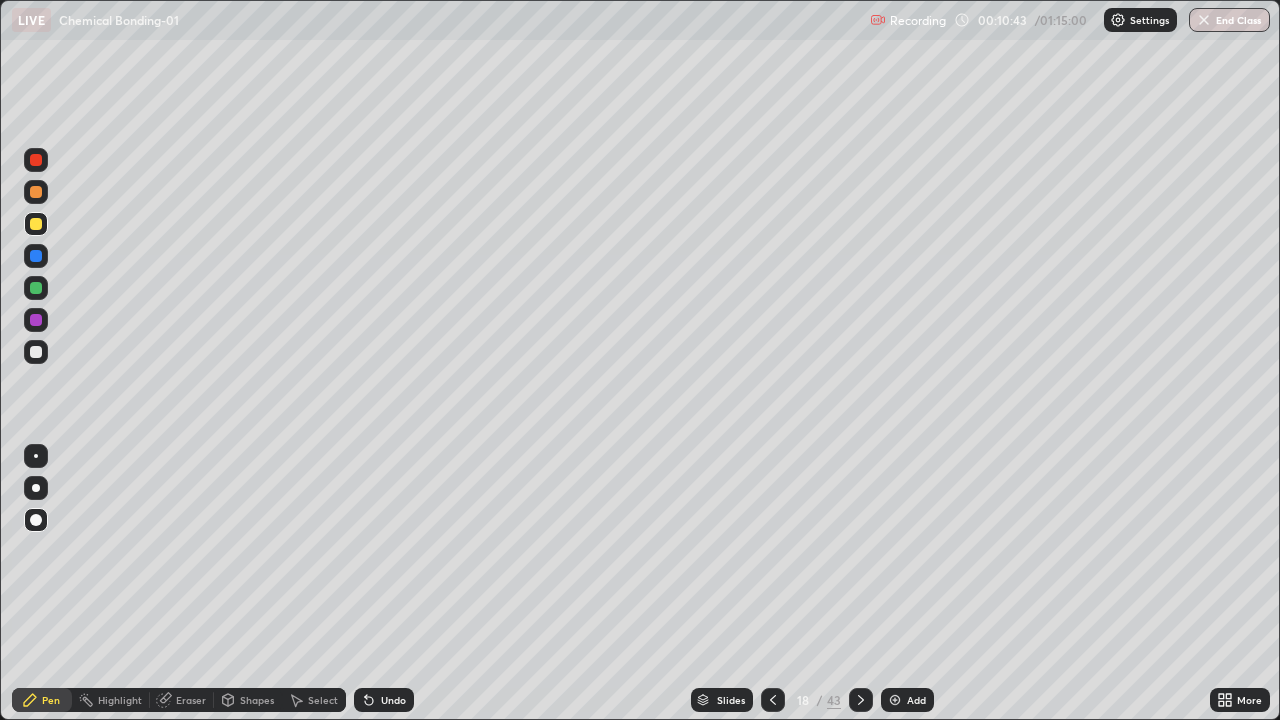 click at bounding box center (861, 700) 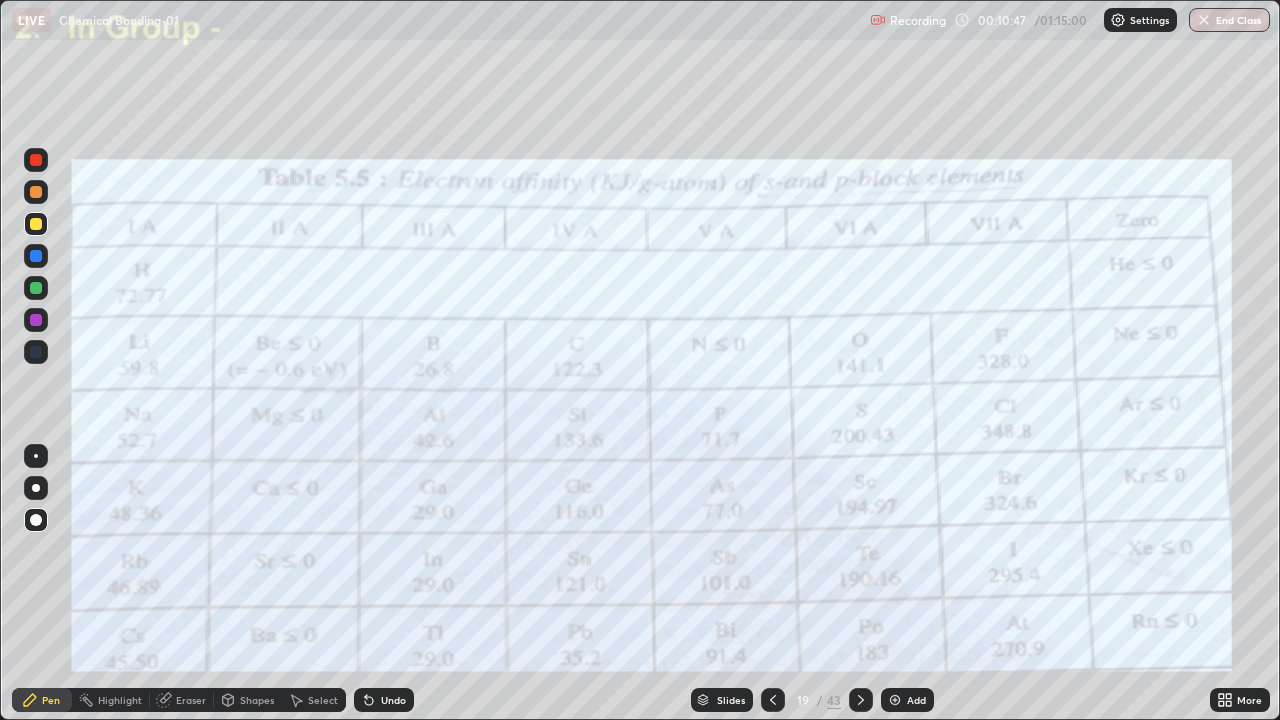click 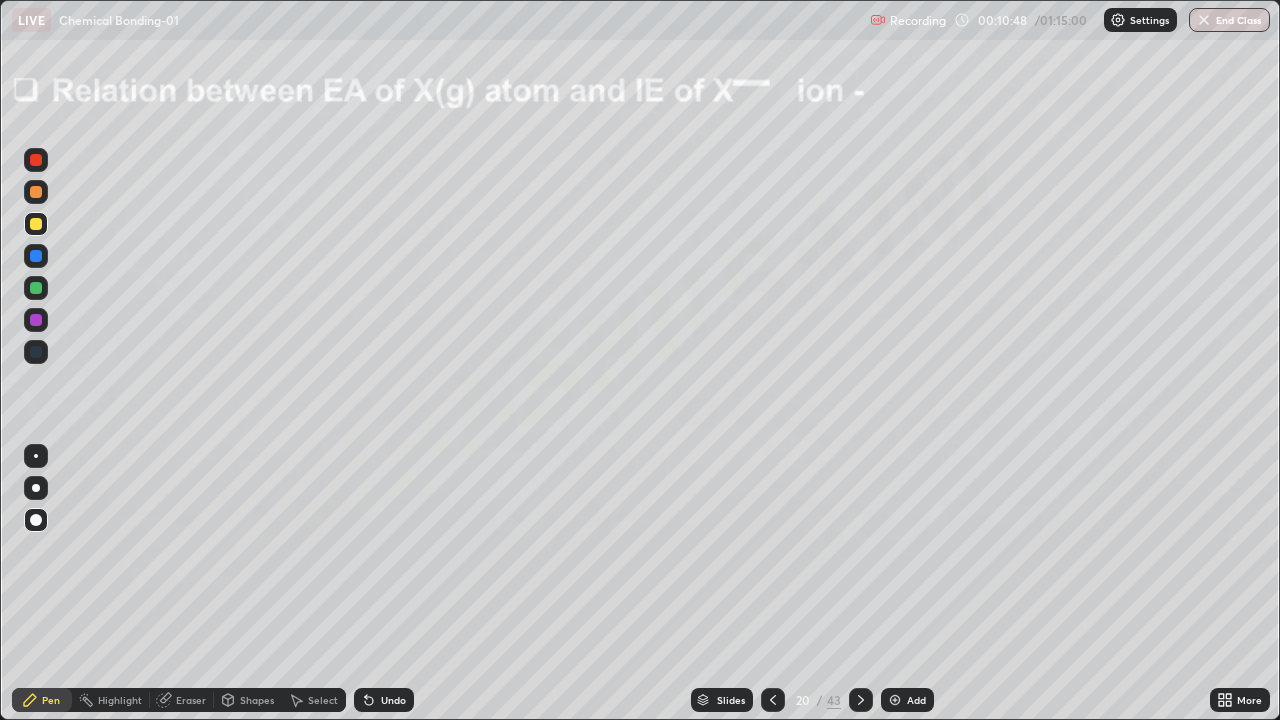 click 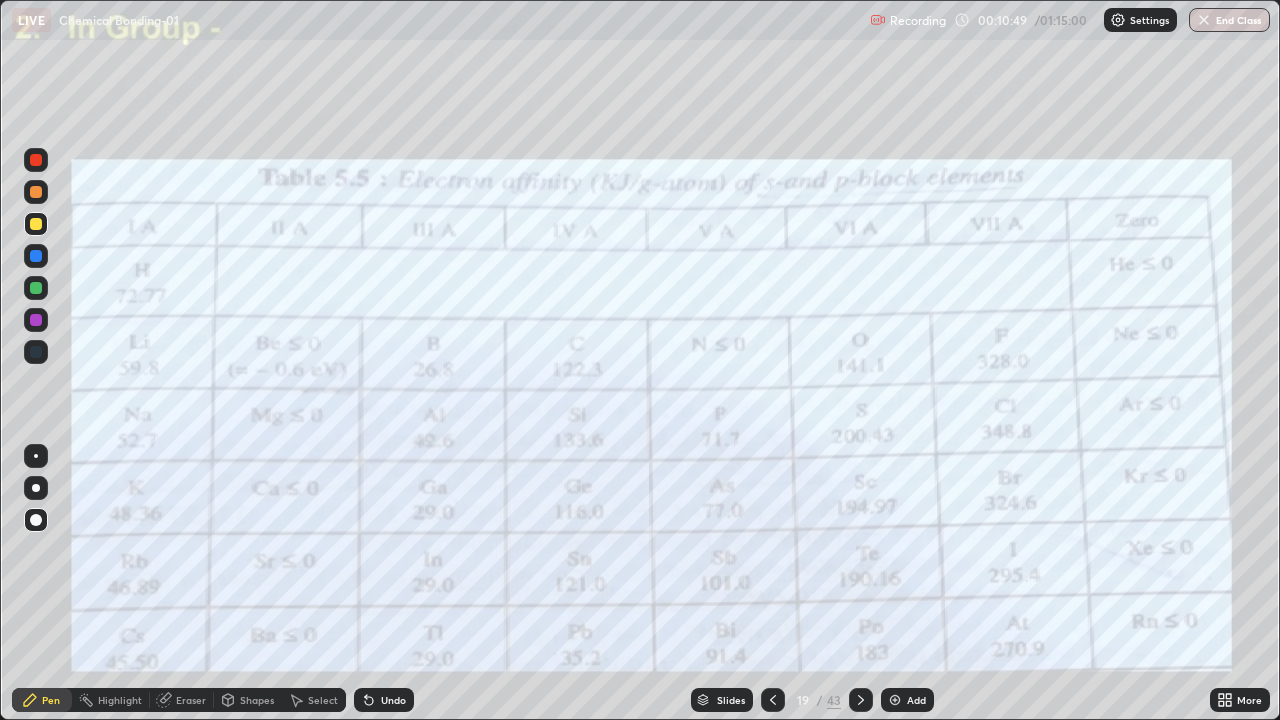 click at bounding box center (773, 700) 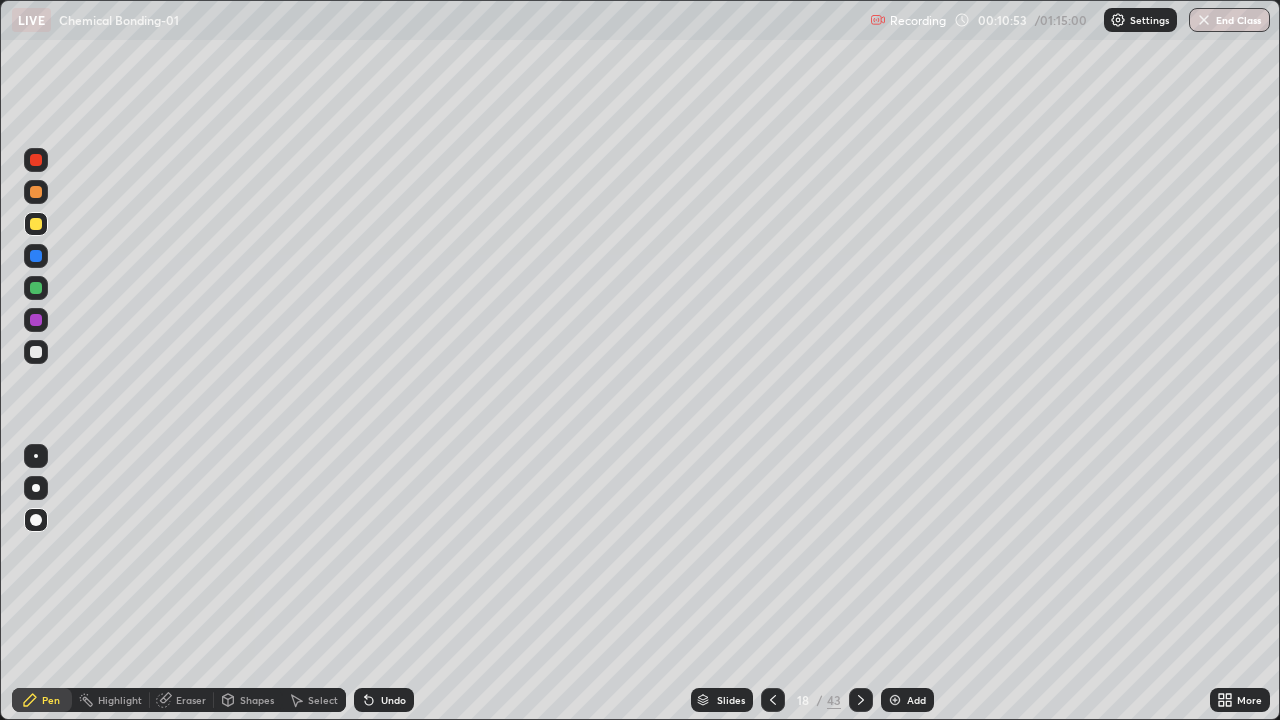 click on "Undo" at bounding box center [384, 700] 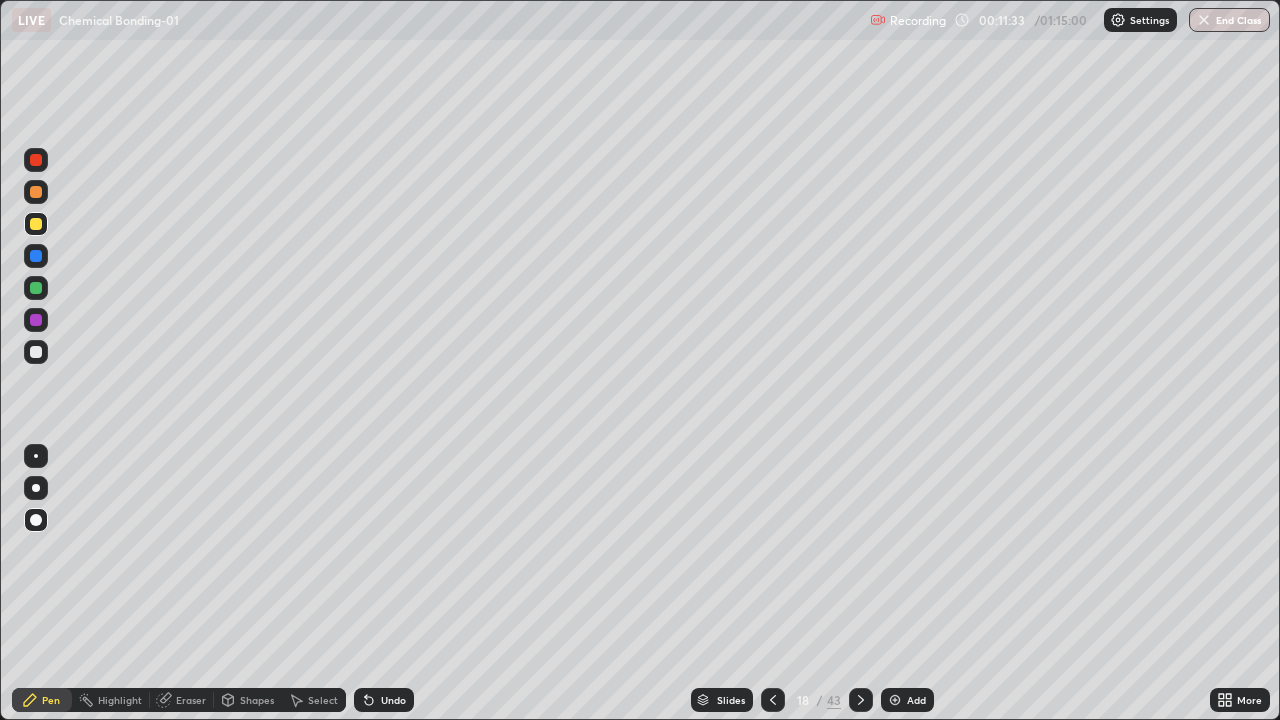 click 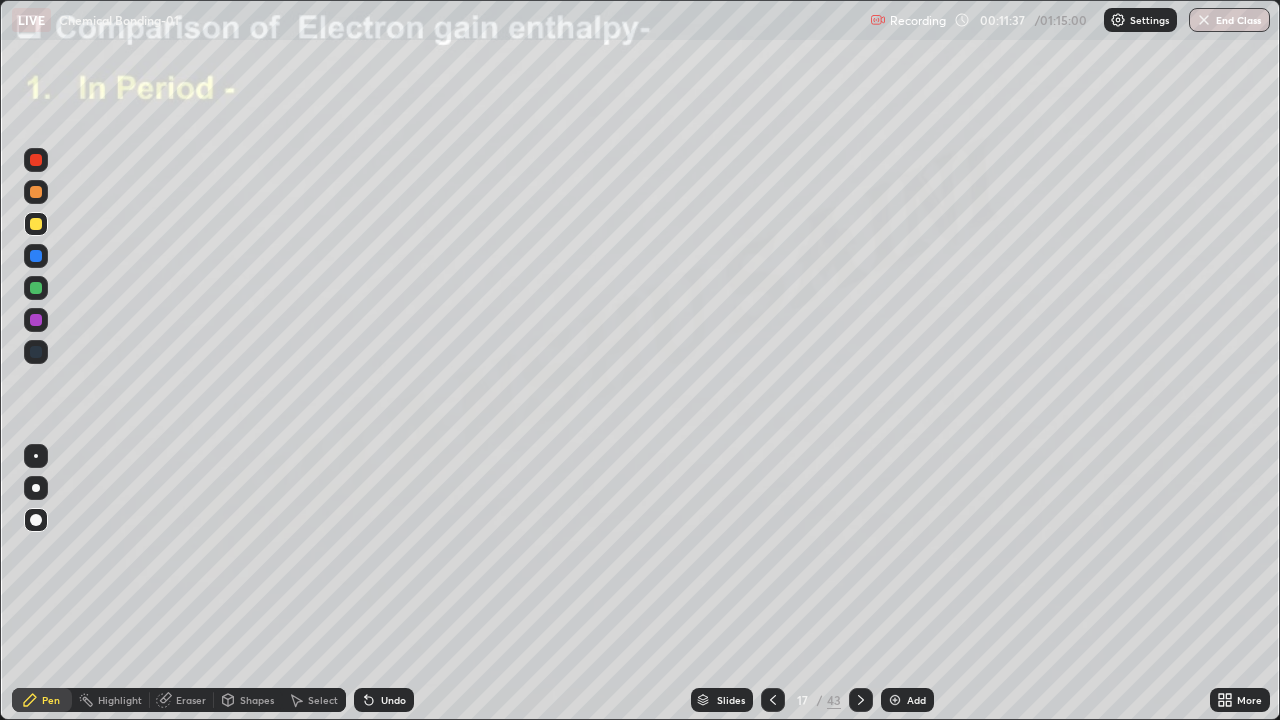 click 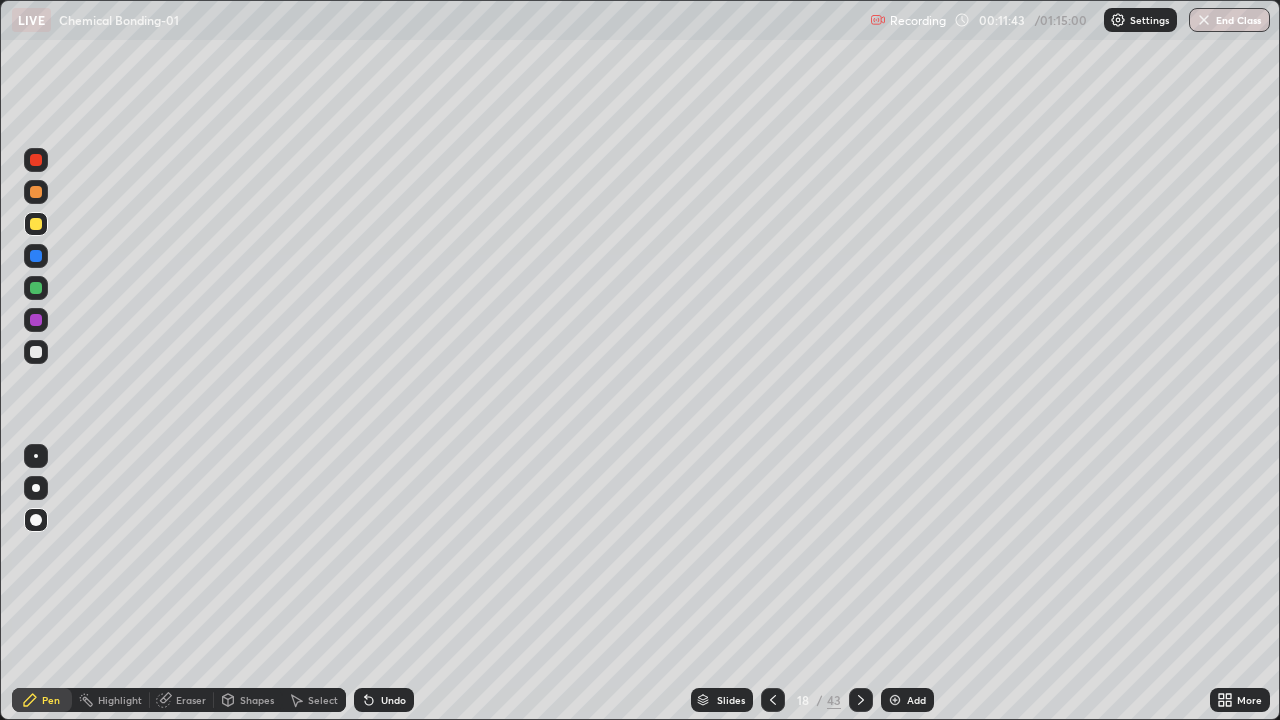 click 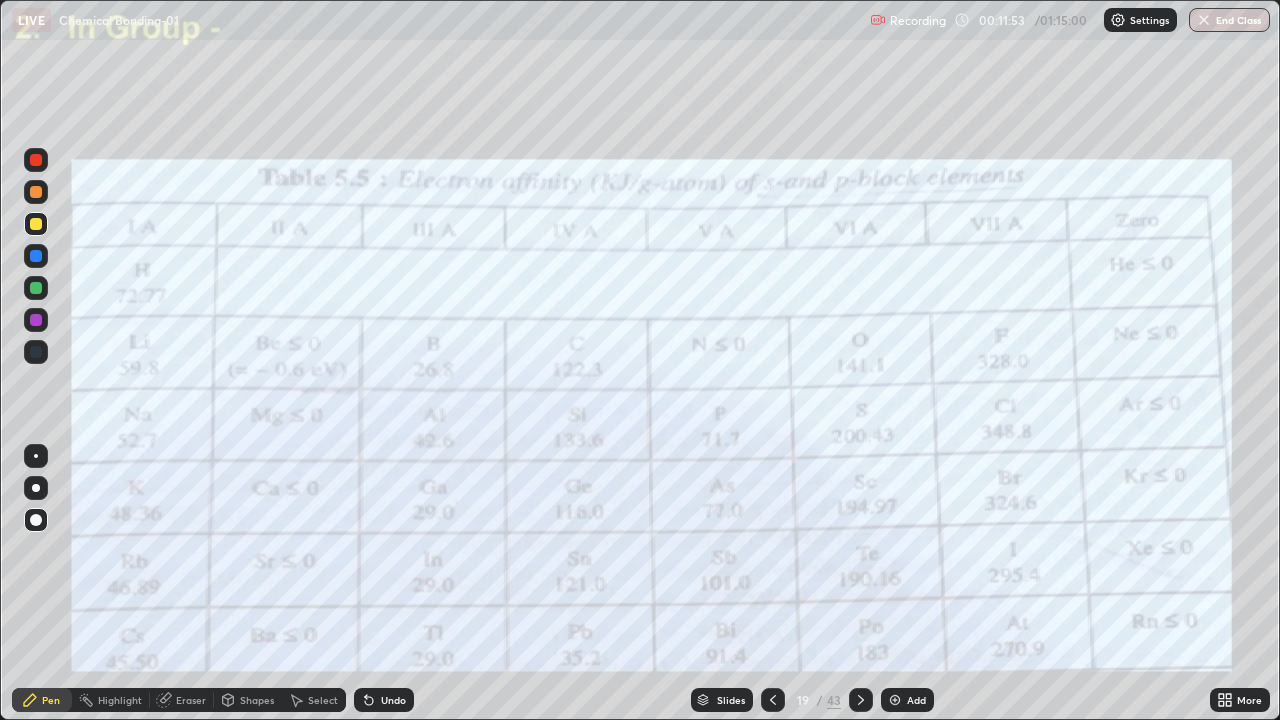click 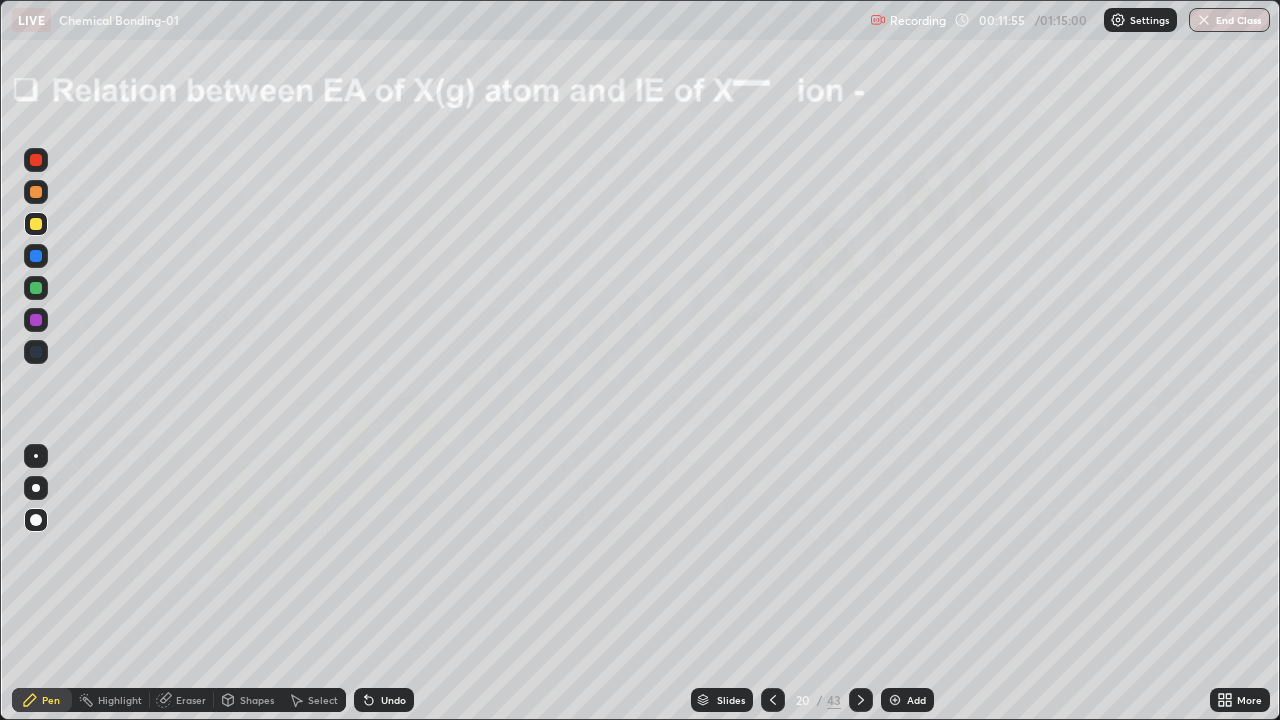 click at bounding box center [773, 700] 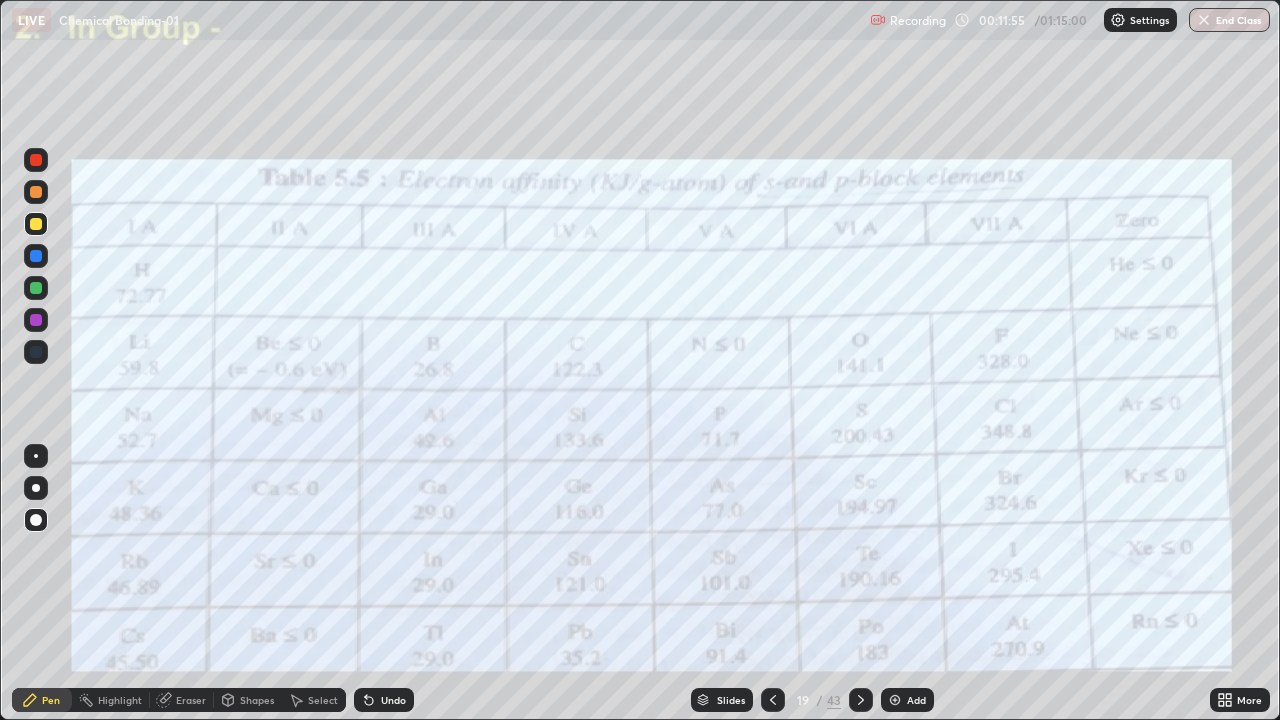 click 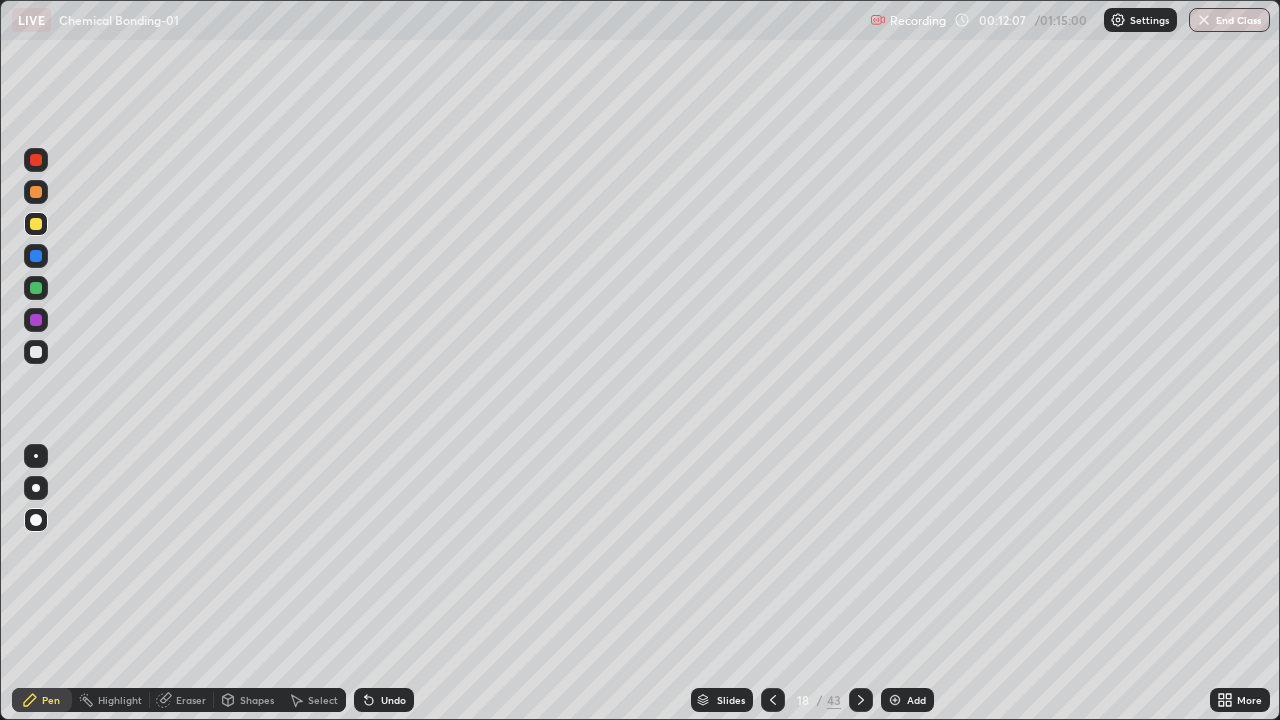 click at bounding box center [36, 256] 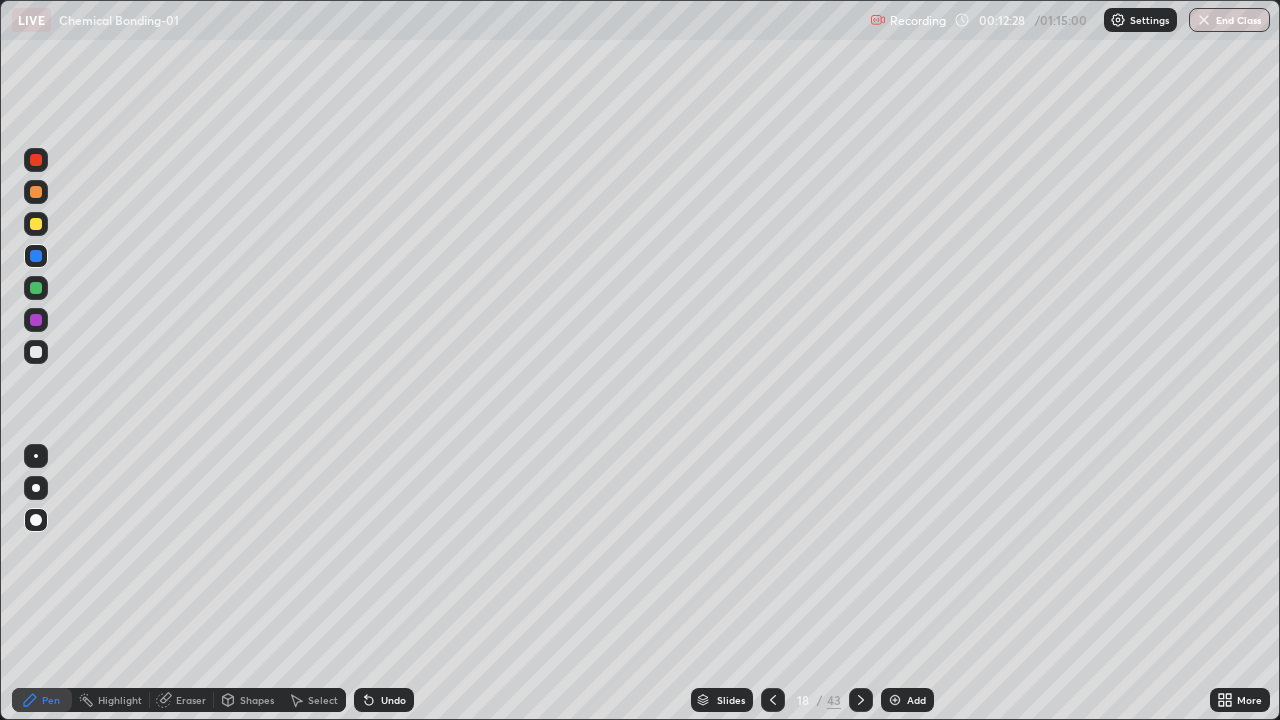 click at bounding box center (36, 224) 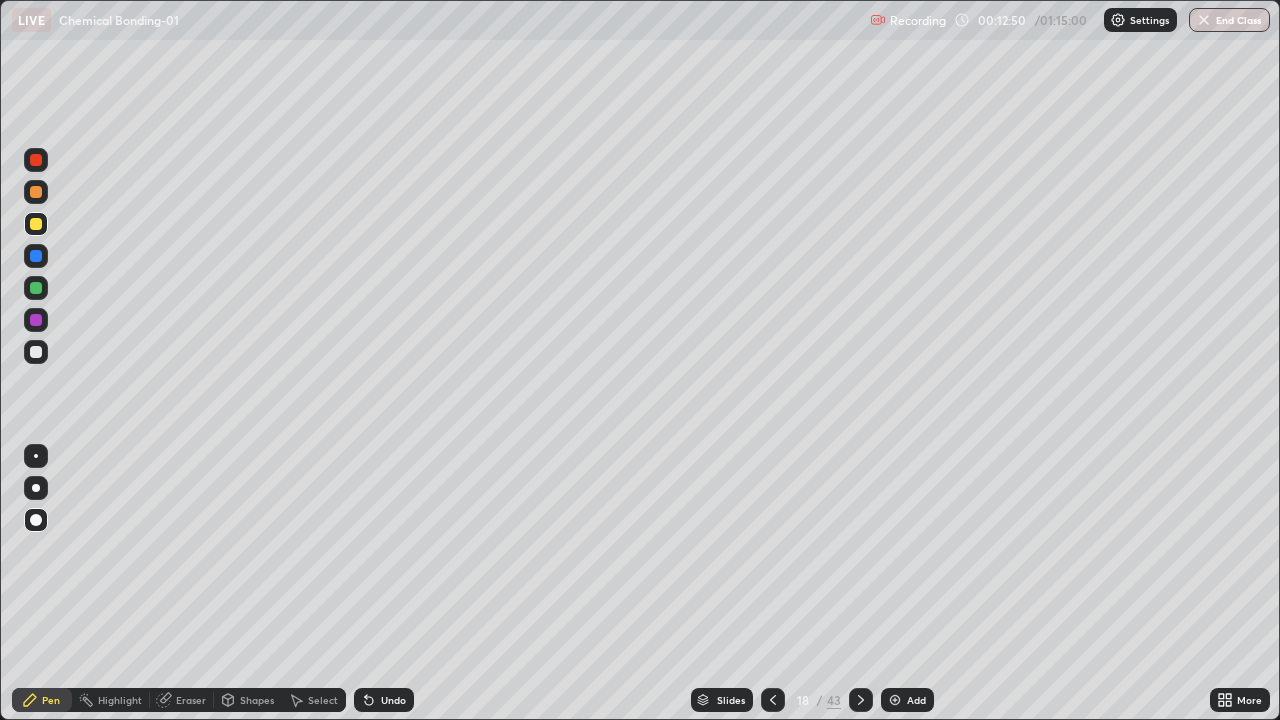 click 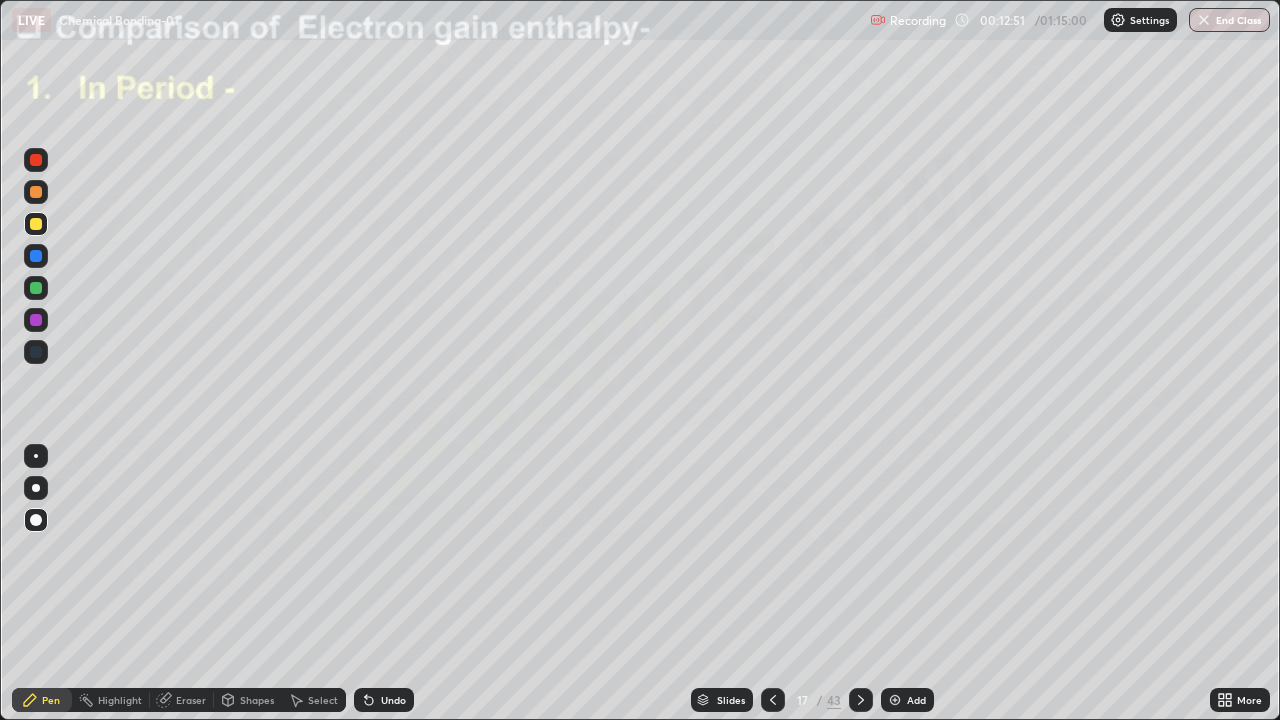 click 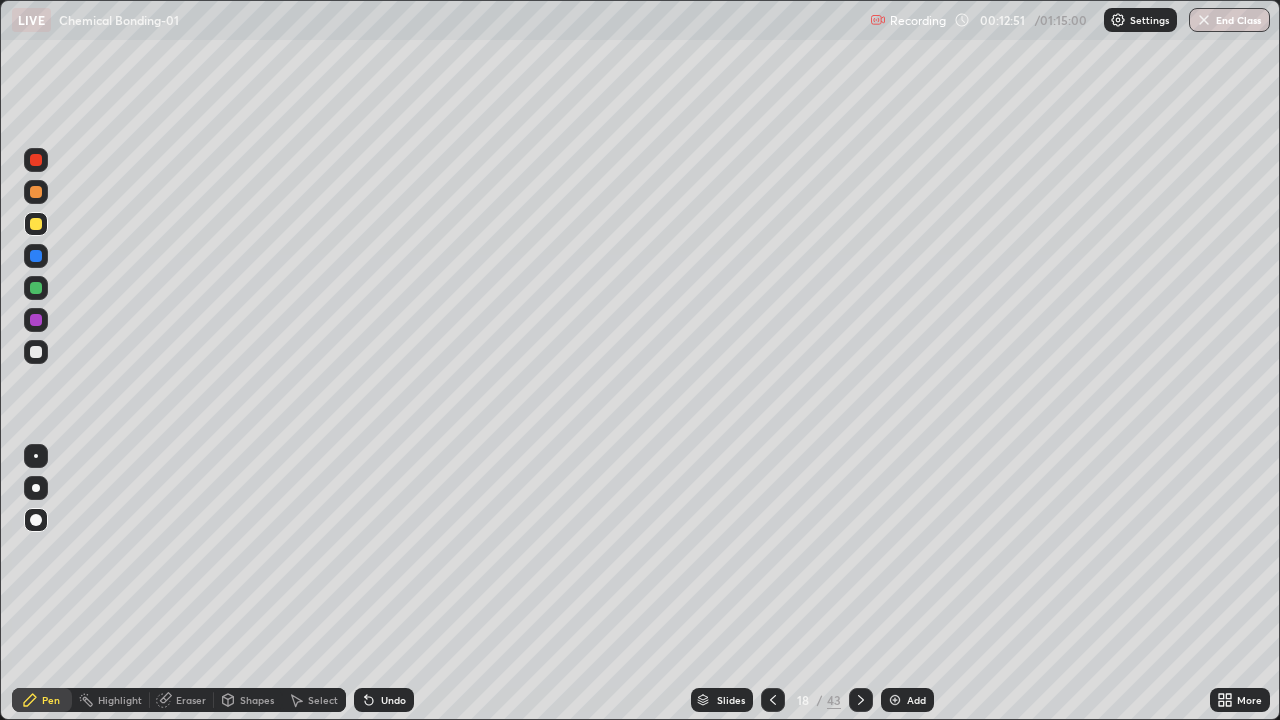 click 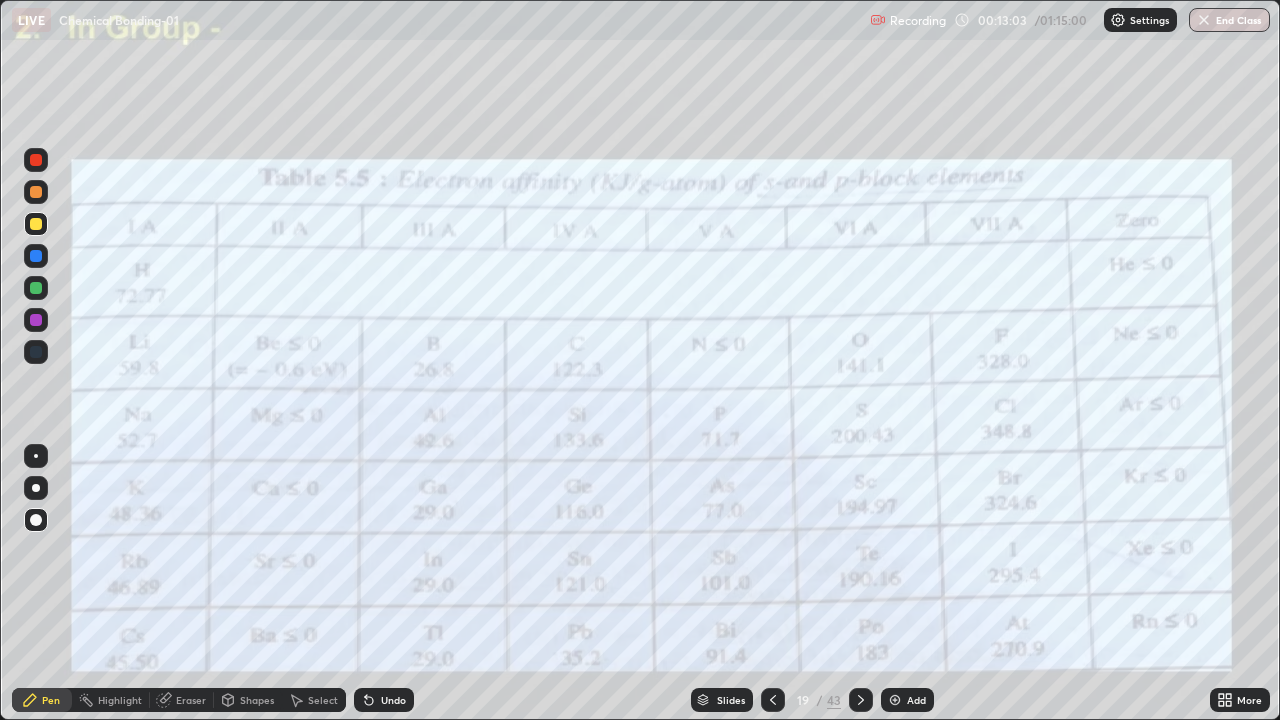 click 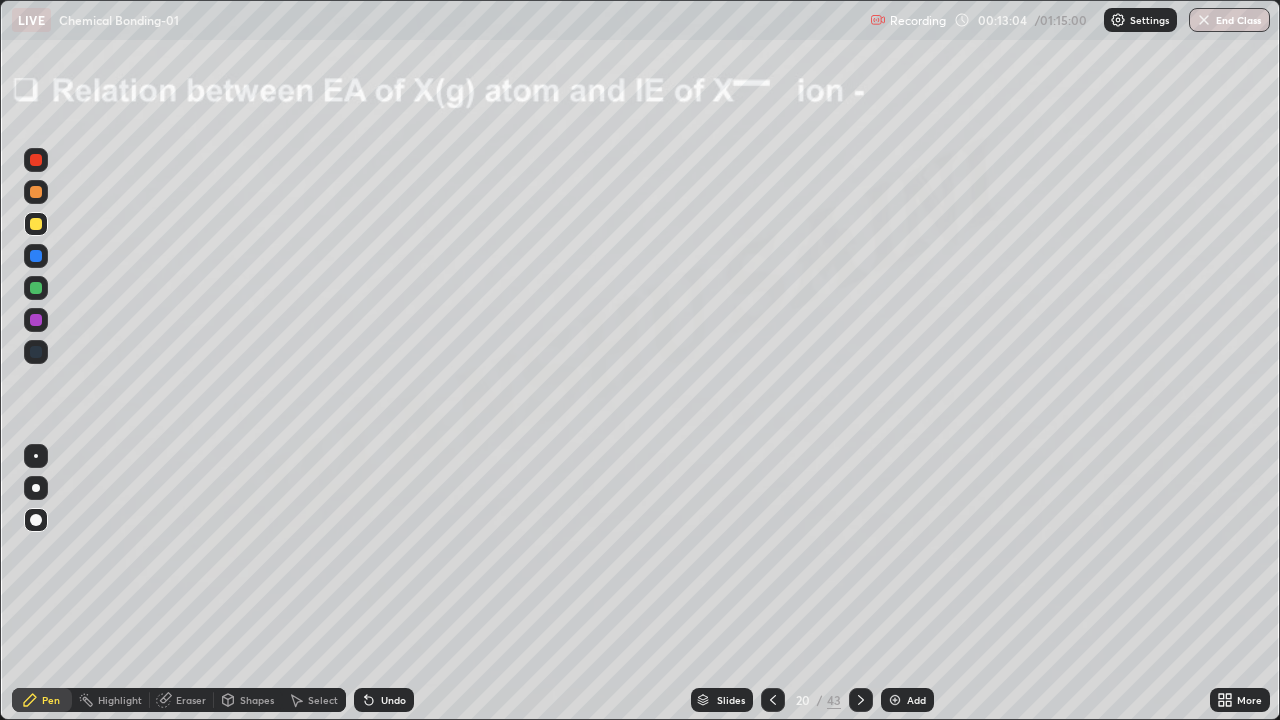 click at bounding box center [861, 700] 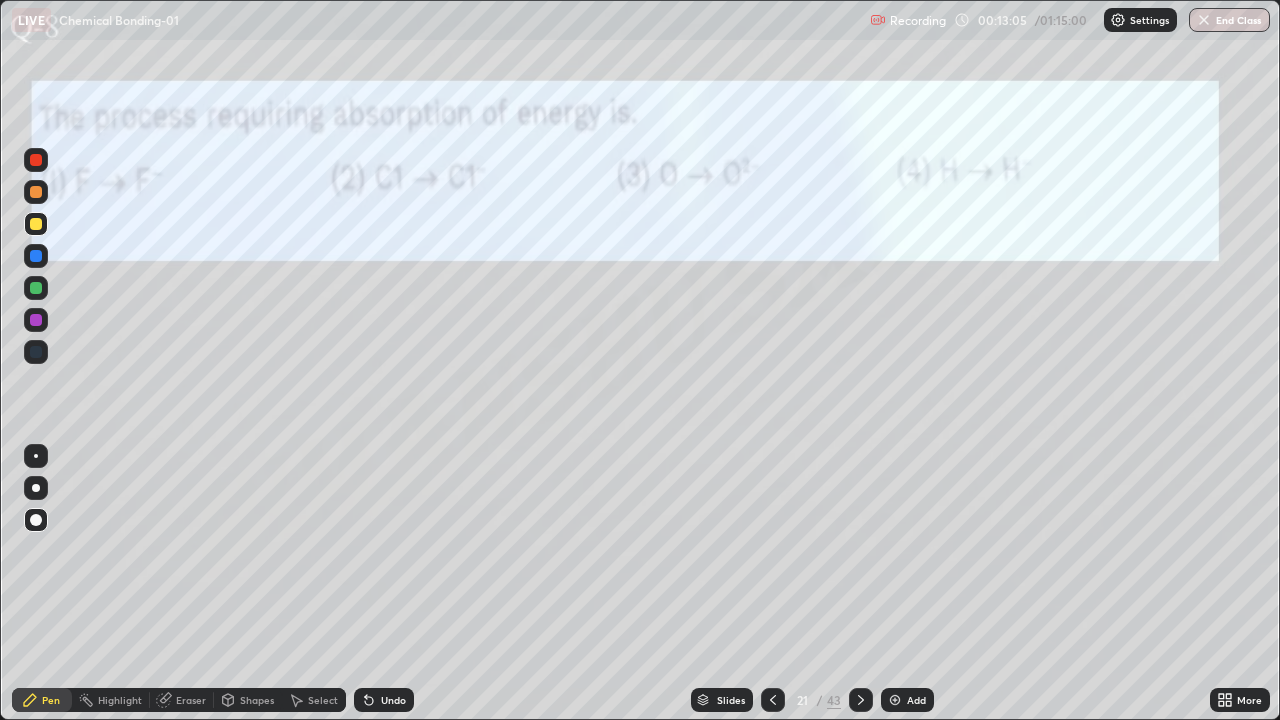click on "Slides" at bounding box center [731, 700] 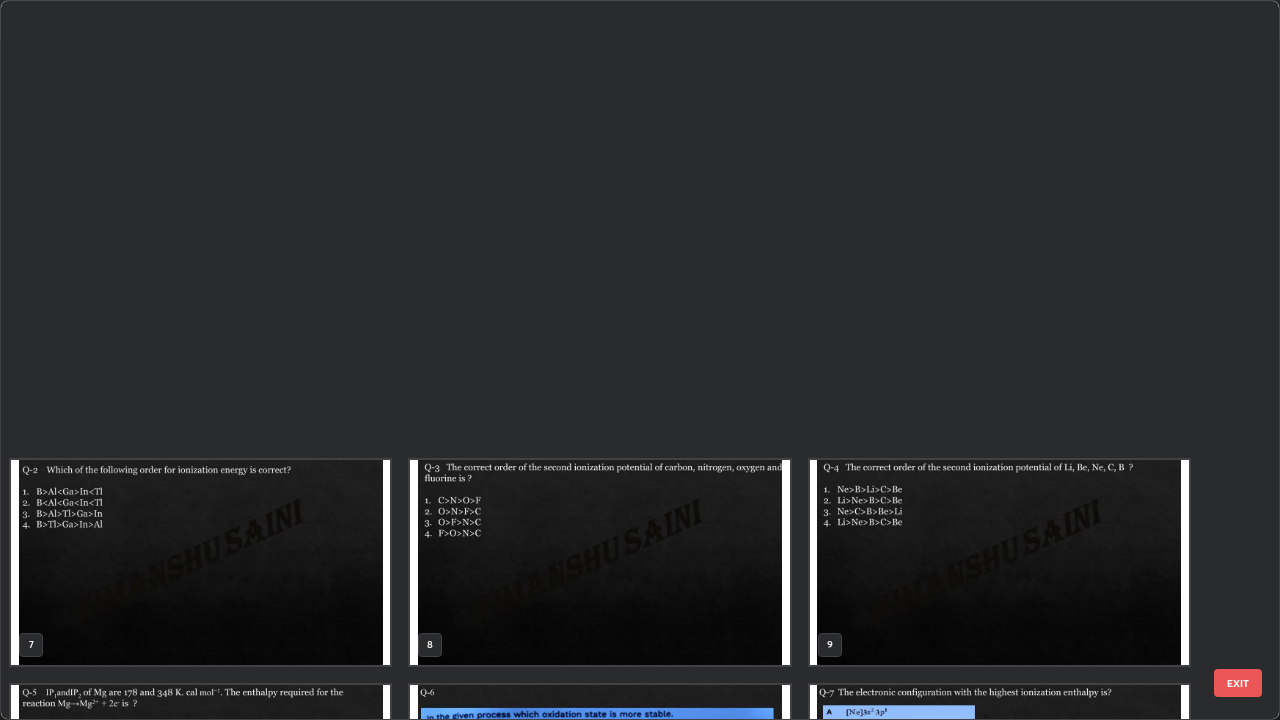 scroll, scrollTop: 854, scrollLeft: 0, axis: vertical 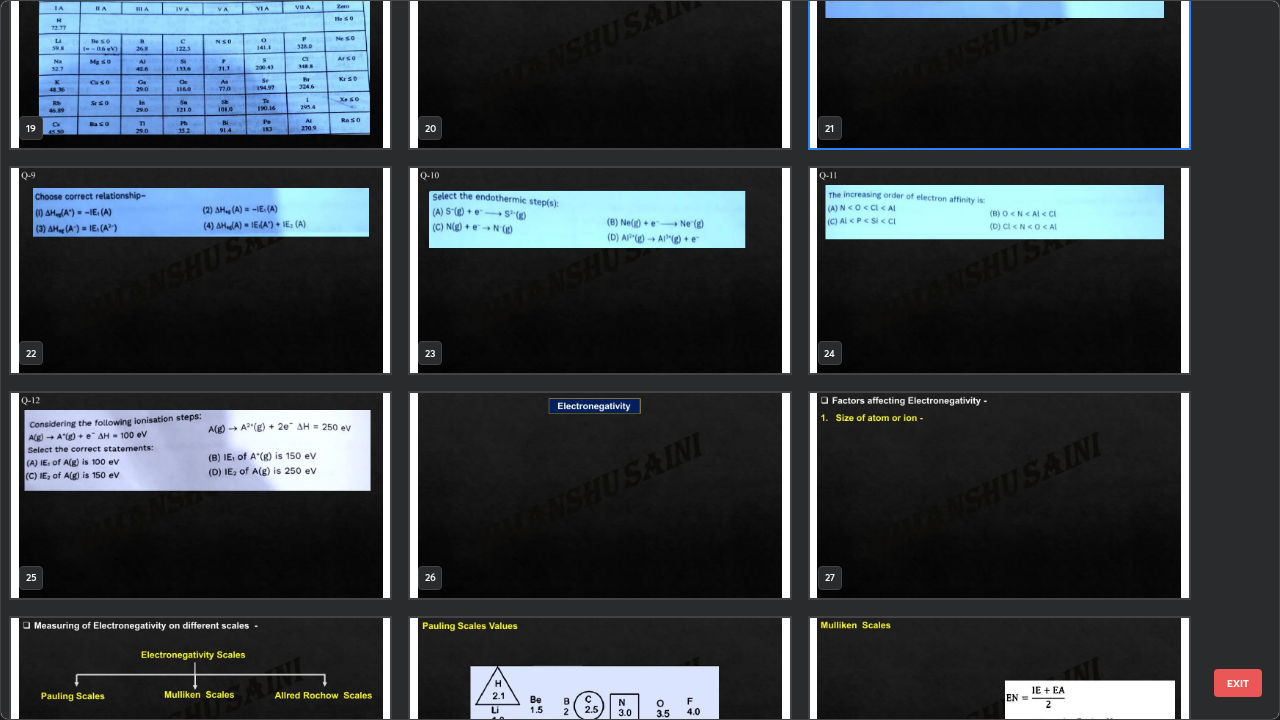 click at bounding box center (599, 495) 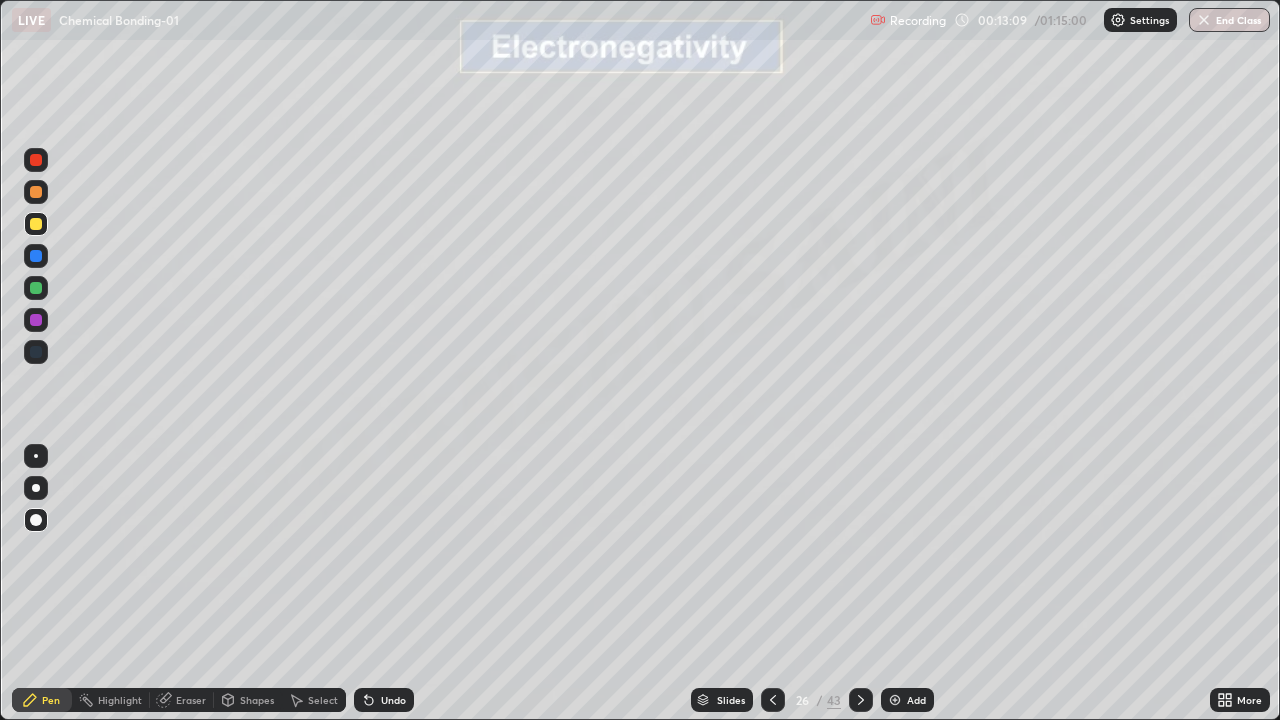 click at bounding box center (599, 495) 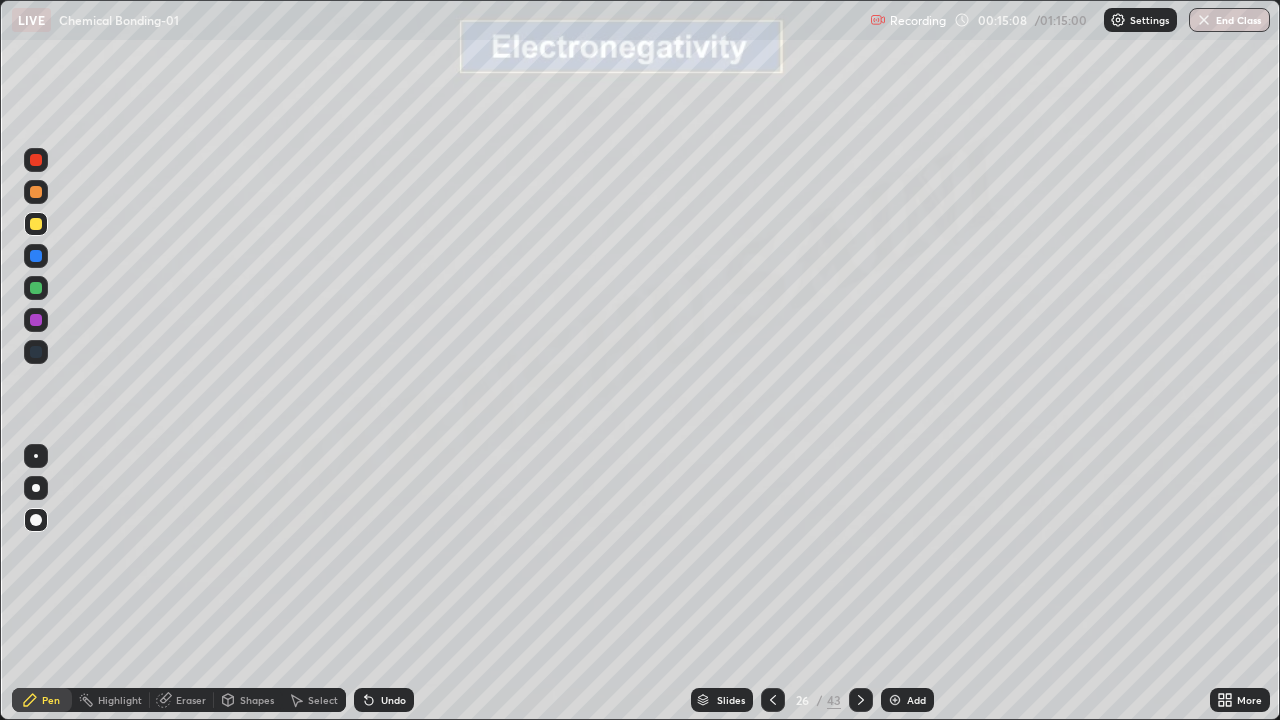 click at bounding box center [895, 700] 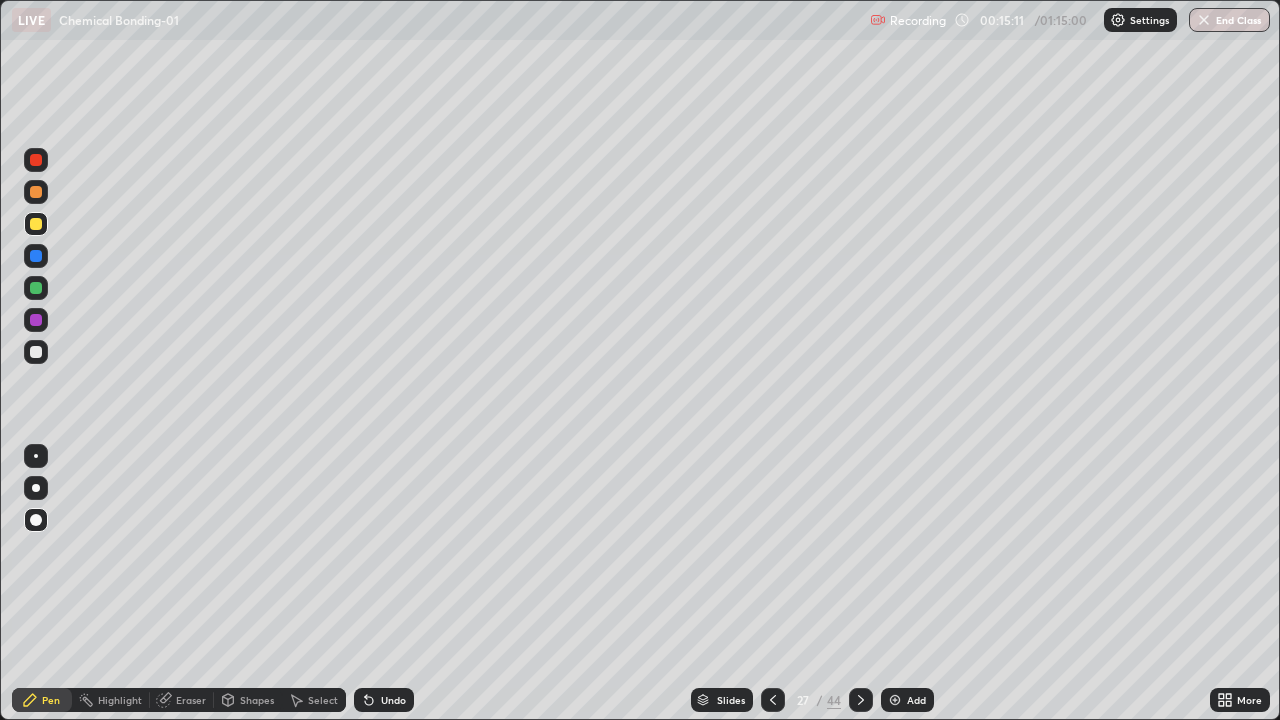 click at bounding box center [36, 256] 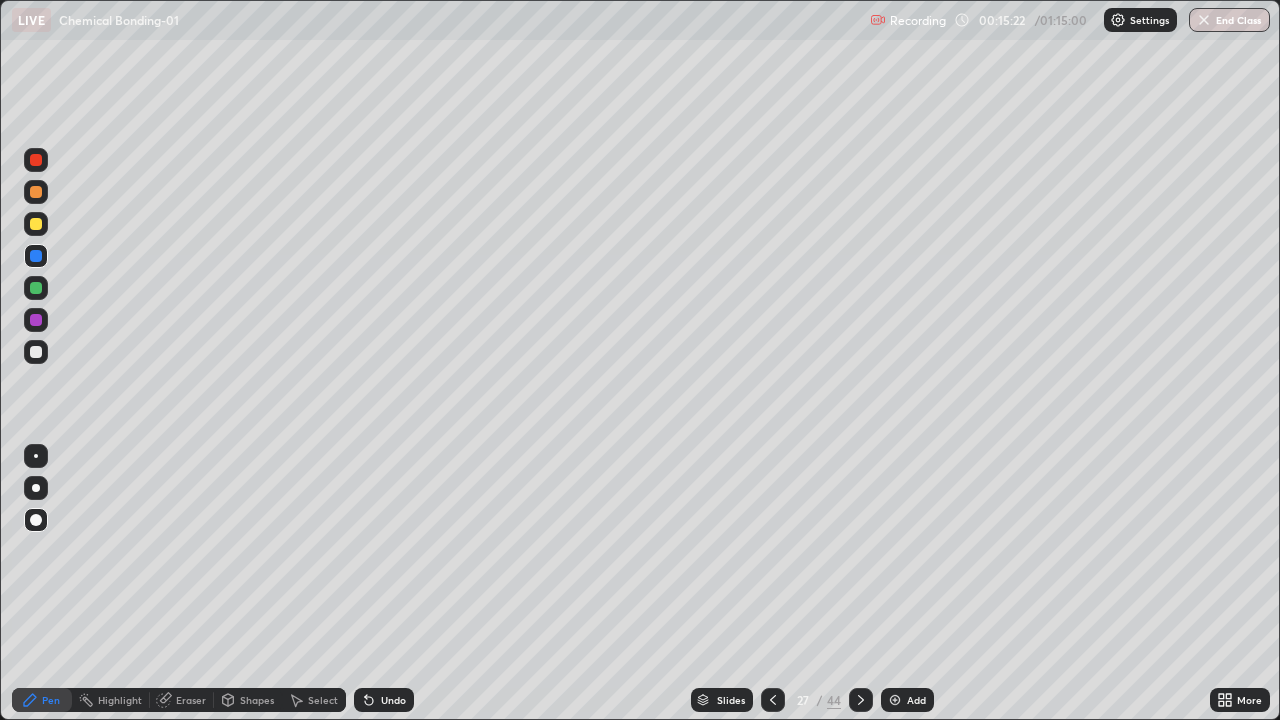 click at bounding box center [36, 224] 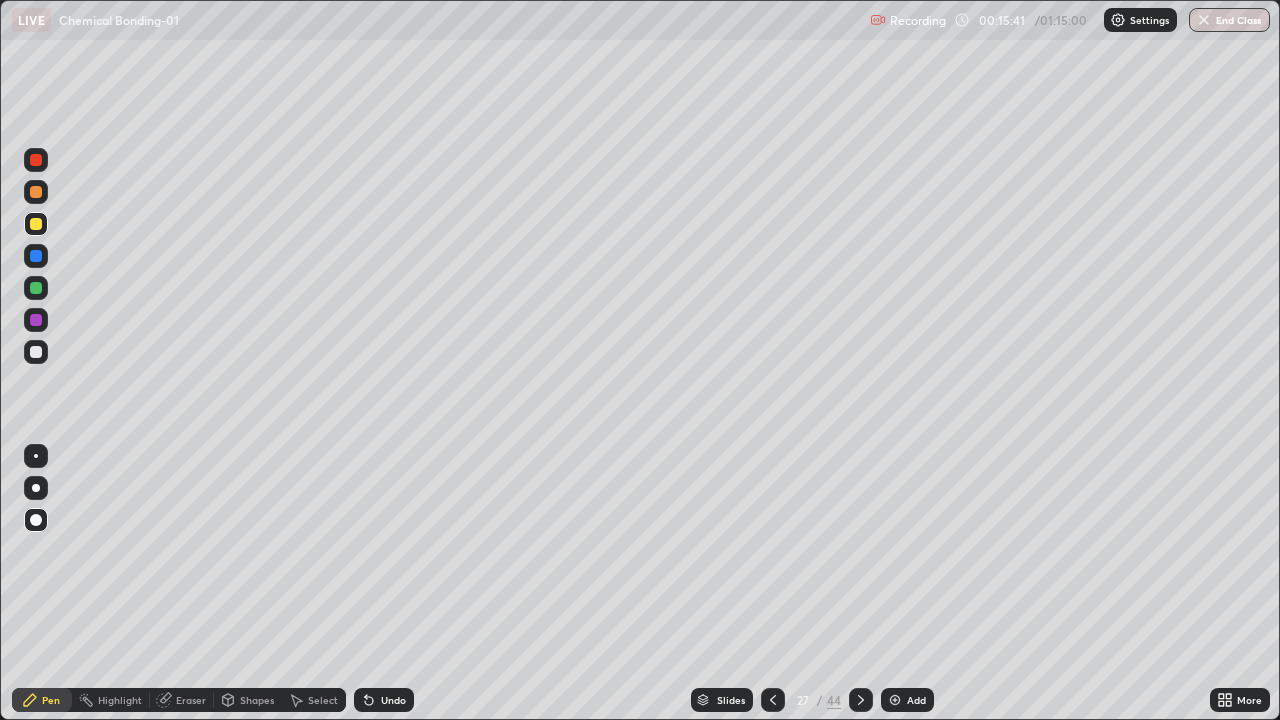 click at bounding box center [36, 256] 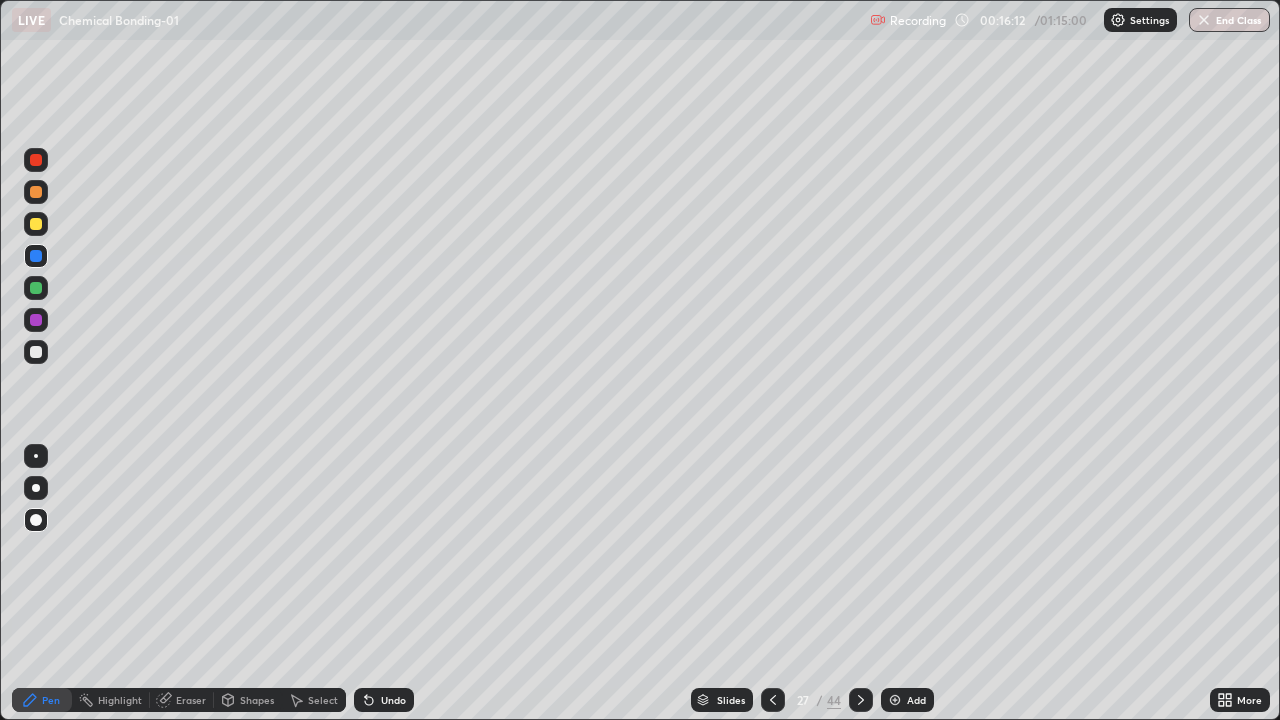 click at bounding box center [36, 224] 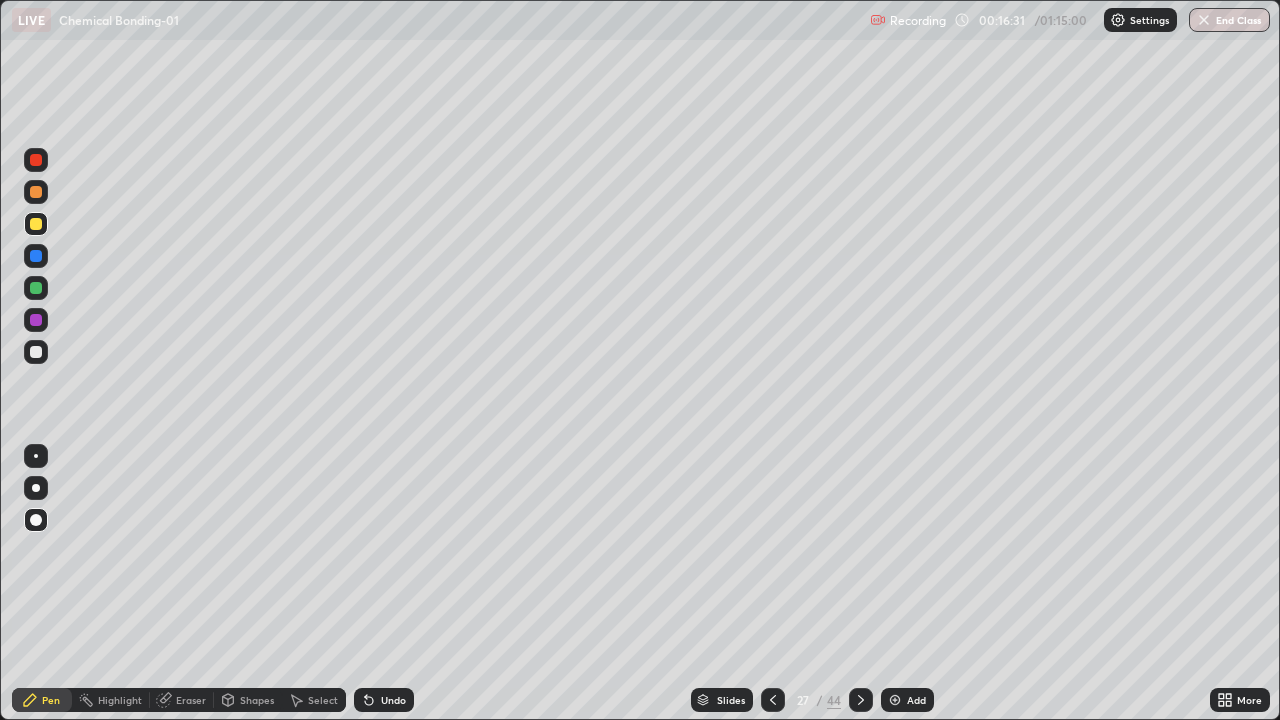click at bounding box center (36, 256) 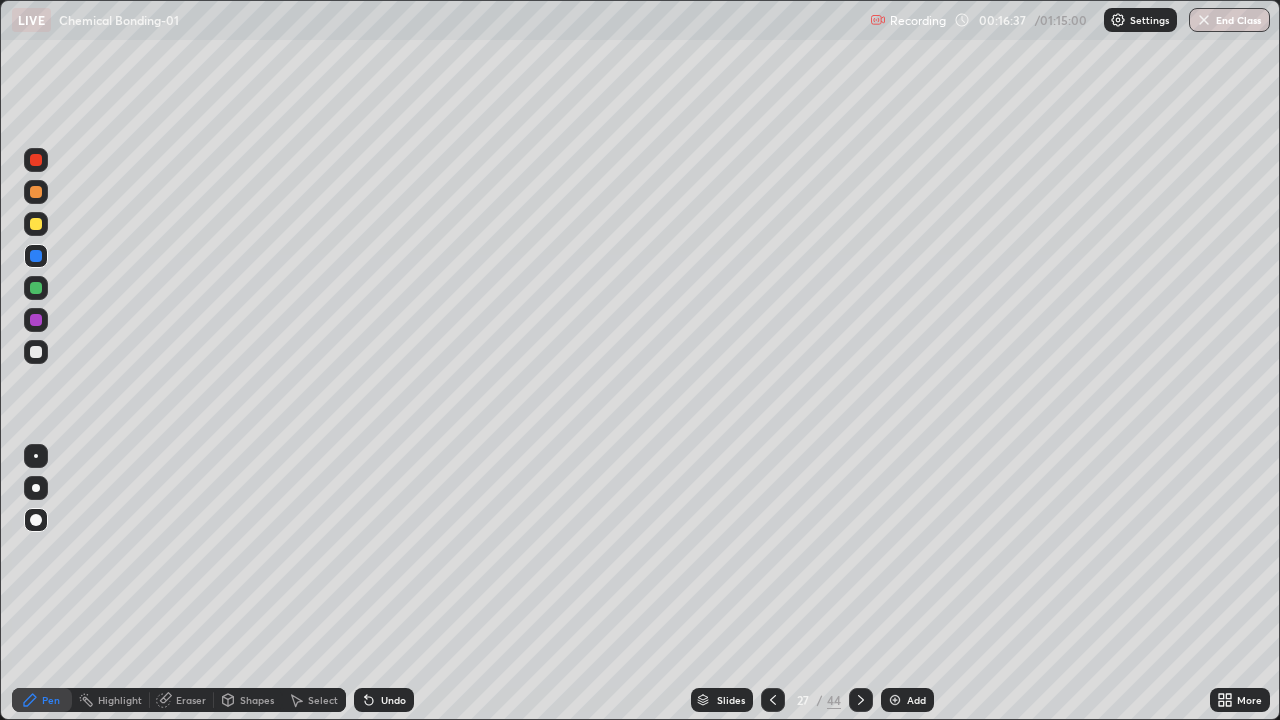 click at bounding box center [36, 224] 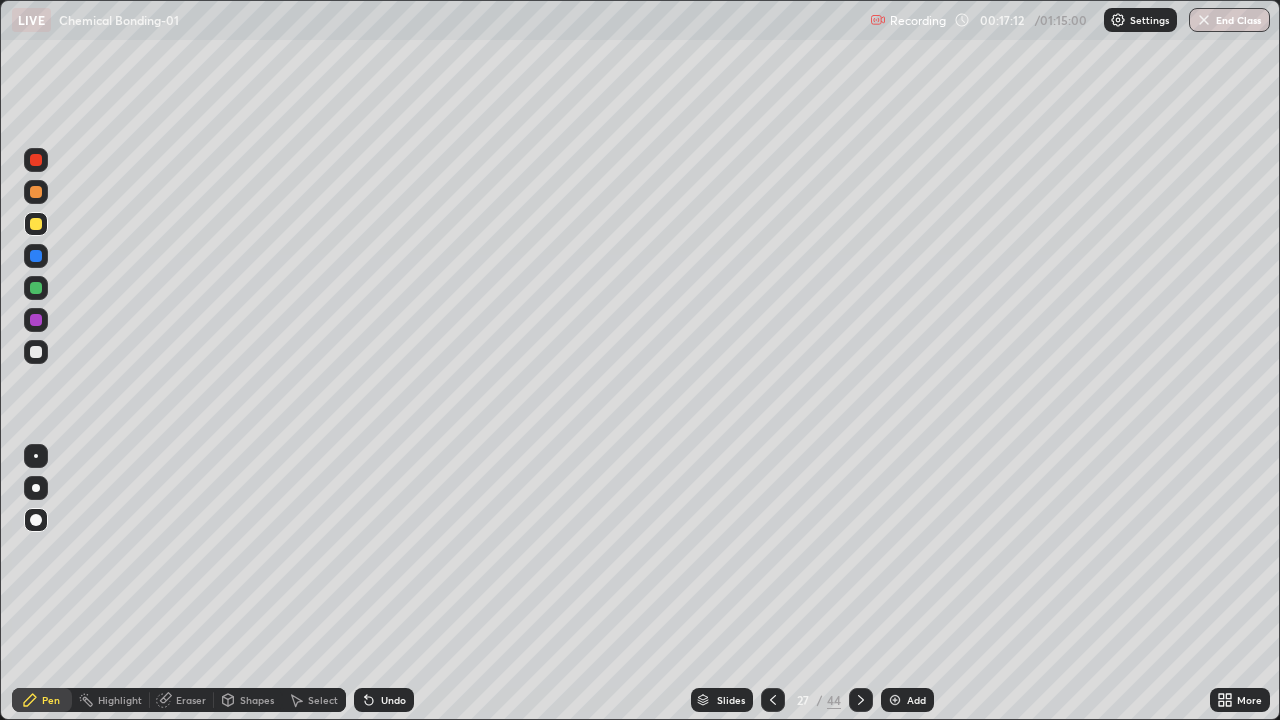 click on "Undo" at bounding box center [393, 700] 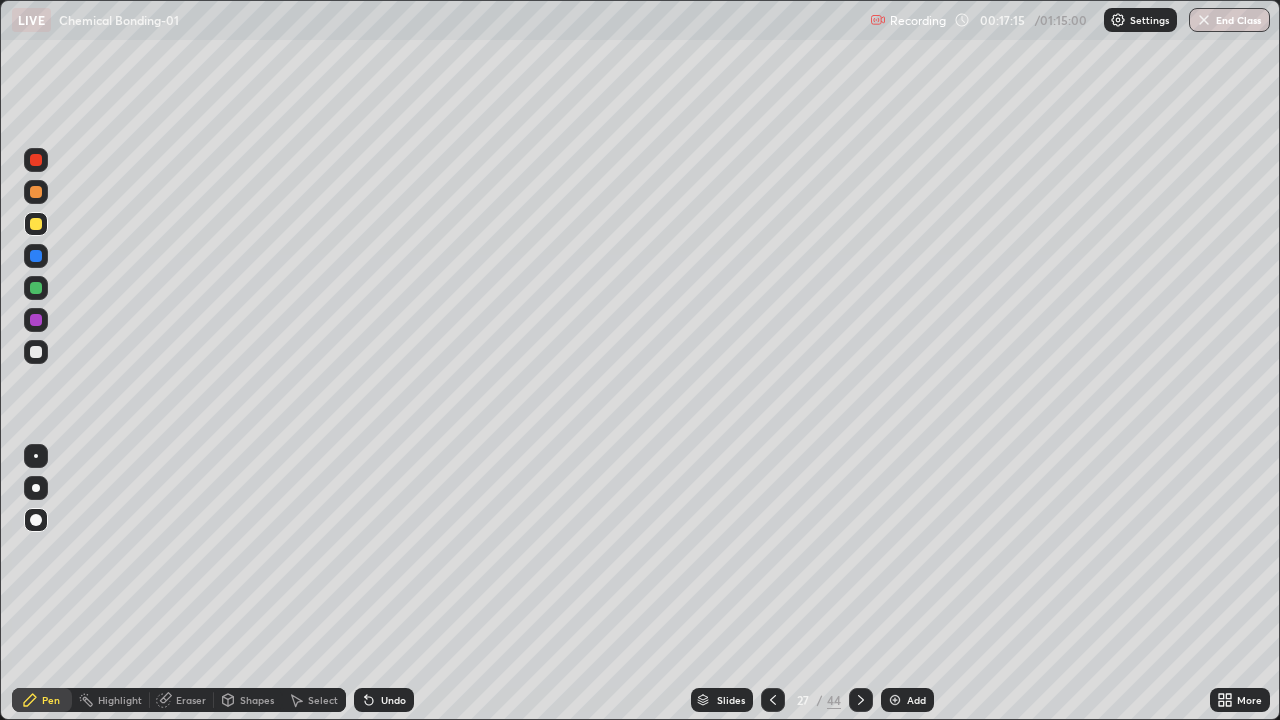 click on "Eraser" at bounding box center [182, 700] 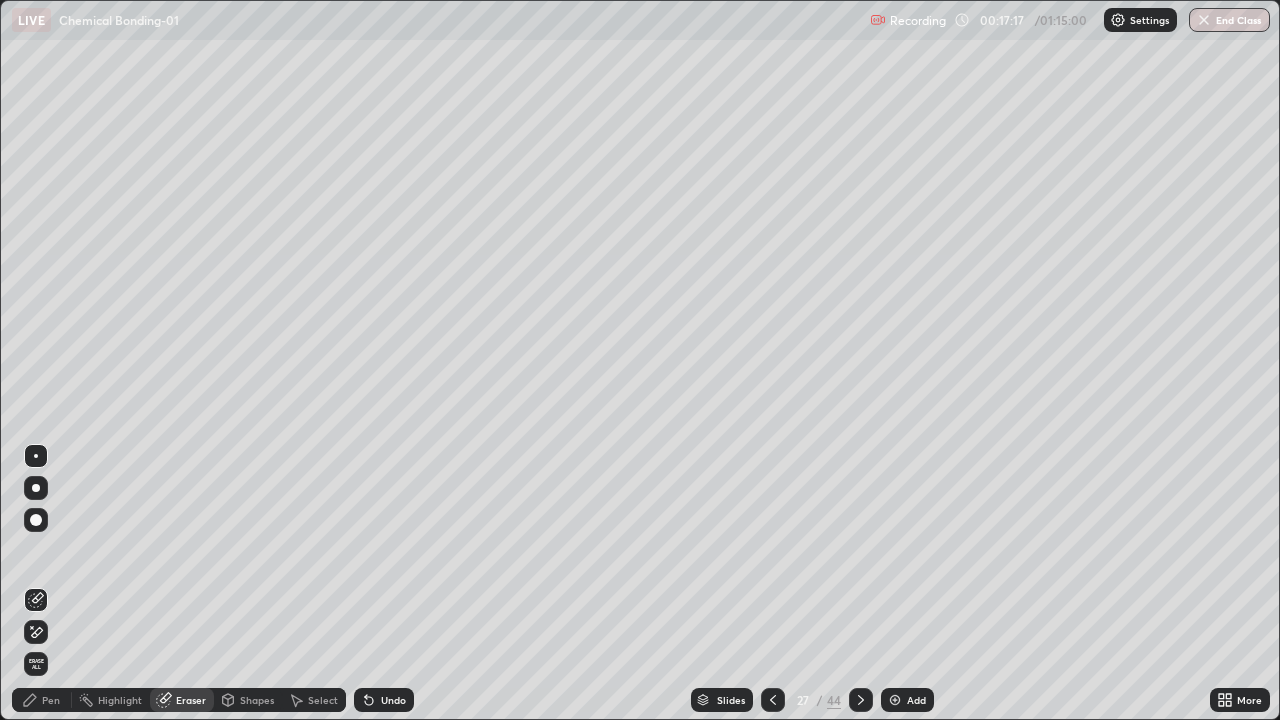 click on "Pen" at bounding box center (42, 700) 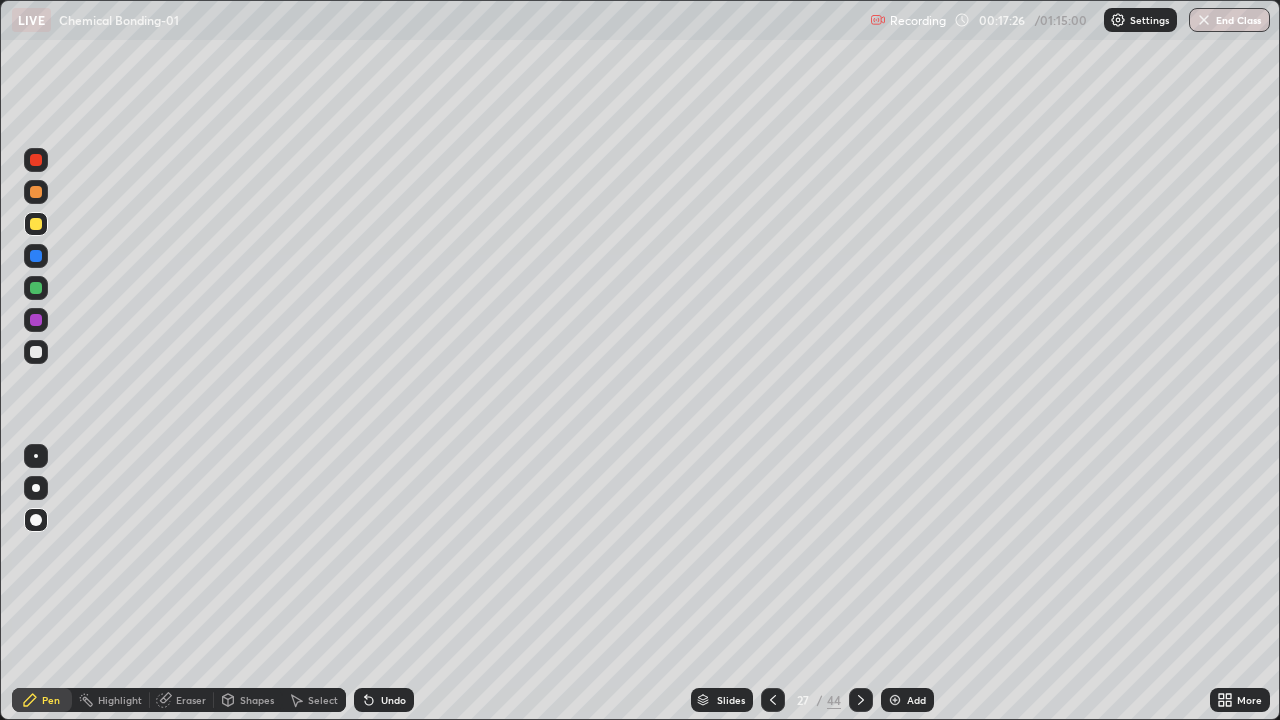 click at bounding box center (36, 256) 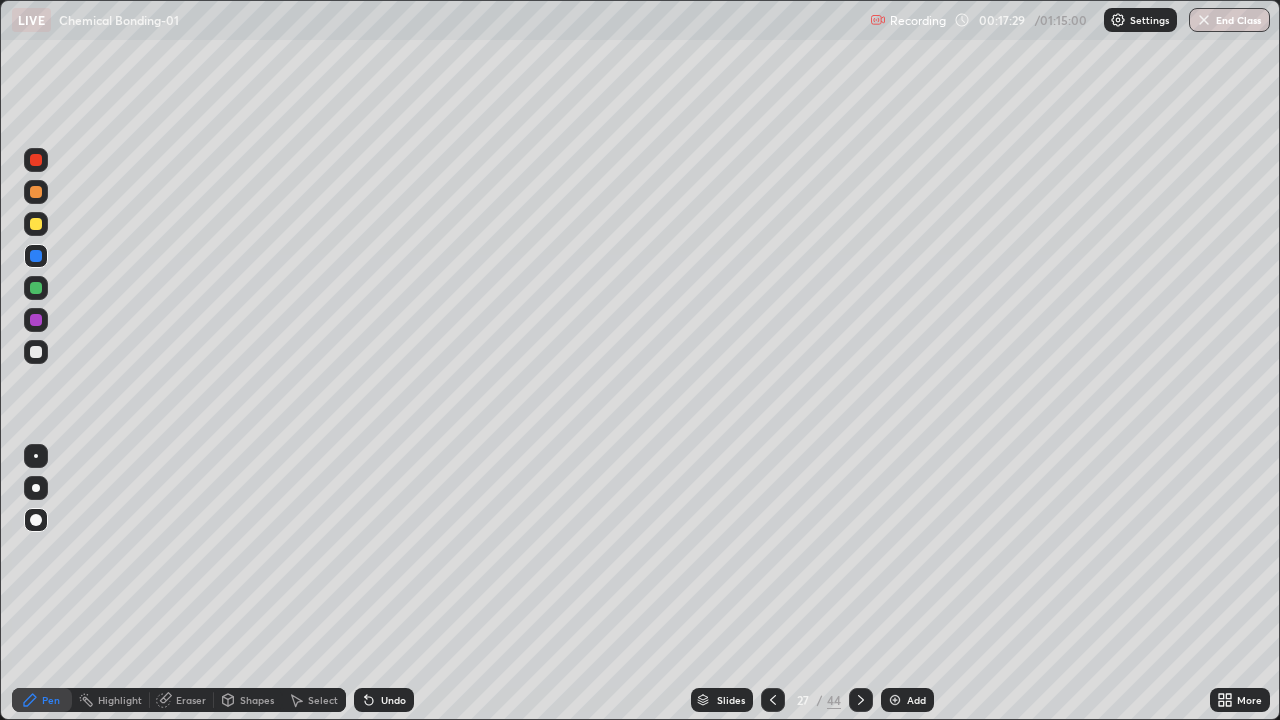 click on "Add" at bounding box center [916, 700] 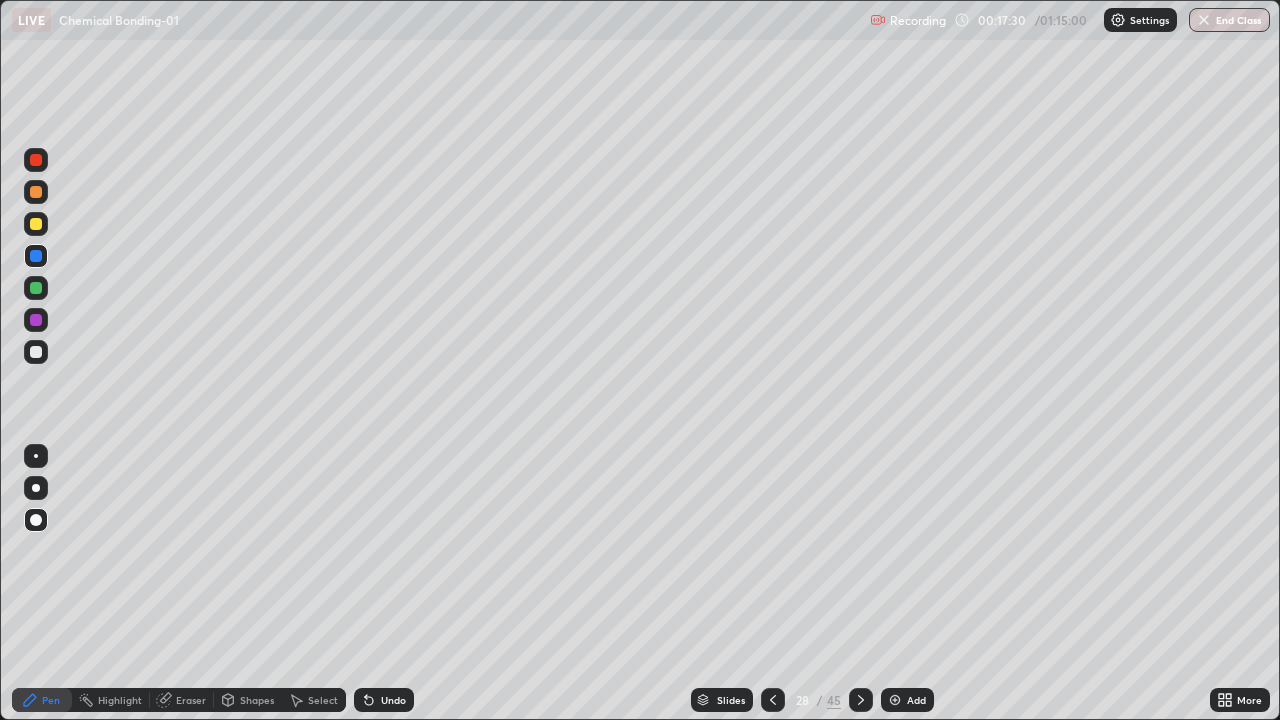 click at bounding box center (36, 224) 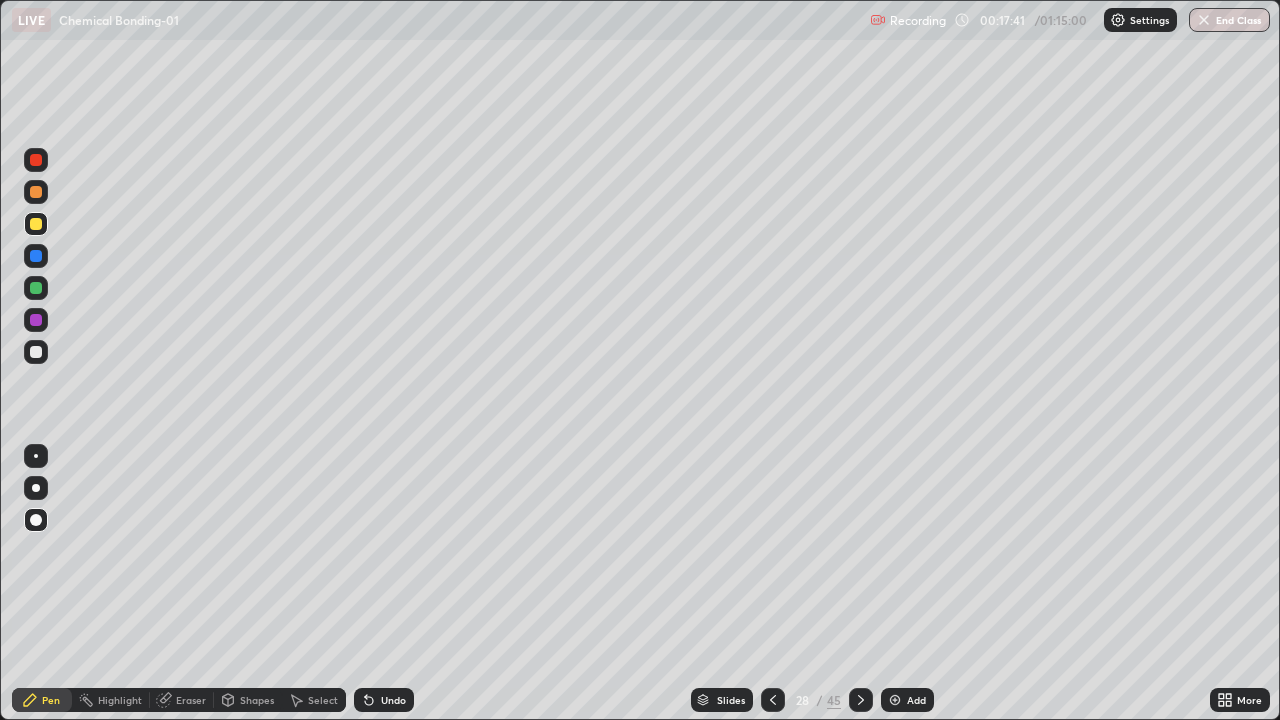 click at bounding box center [36, 320] 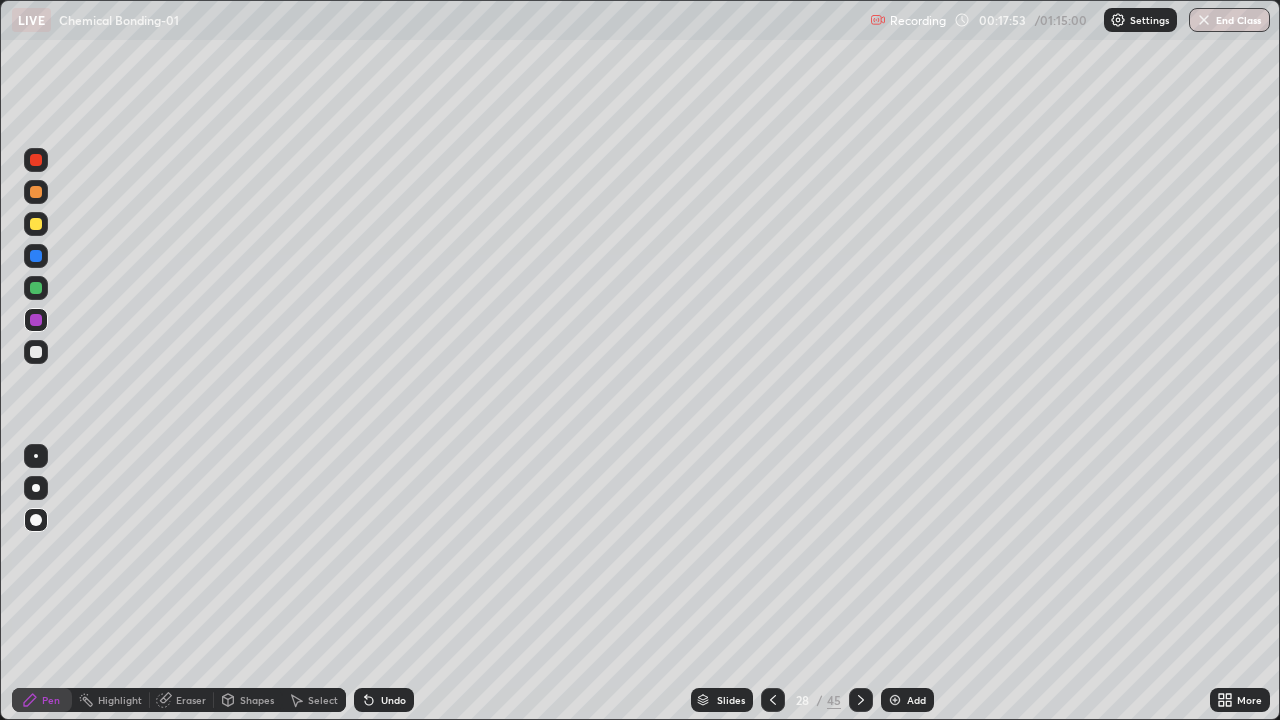 click at bounding box center (36, 224) 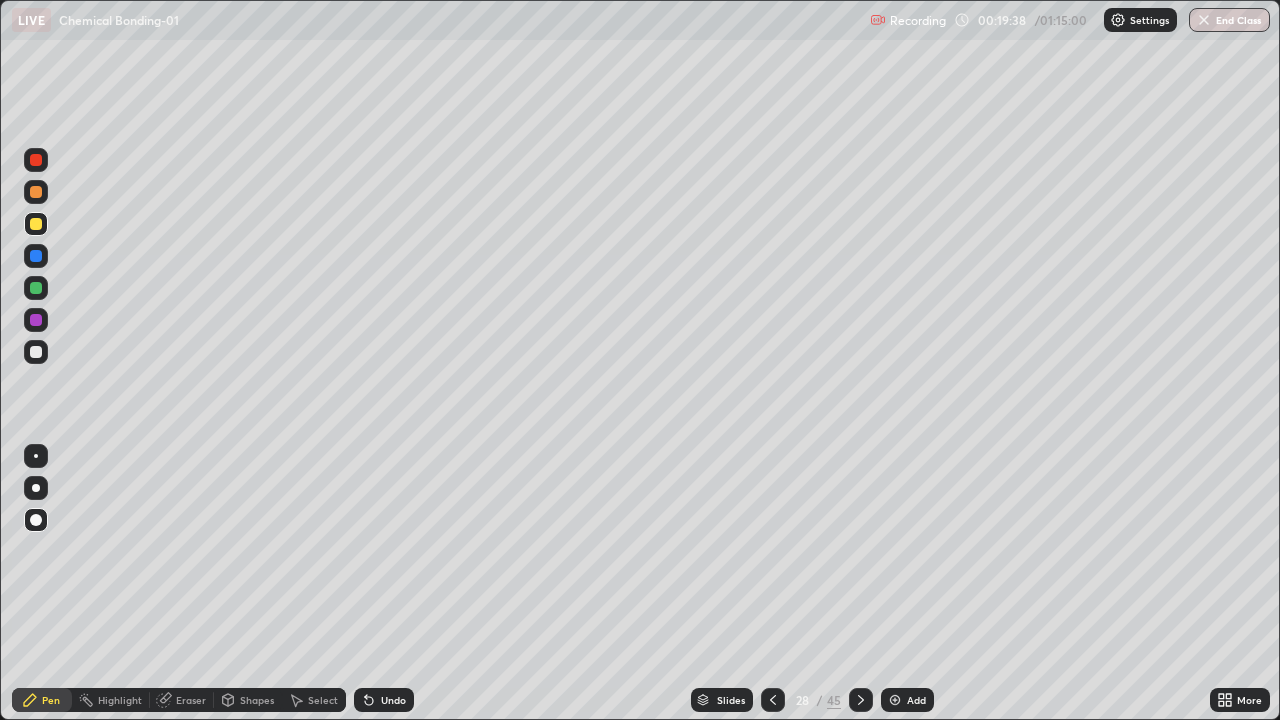 click at bounding box center [36, 288] 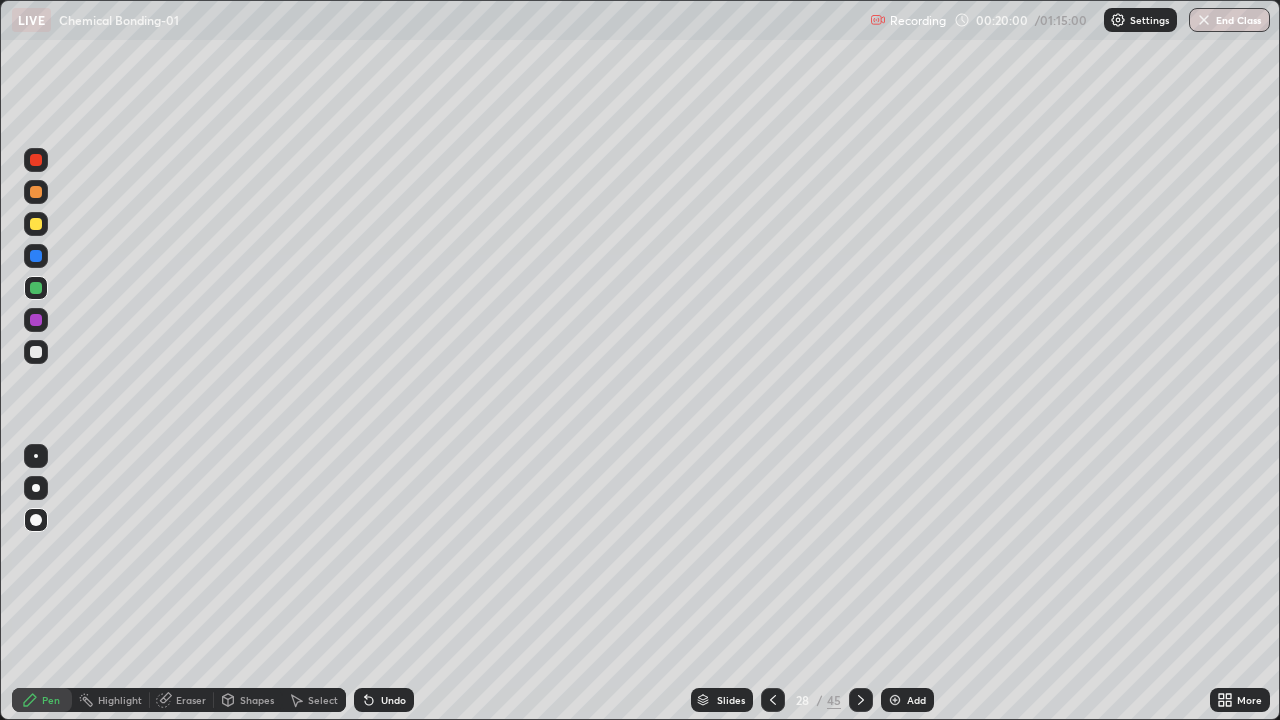 click at bounding box center (36, 256) 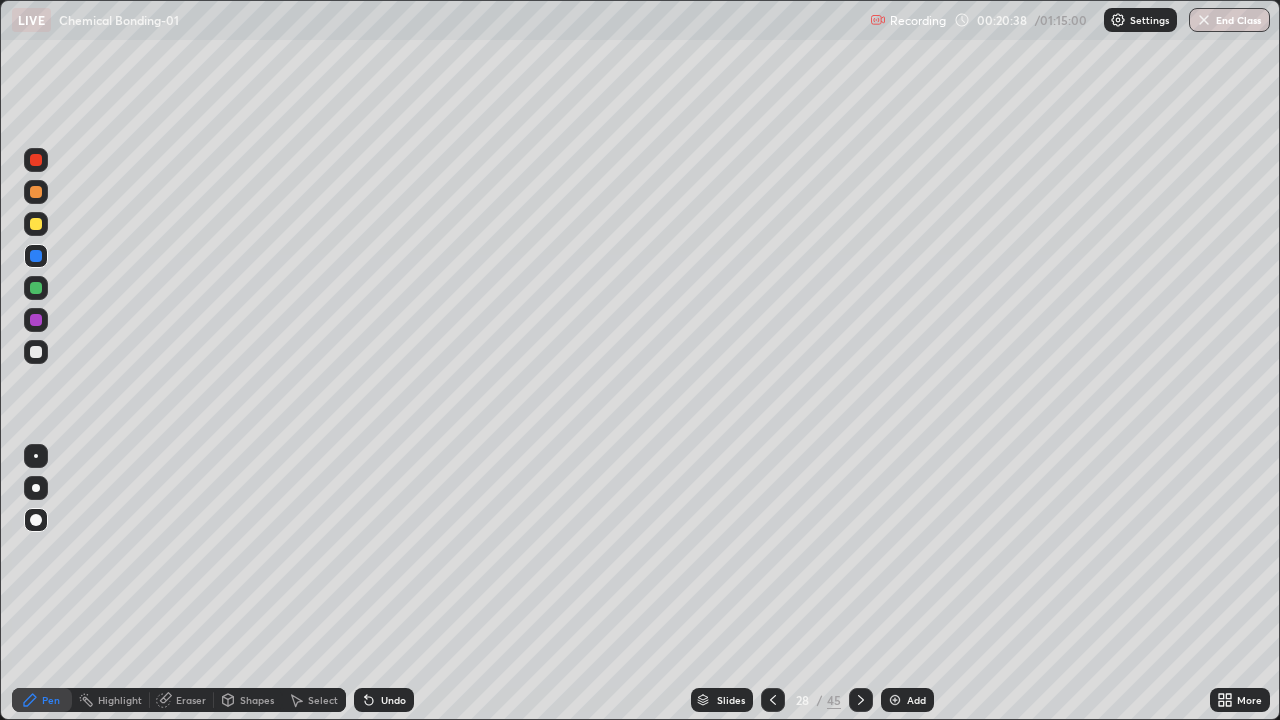 click 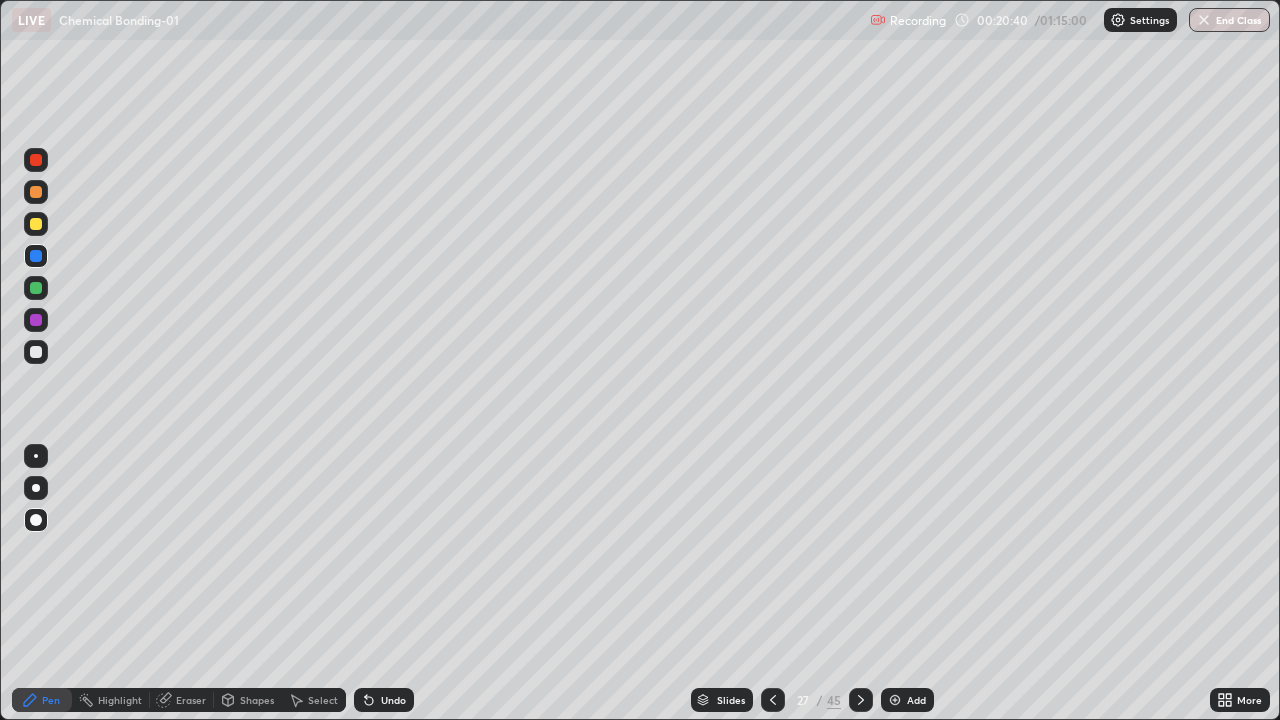 click at bounding box center (36, 224) 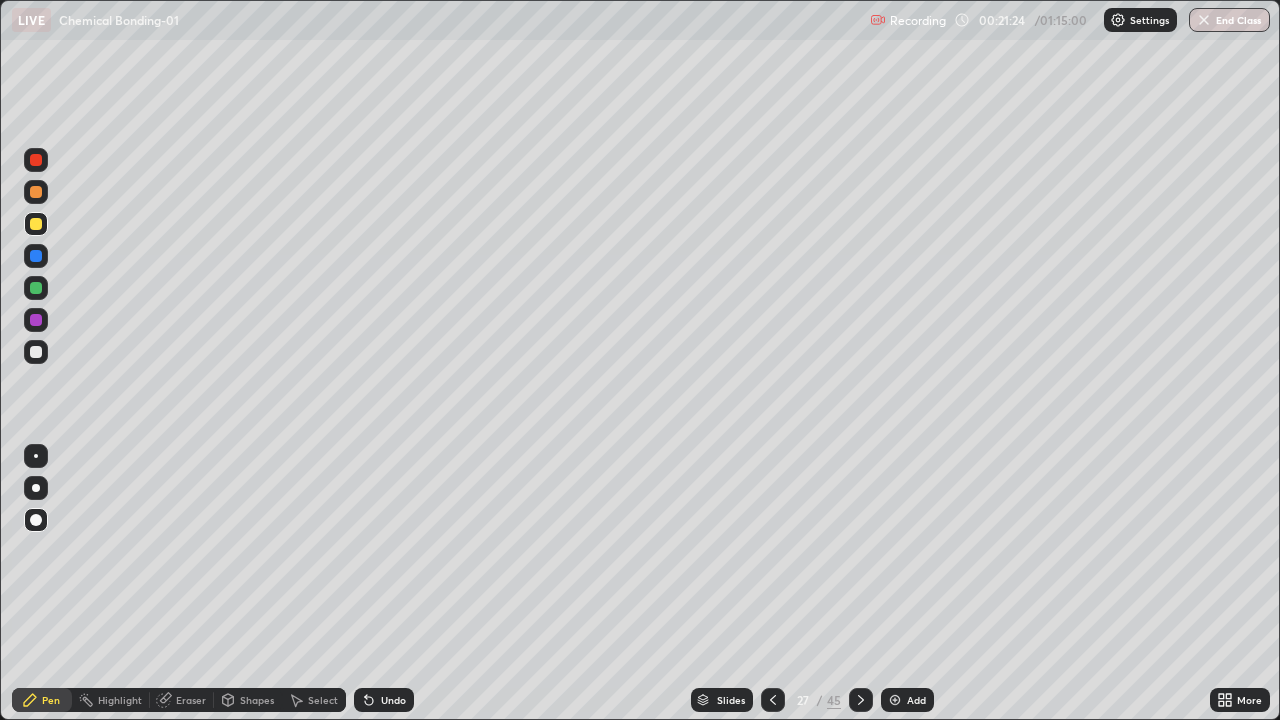 click 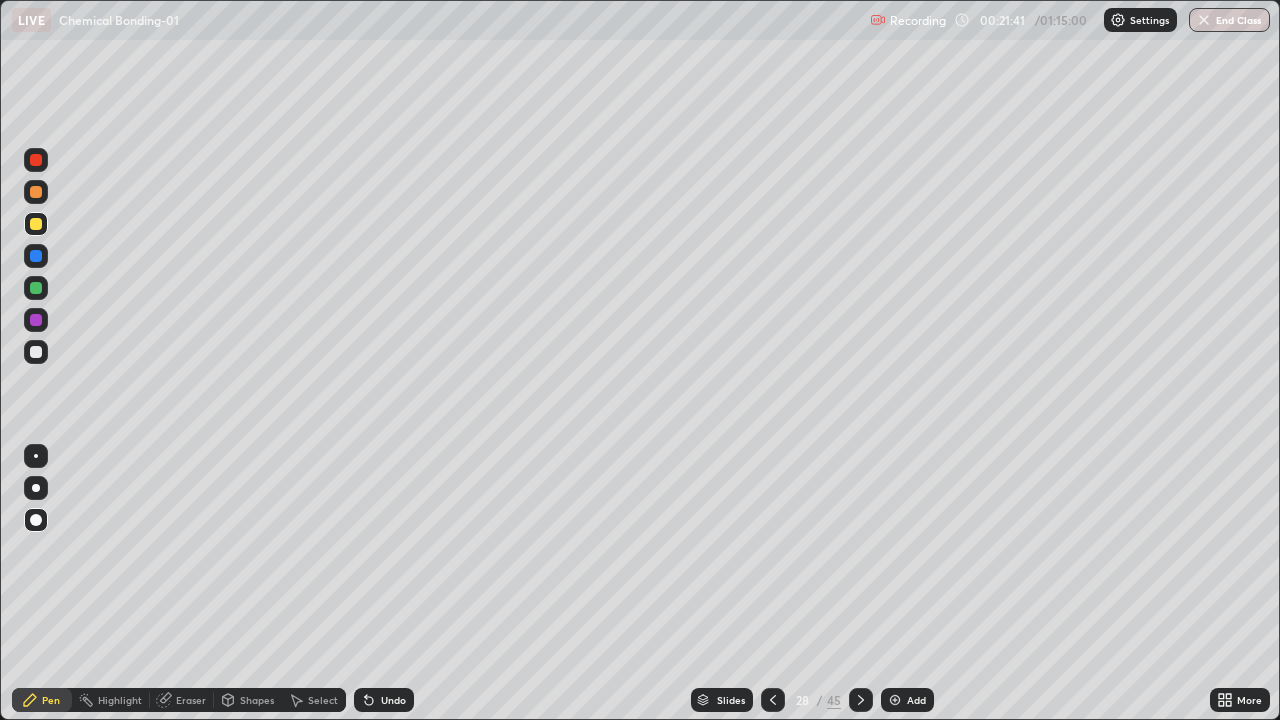 click 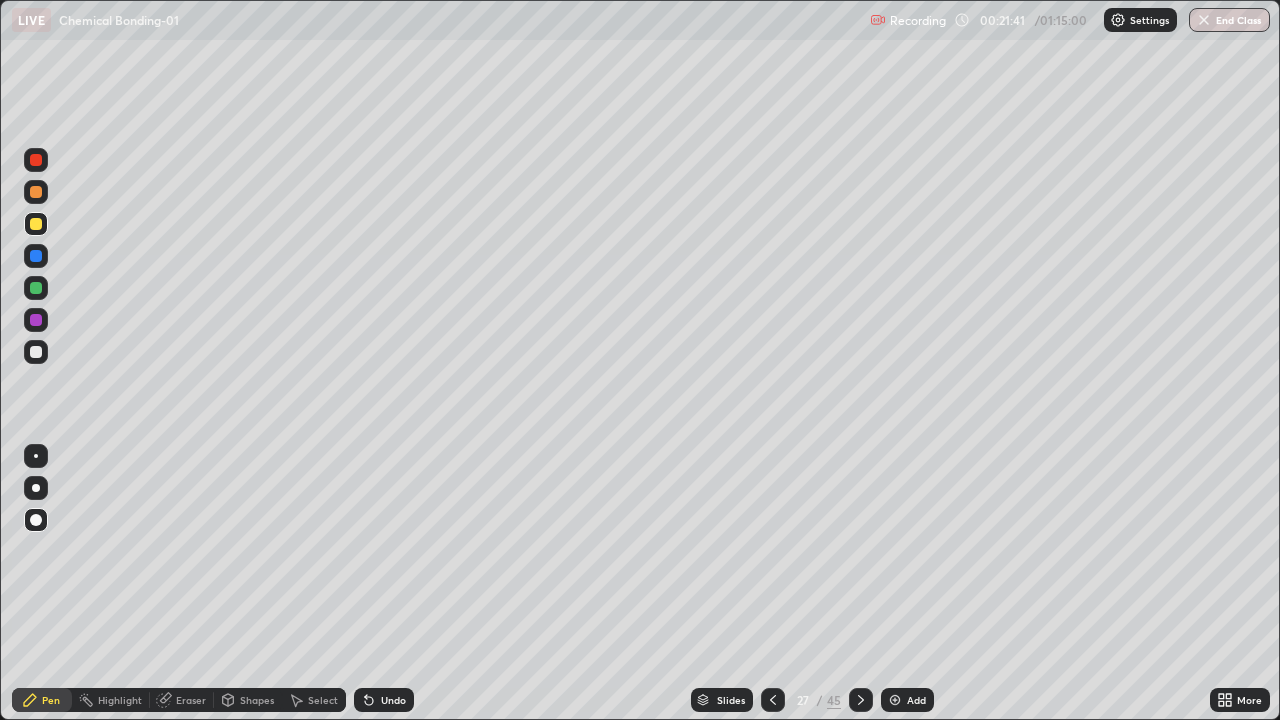 click at bounding box center [773, 700] 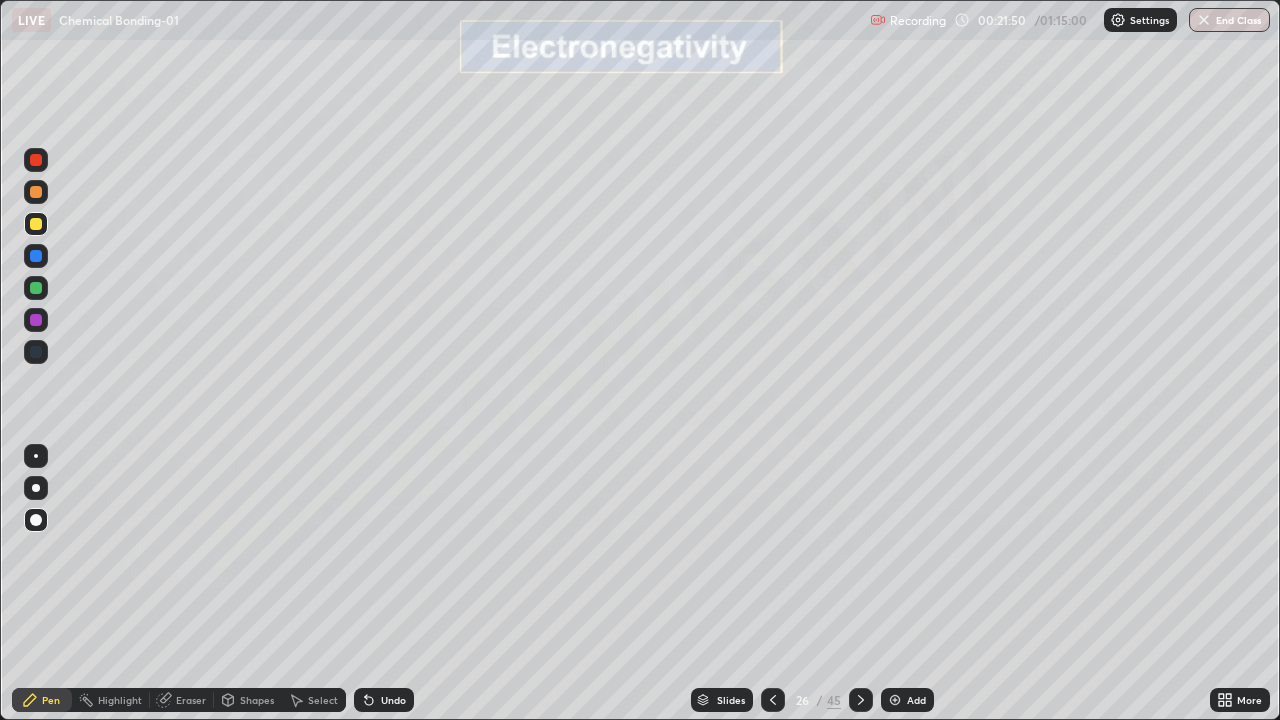 click at bounding box center [36, 320] 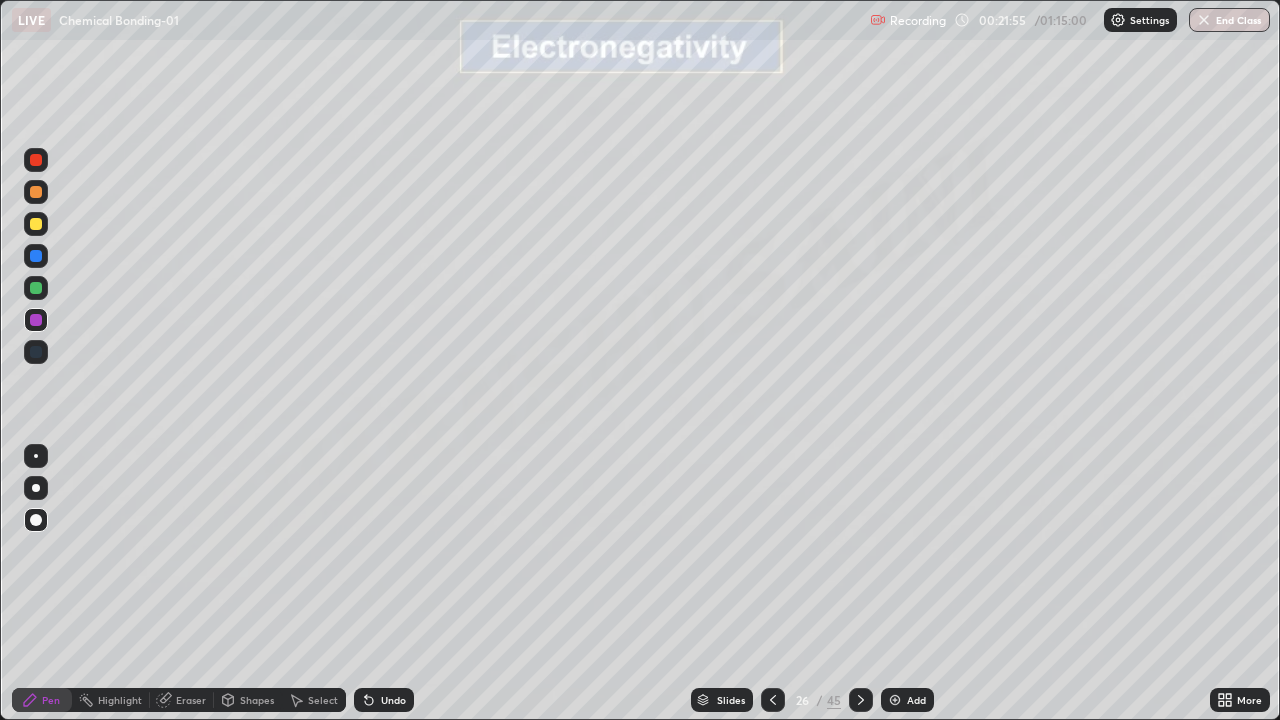 click at bounding box center [36, 224] 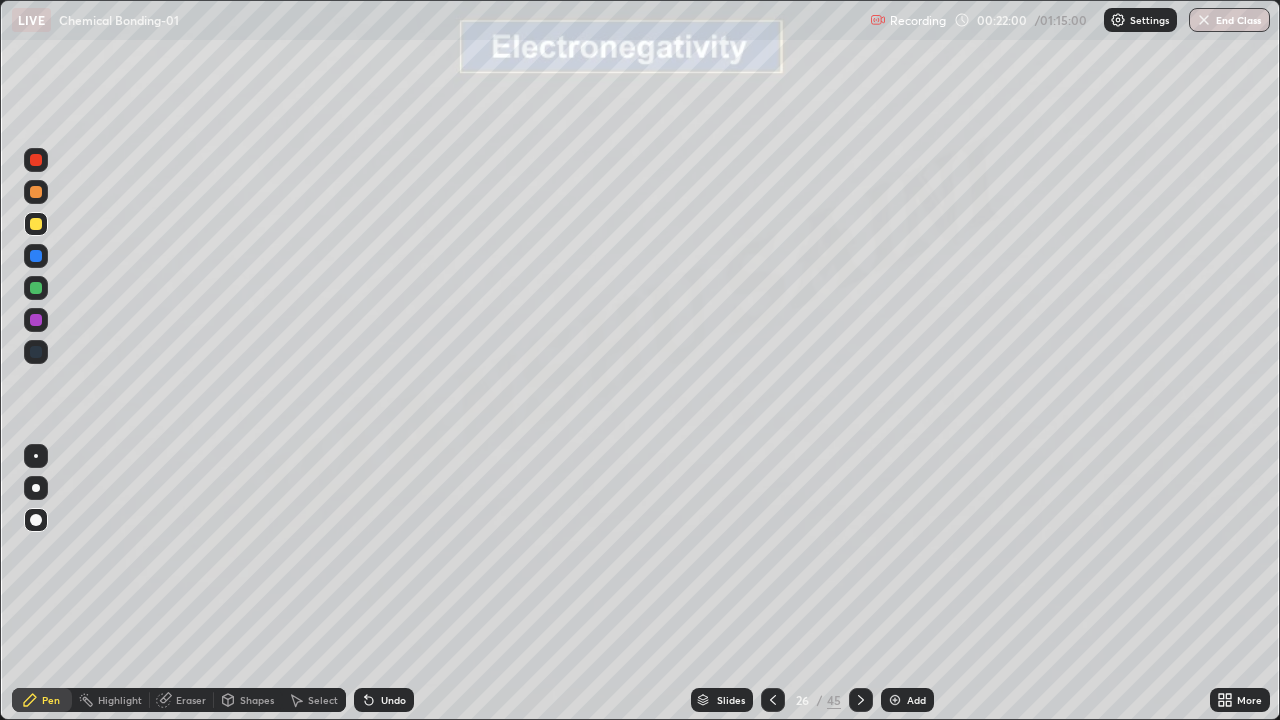 click on "Undo" at bounding box center [393, 700] 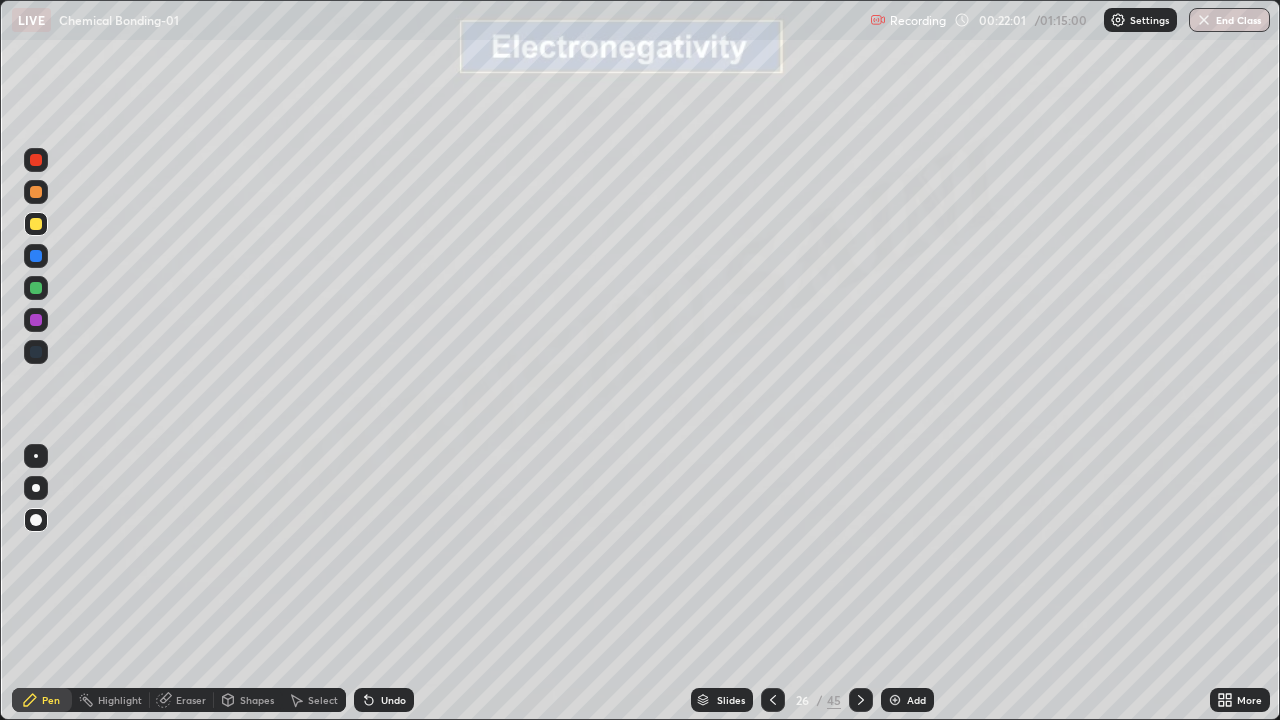 click on "Undo" at bounding box center [384, 700] 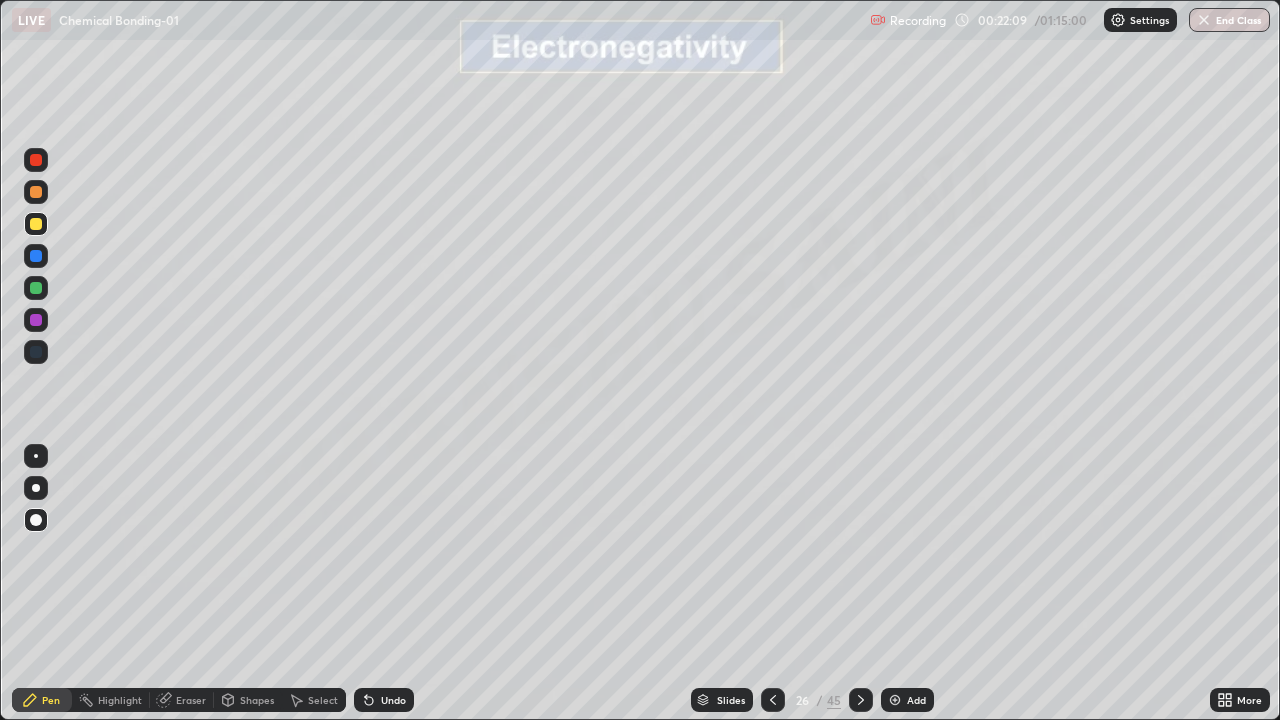 click at bounding box center (36, 256) 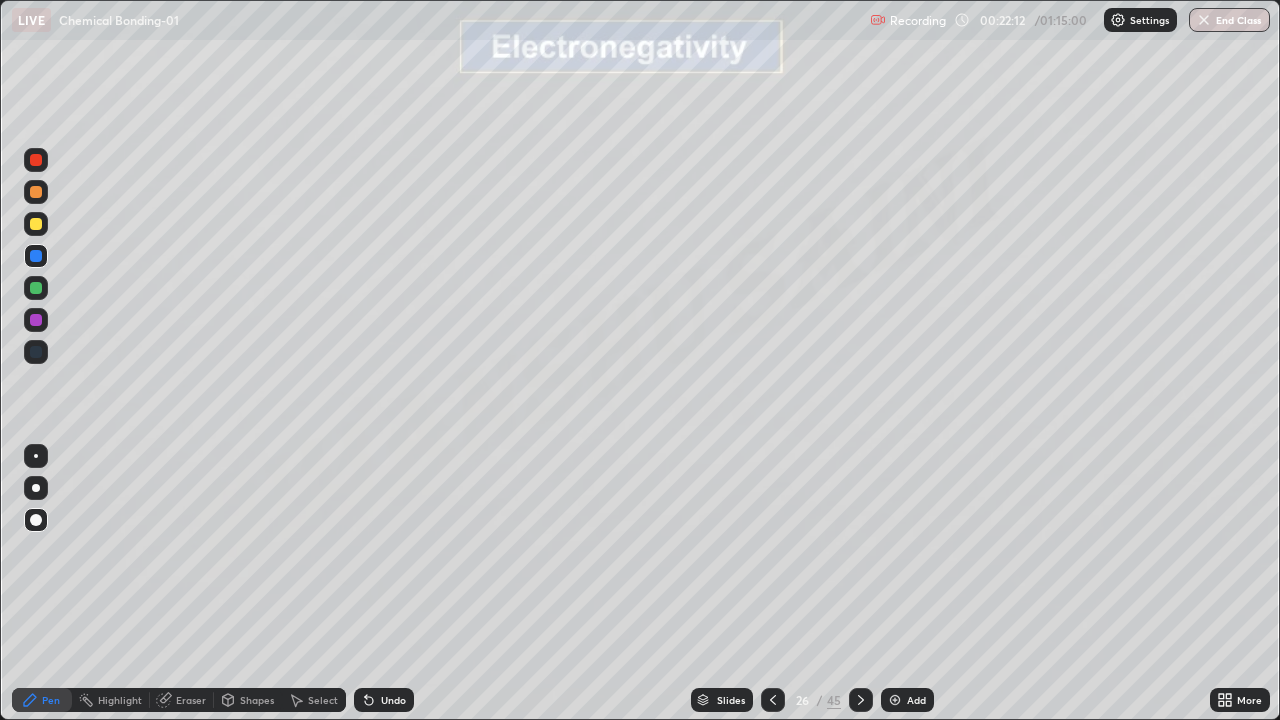 click at bounding box center [36, 224] 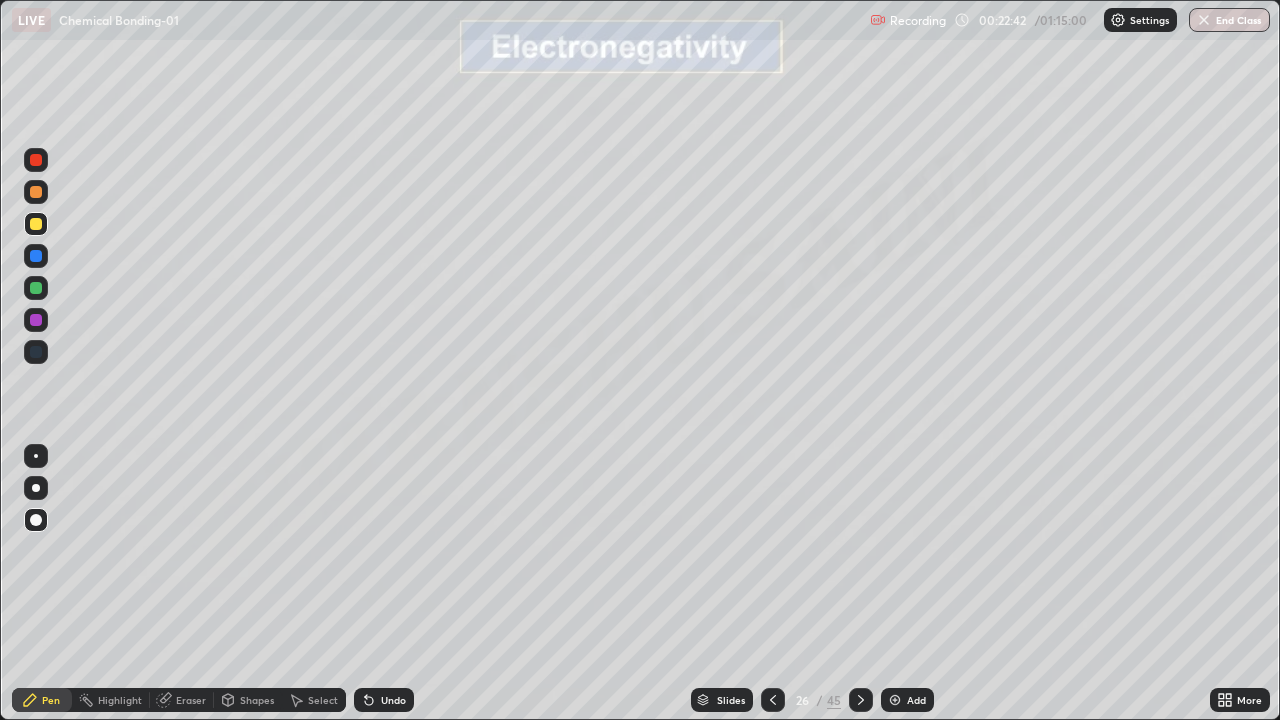 click at bounding box center (36, 288) 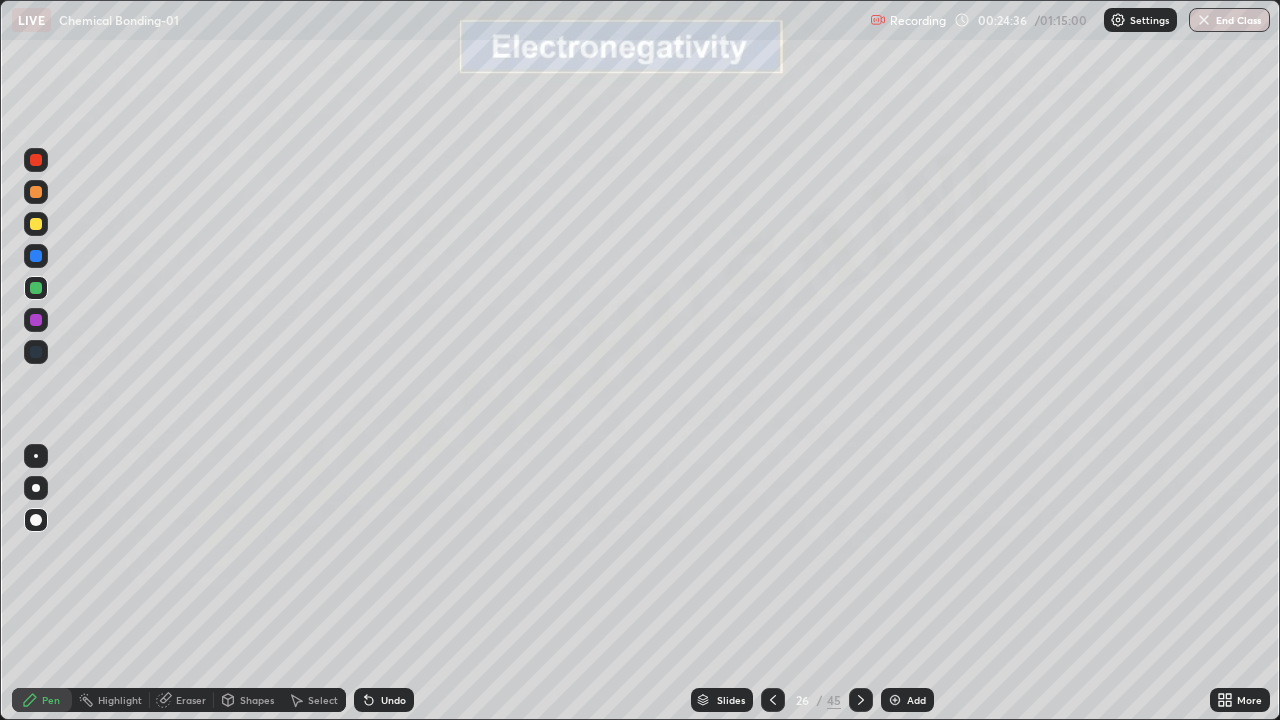 click 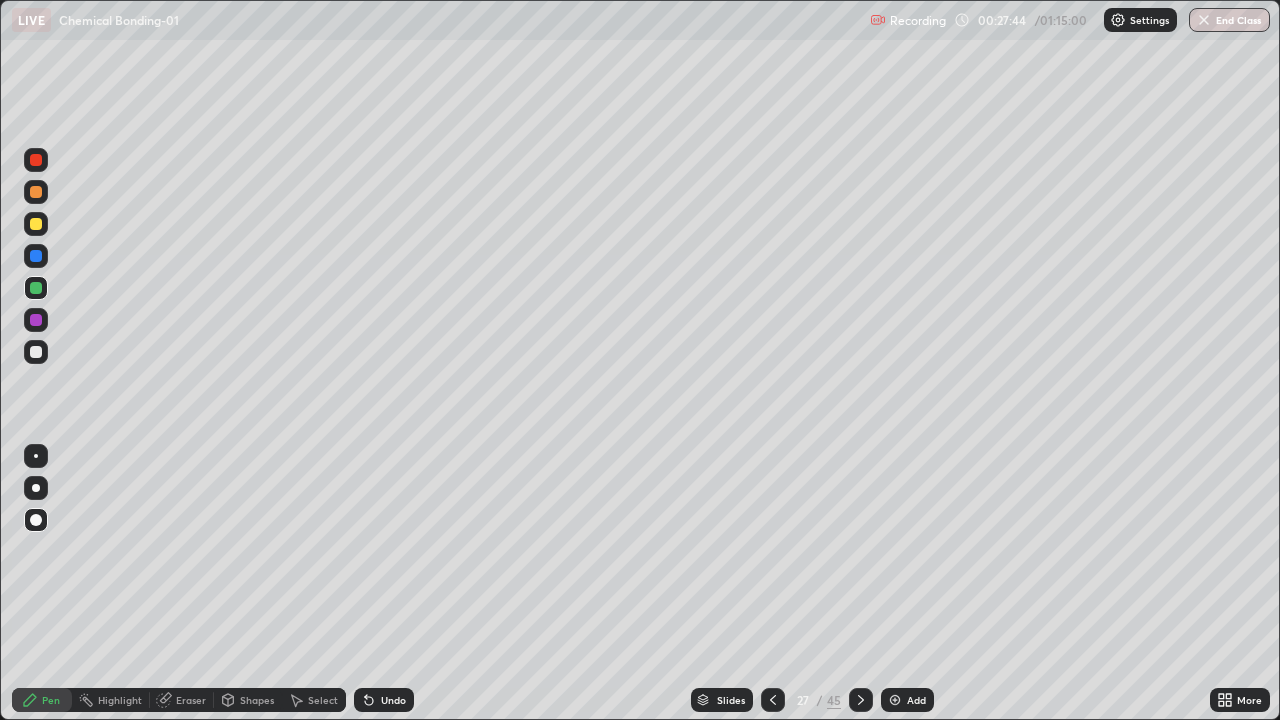 click 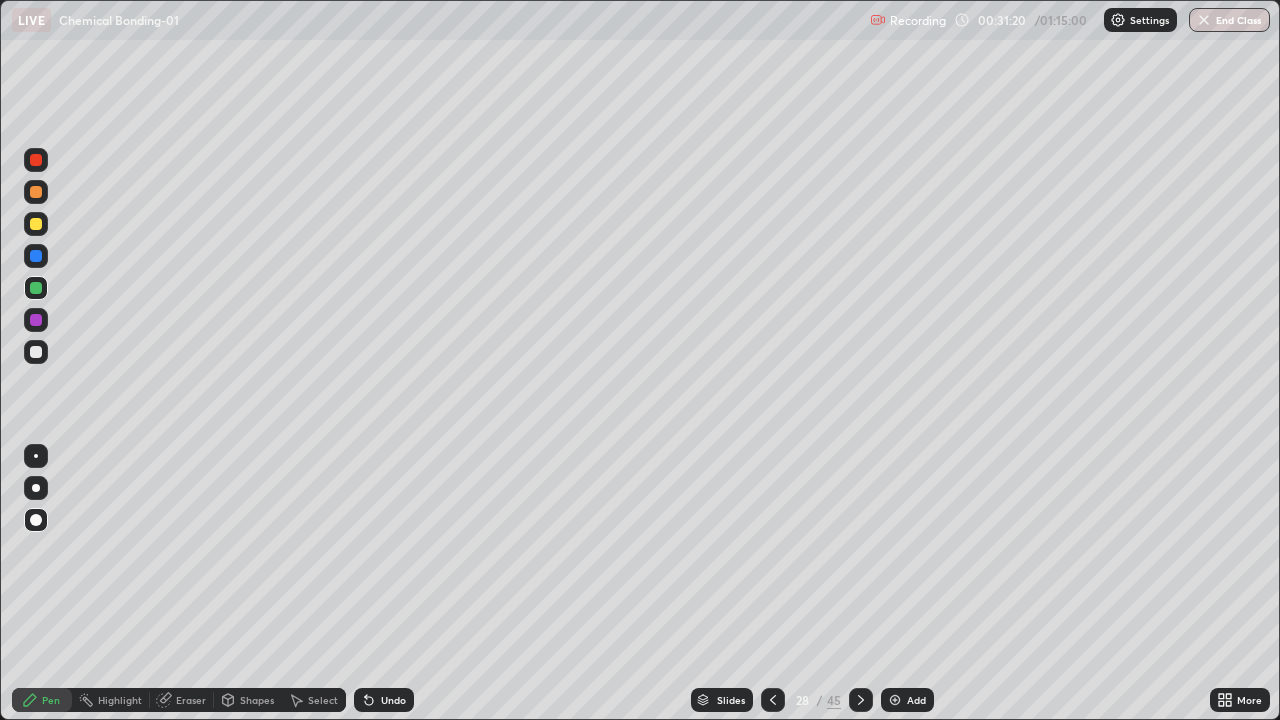click at bounding box center (861, 700) 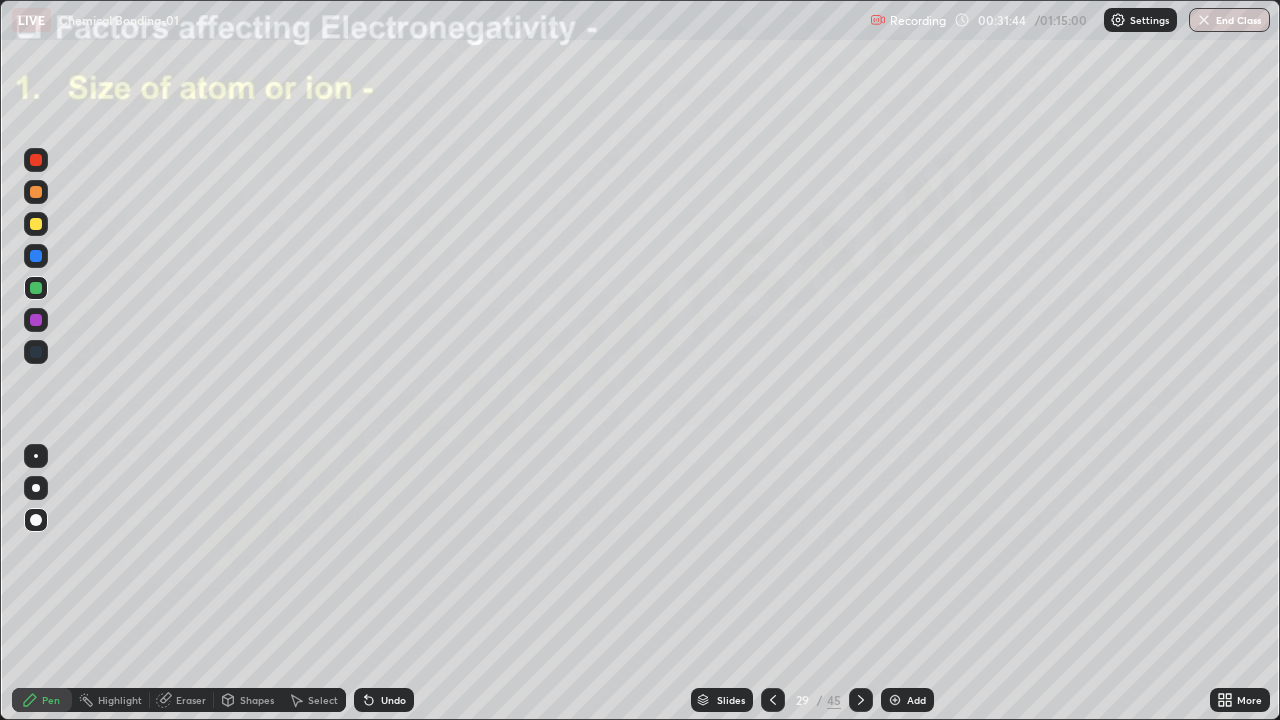click at bounding box center [36, 224] 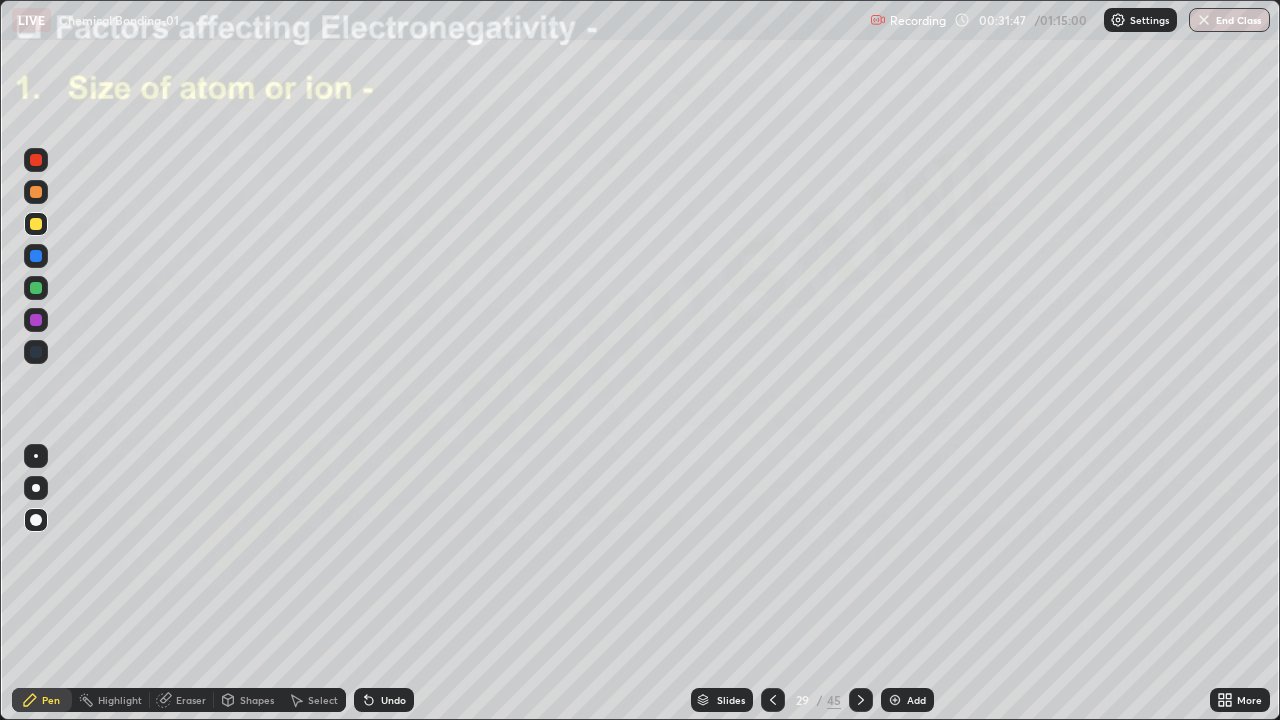 click 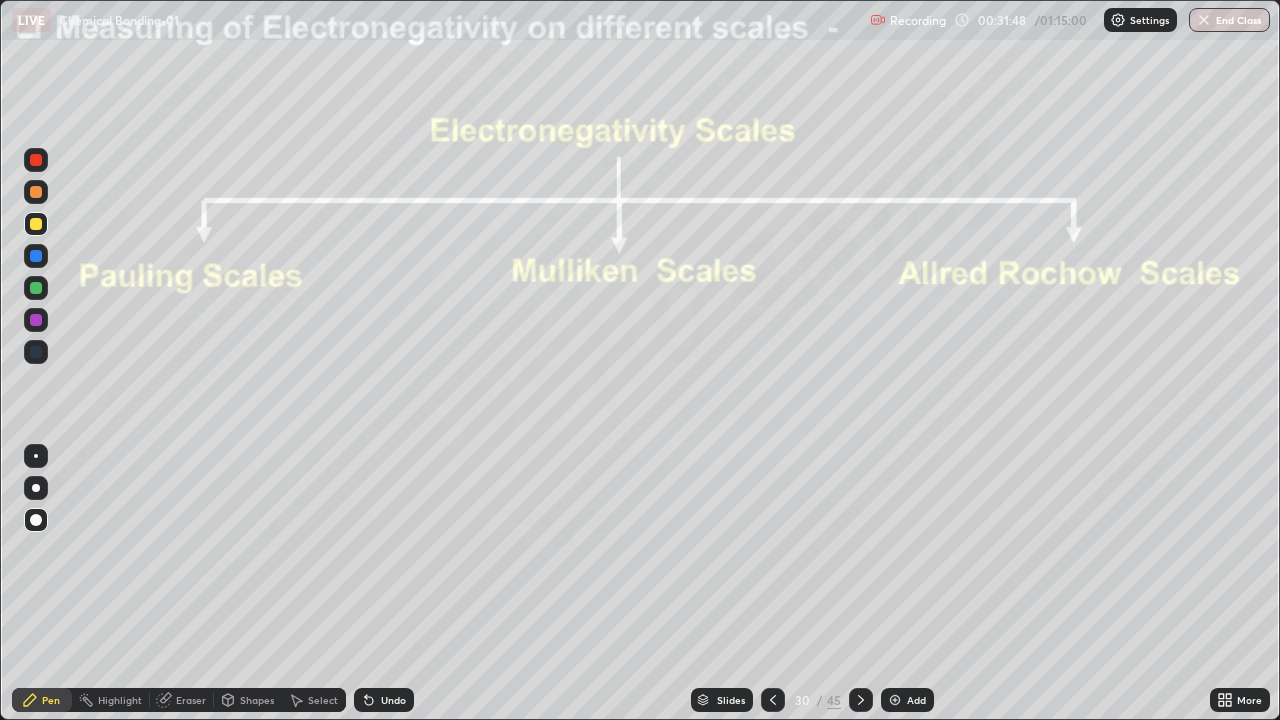 click 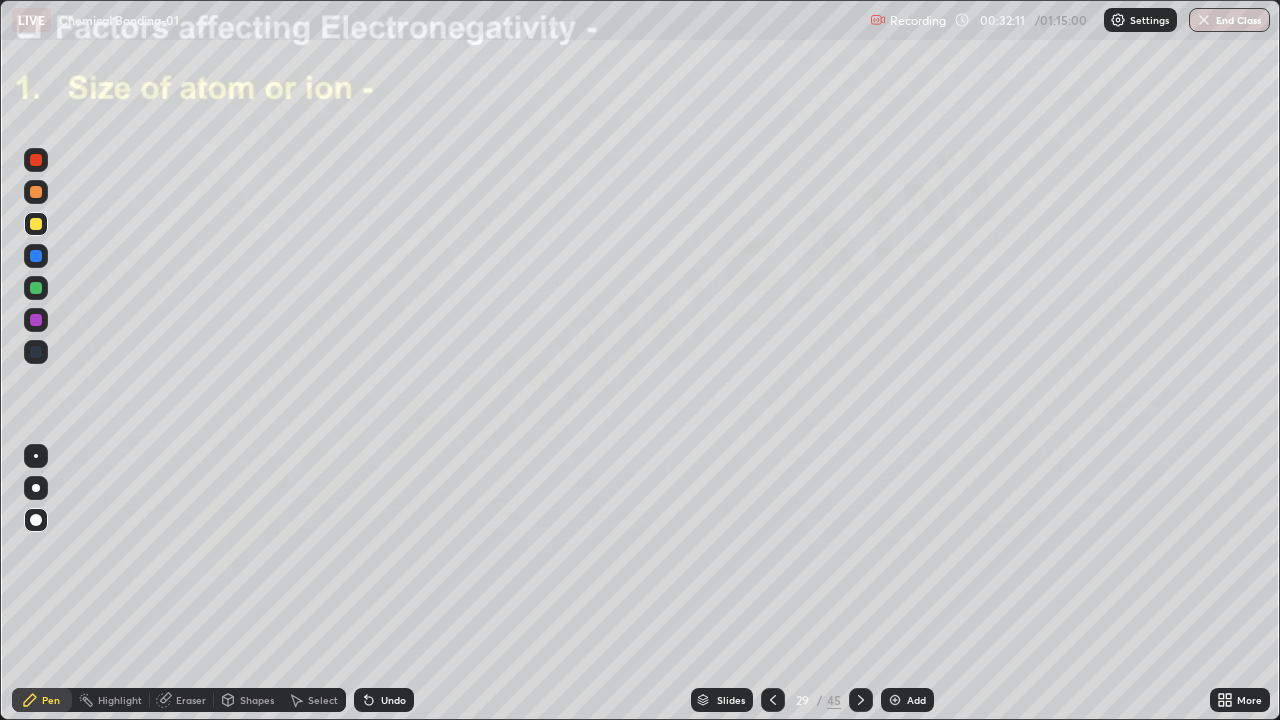 click at bounding box center [36, 256] 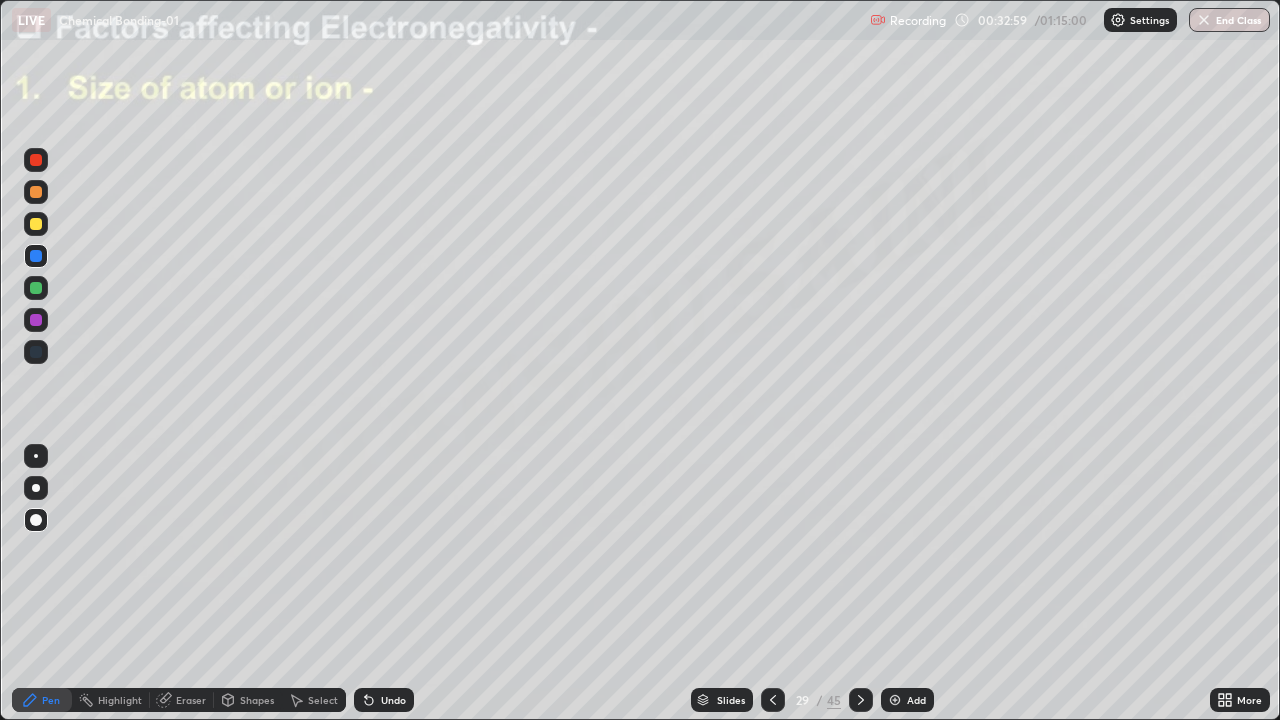 click on "Undo" at bounding box center (384, 700) 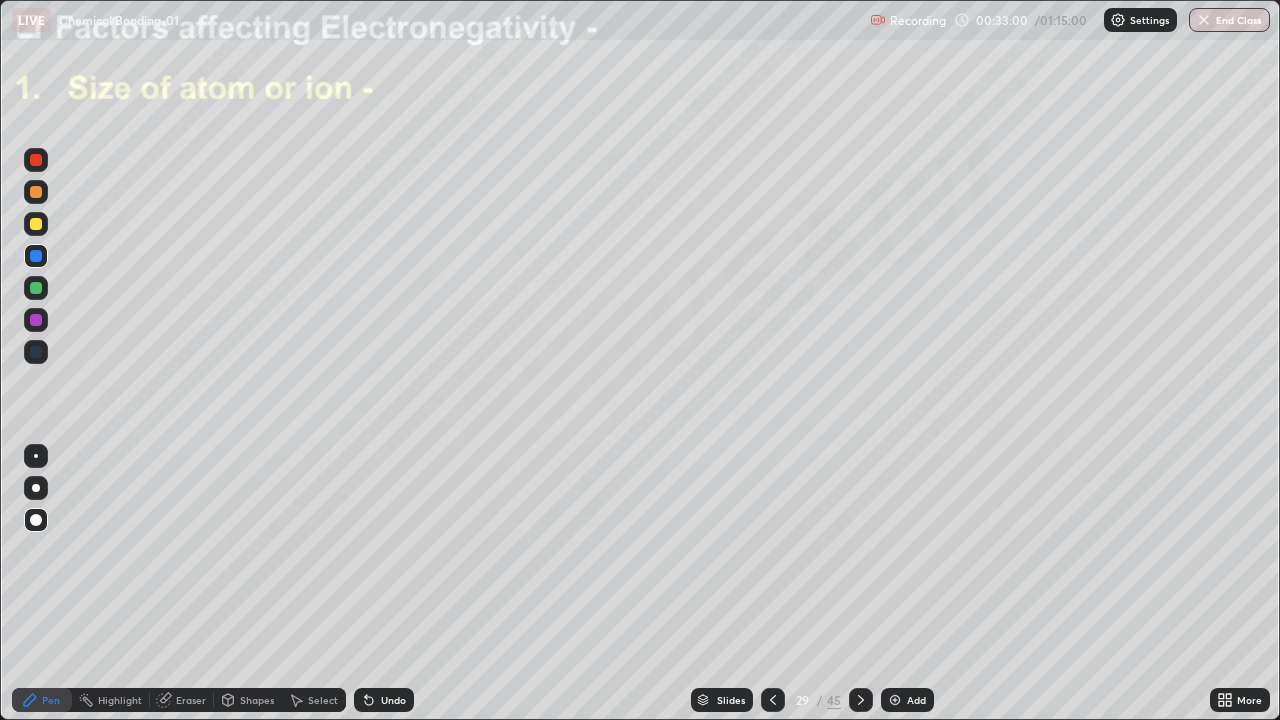 click on "Undo" at bounding box center (384, 700) 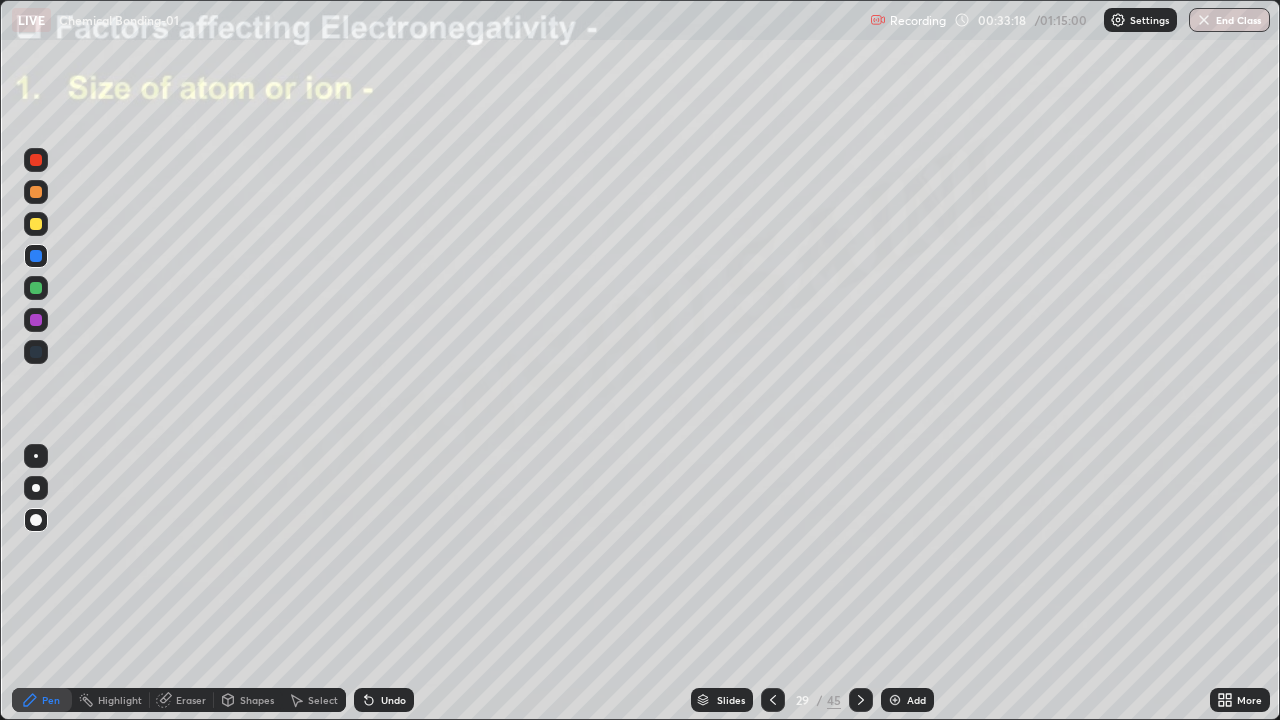 click at bounding box center [36, 224] 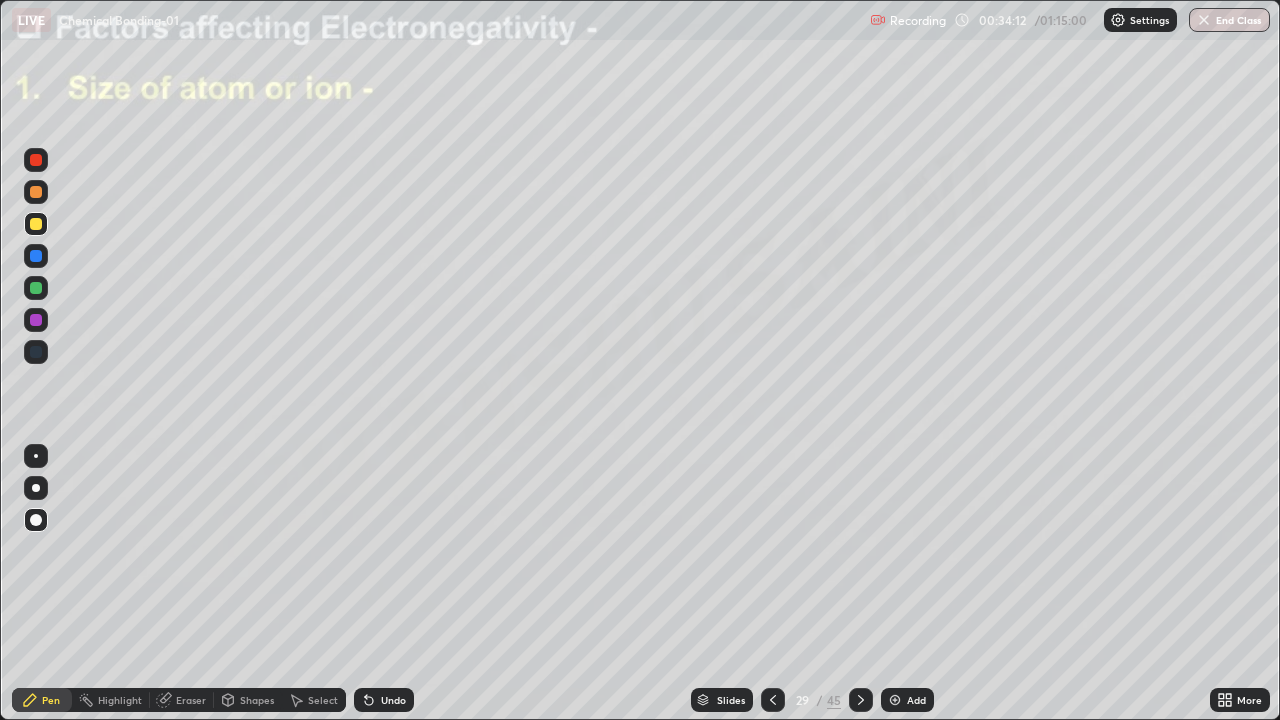 click at bounding box center (36, 288) 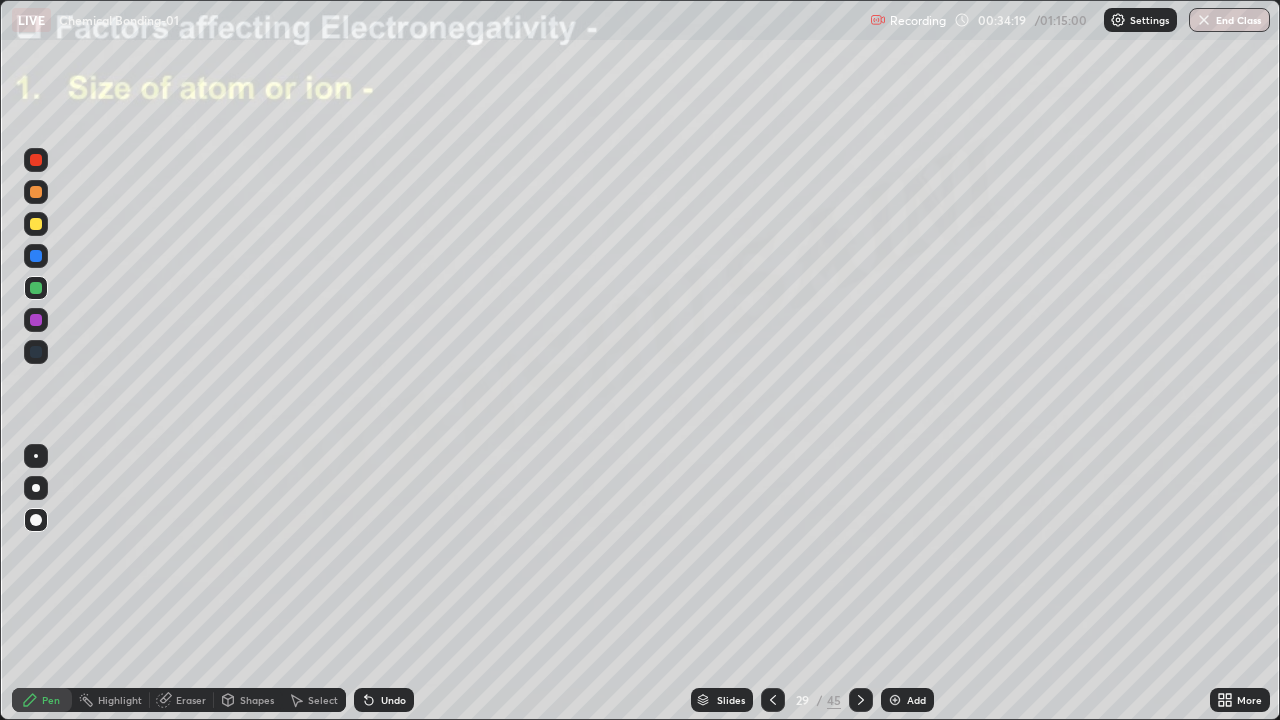 click at bounding box center (36, 288) 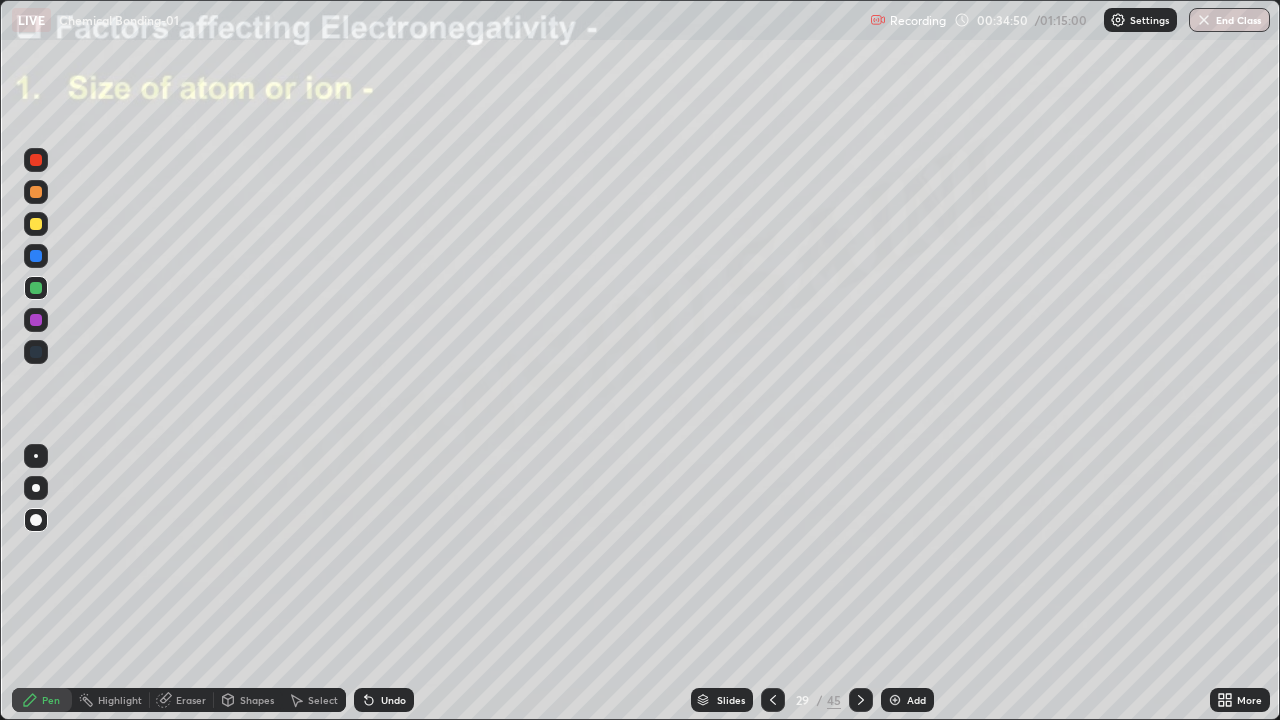 click 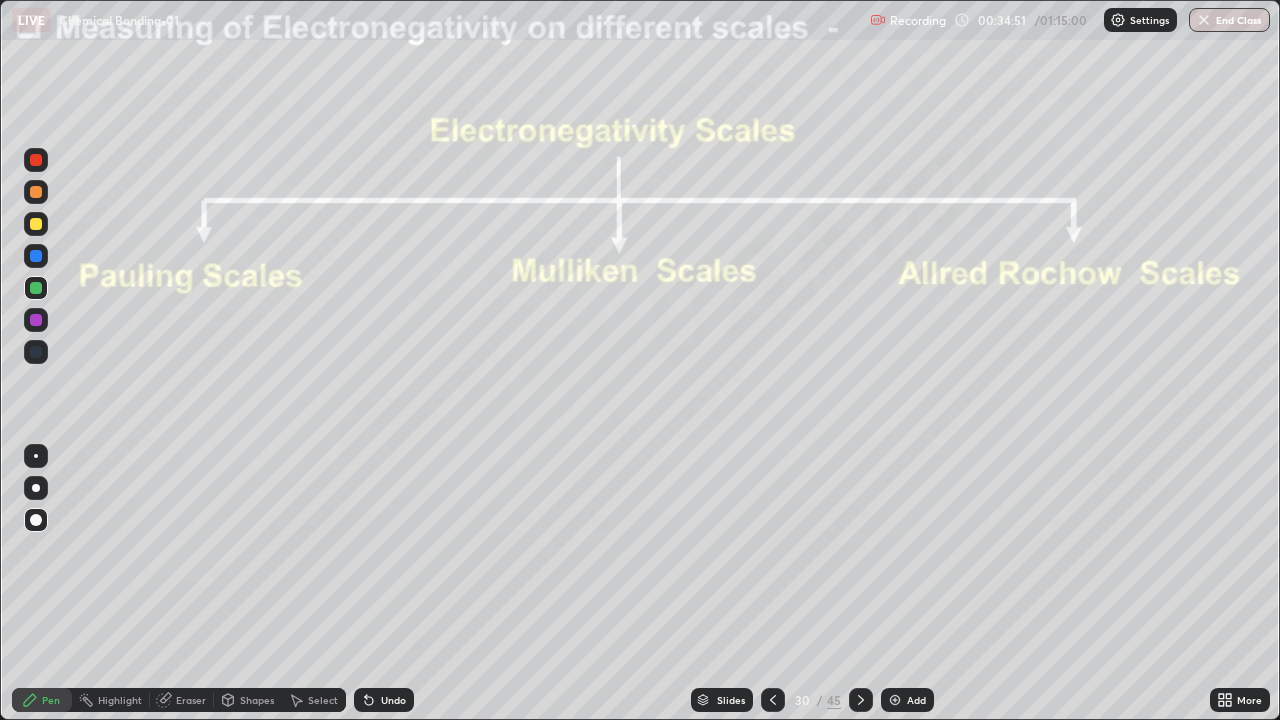 click 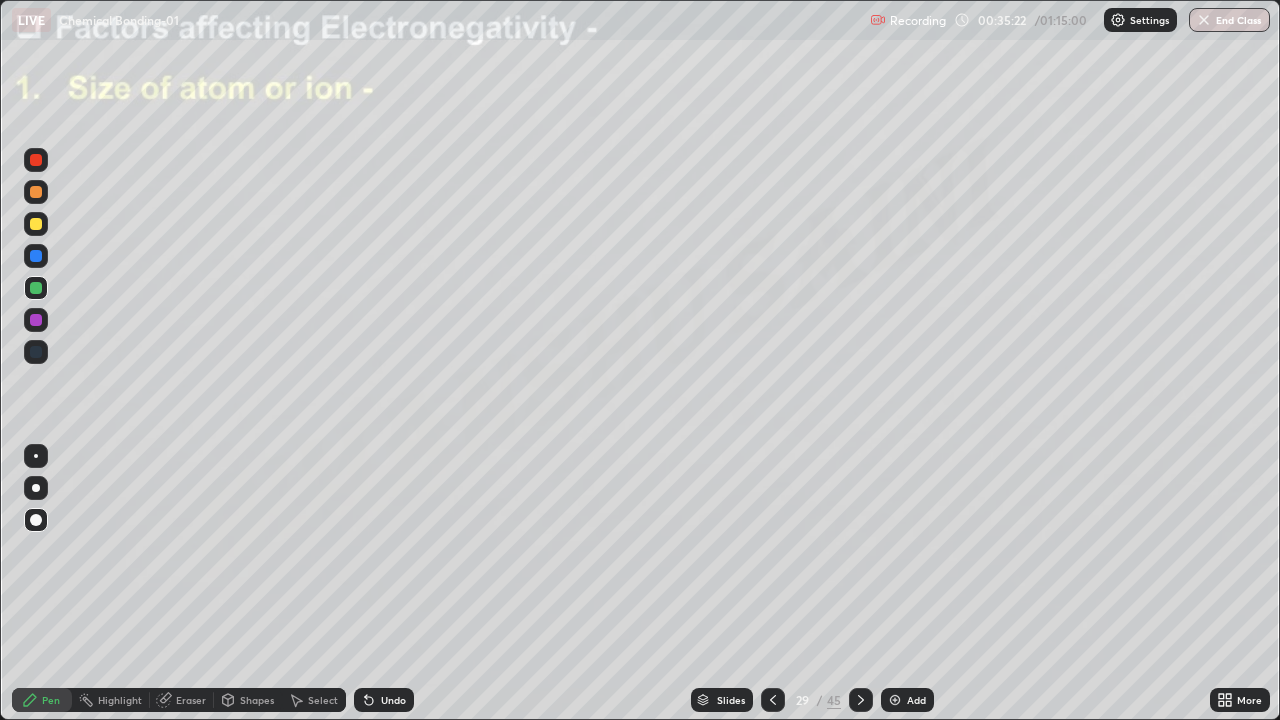 click at bounding box center (861, 700) 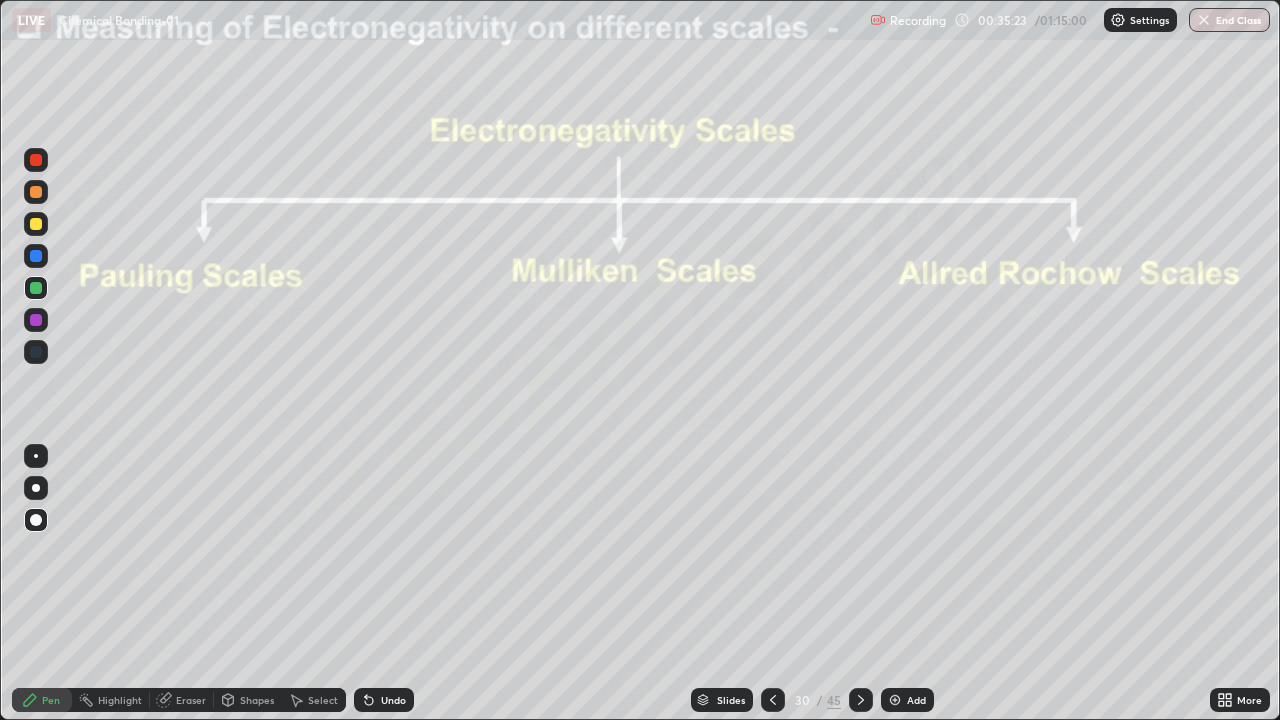 click 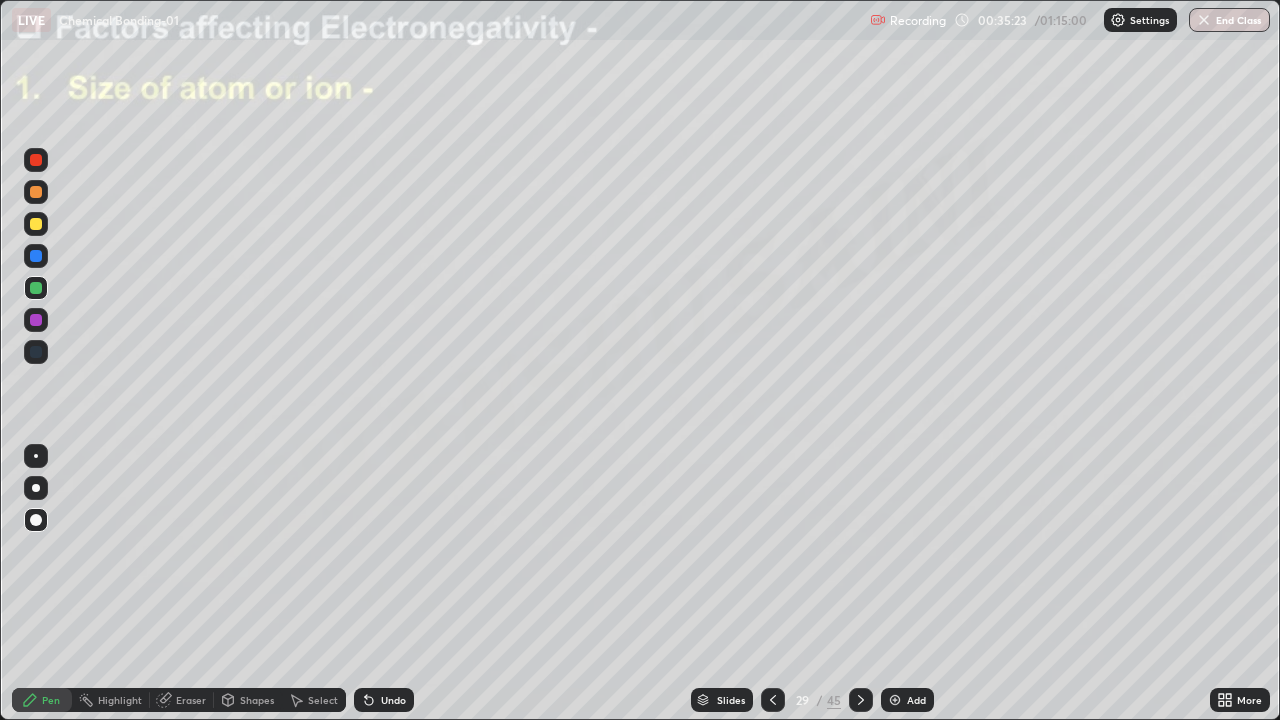 click on "Add" at bounding box center [907, 700] 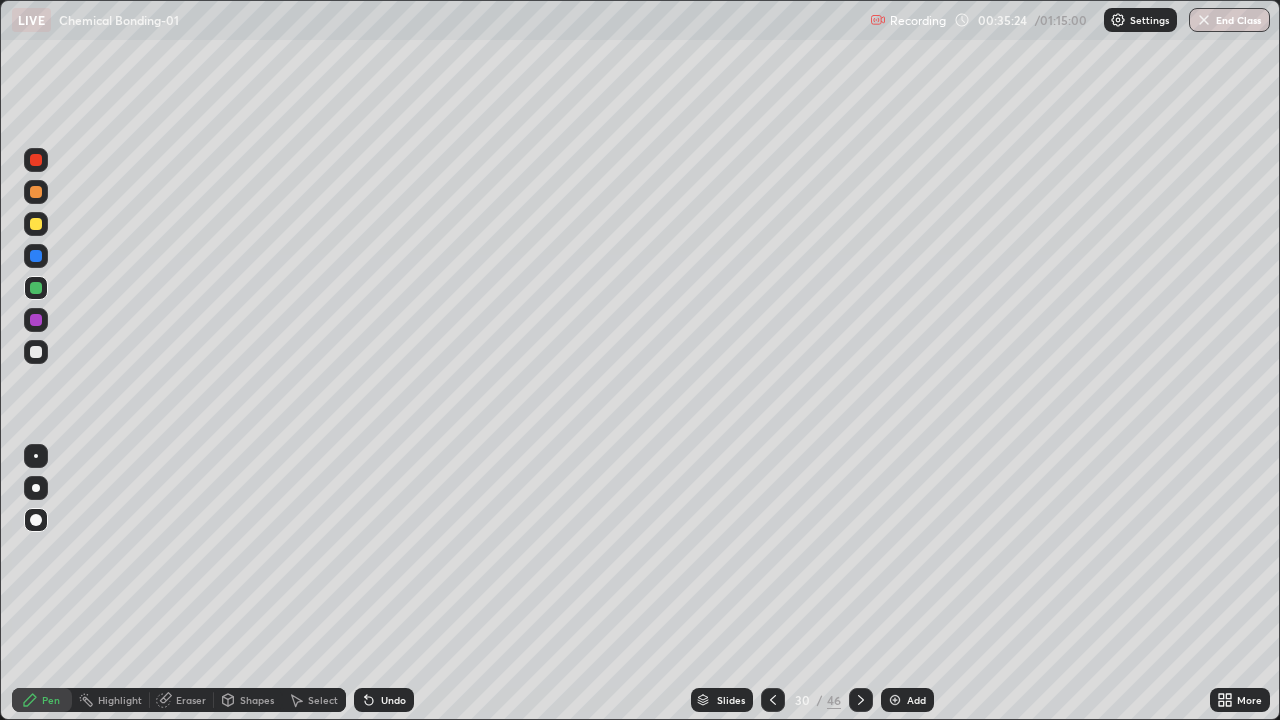 click at bounding box center [36, 224] 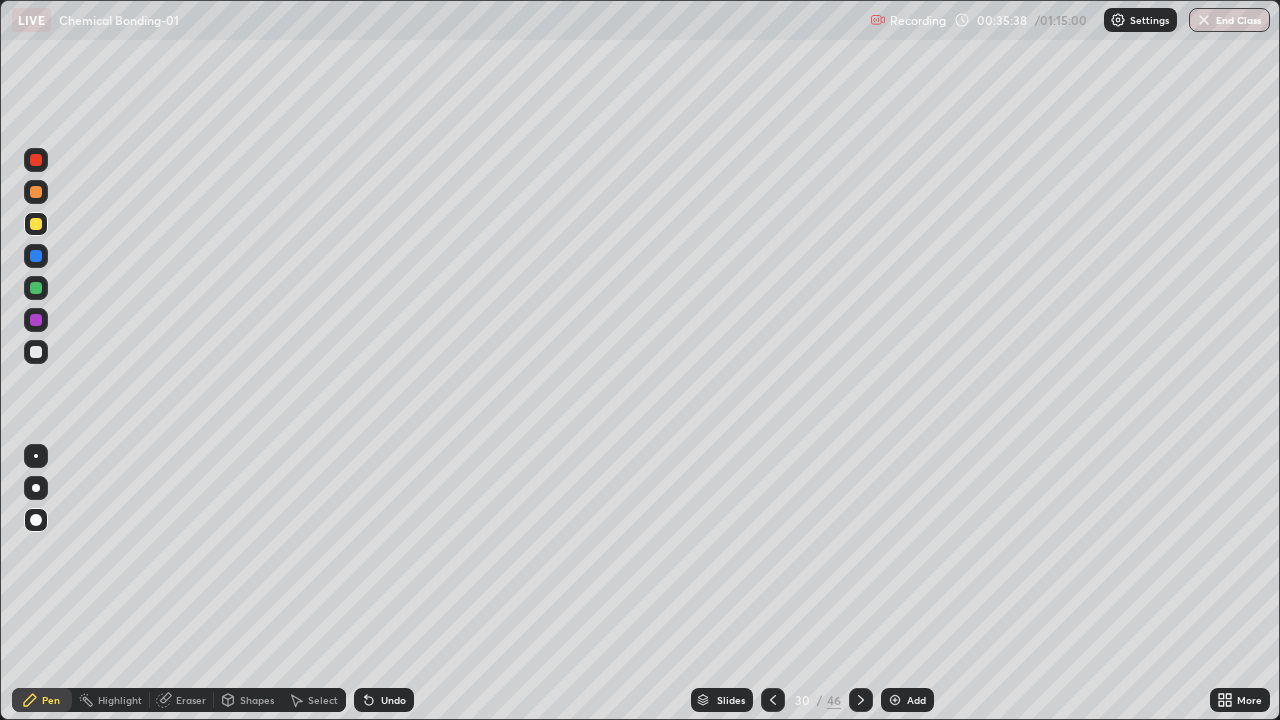 click at bounding box center (36, 192) 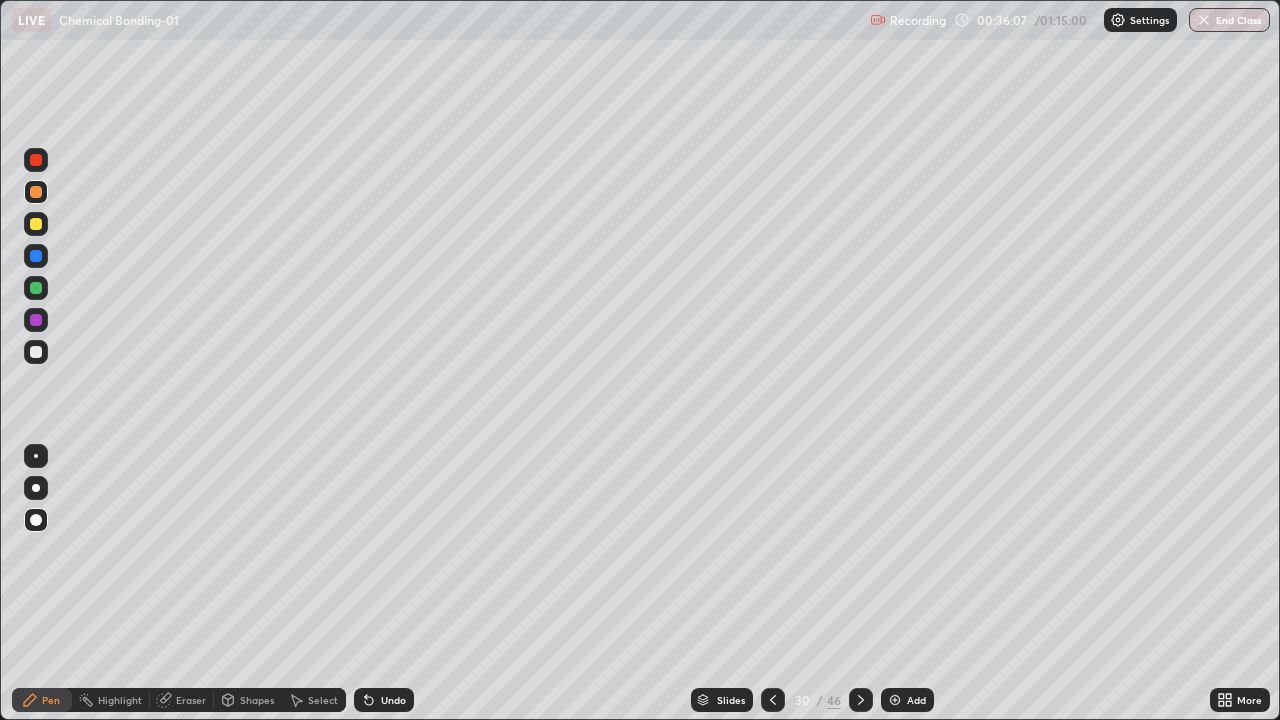 click at bounding box center (36, 224) 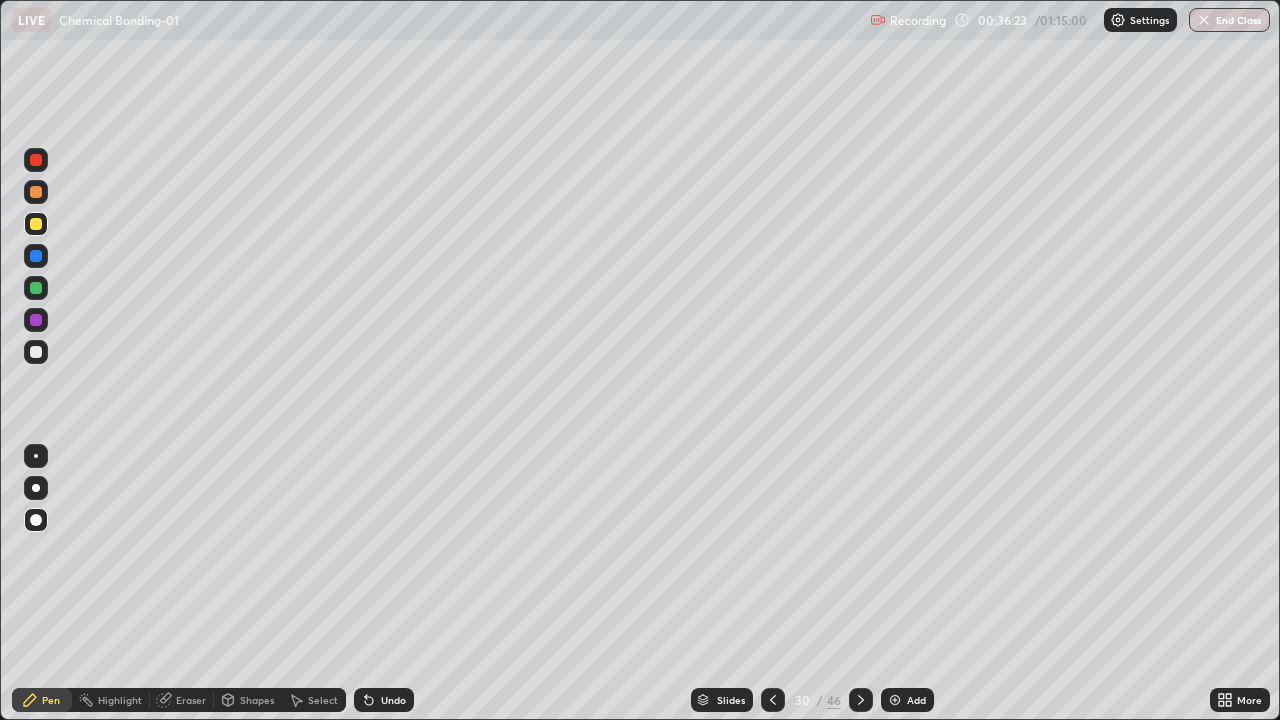 click on "Undo" at bounding box center (384, 700) 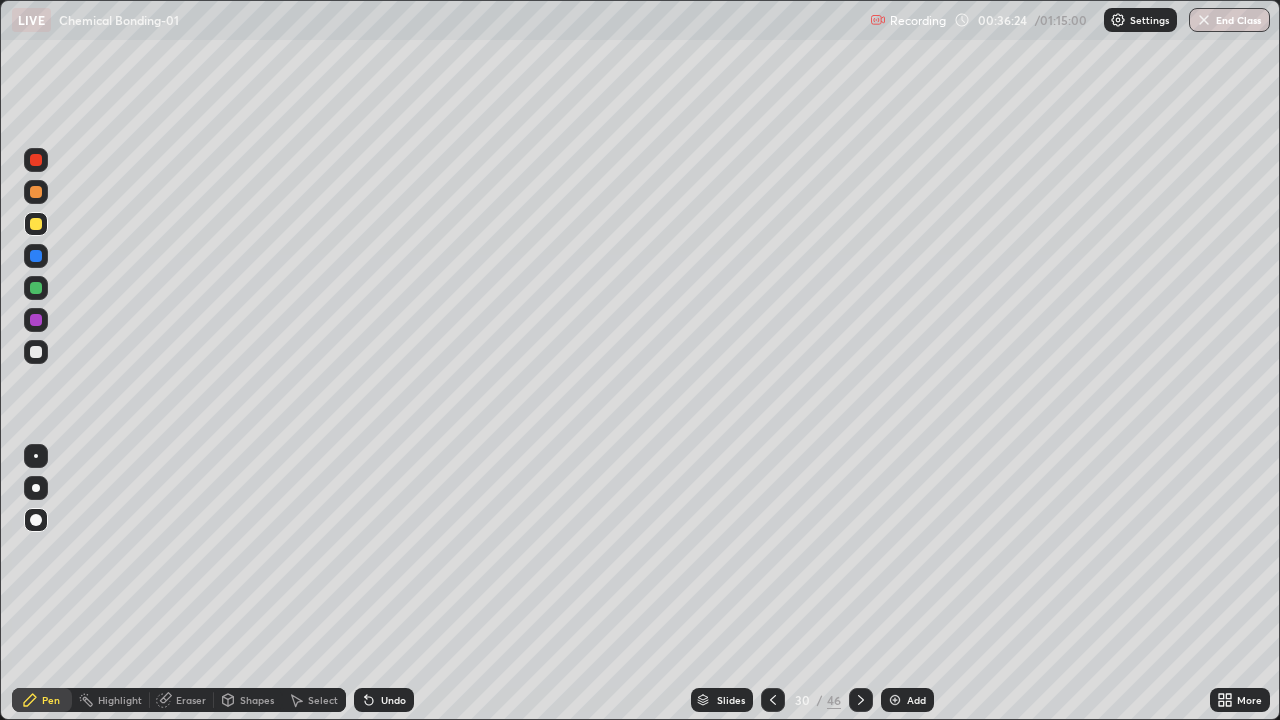 click 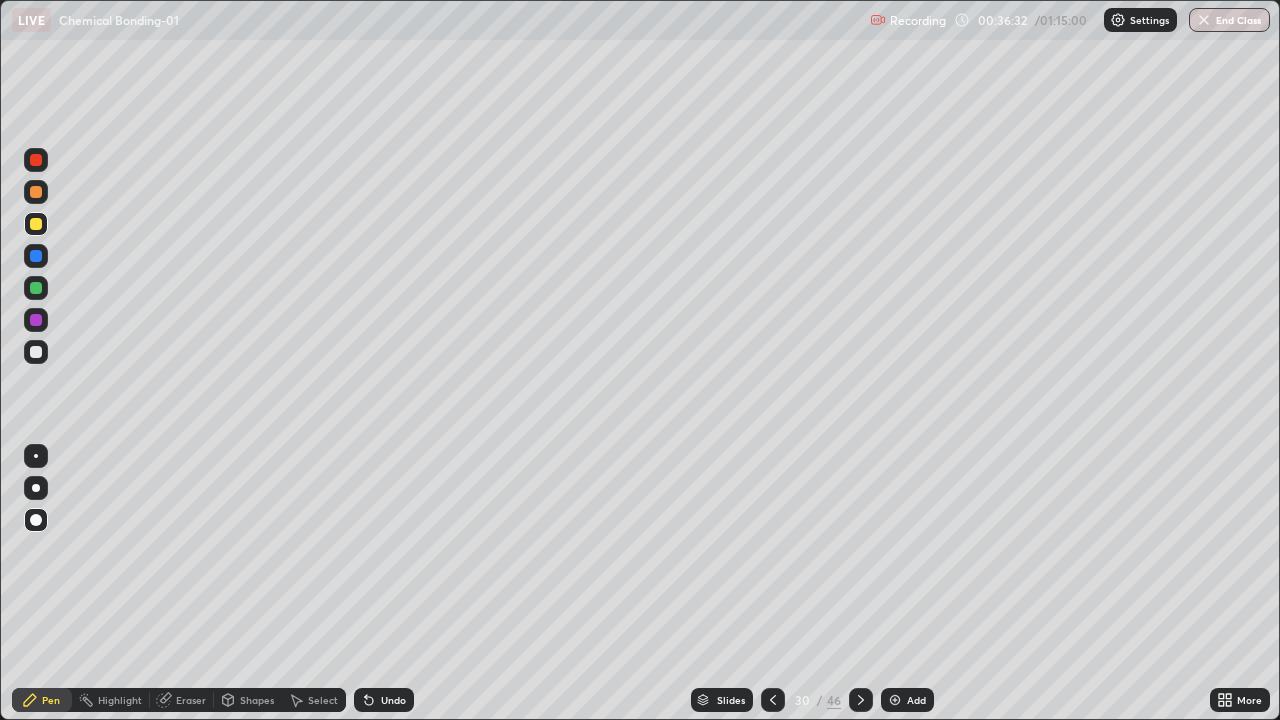 click 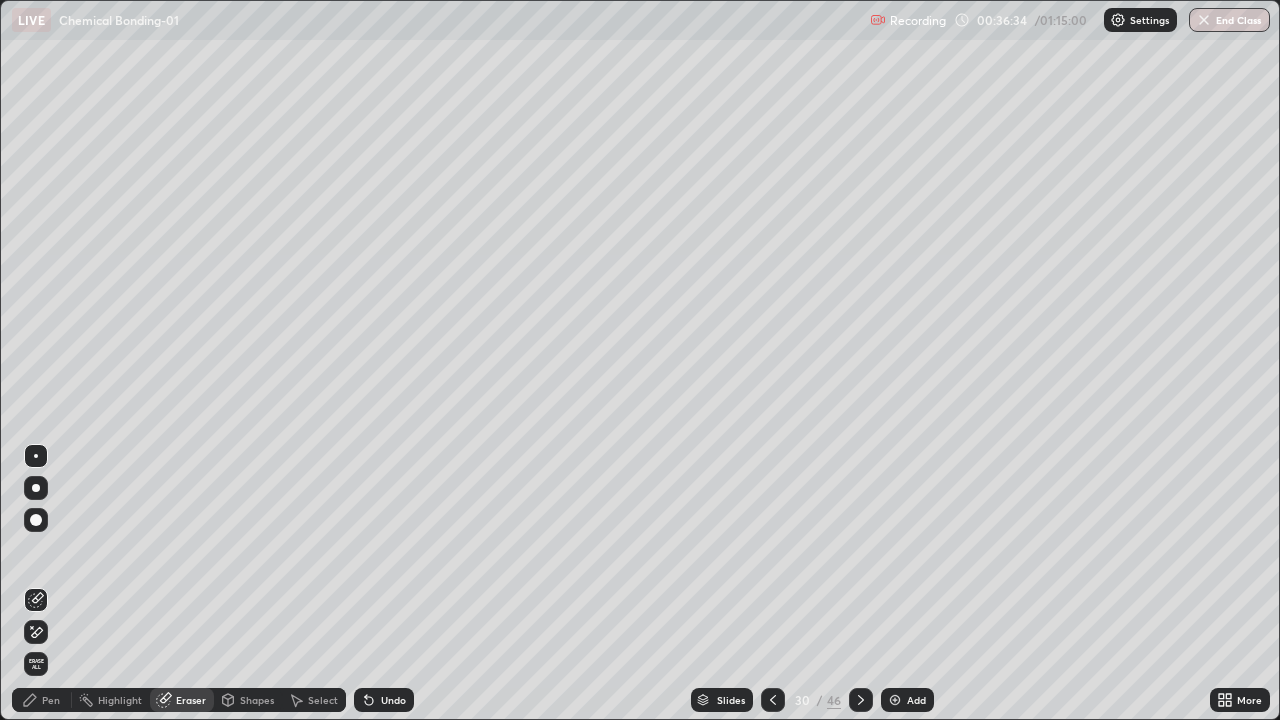 click on "Pen" at bounding box center (42, 700) 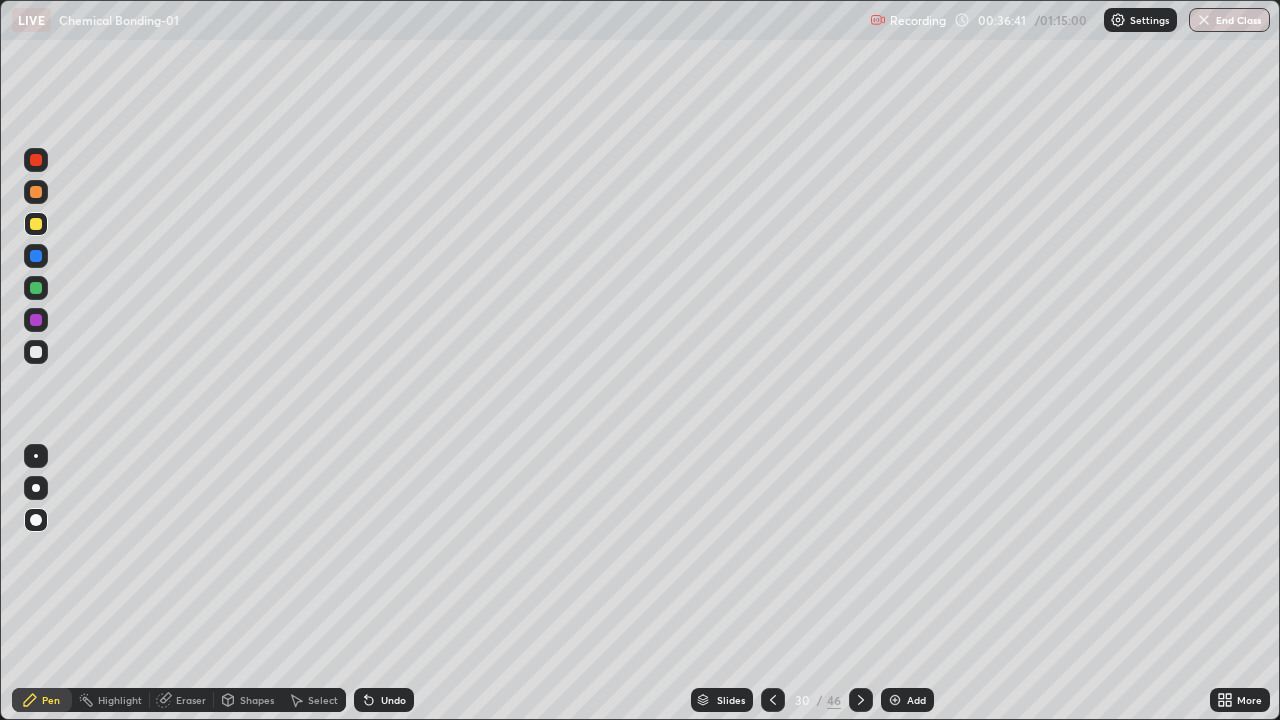 click at bounding box center (36, 256) 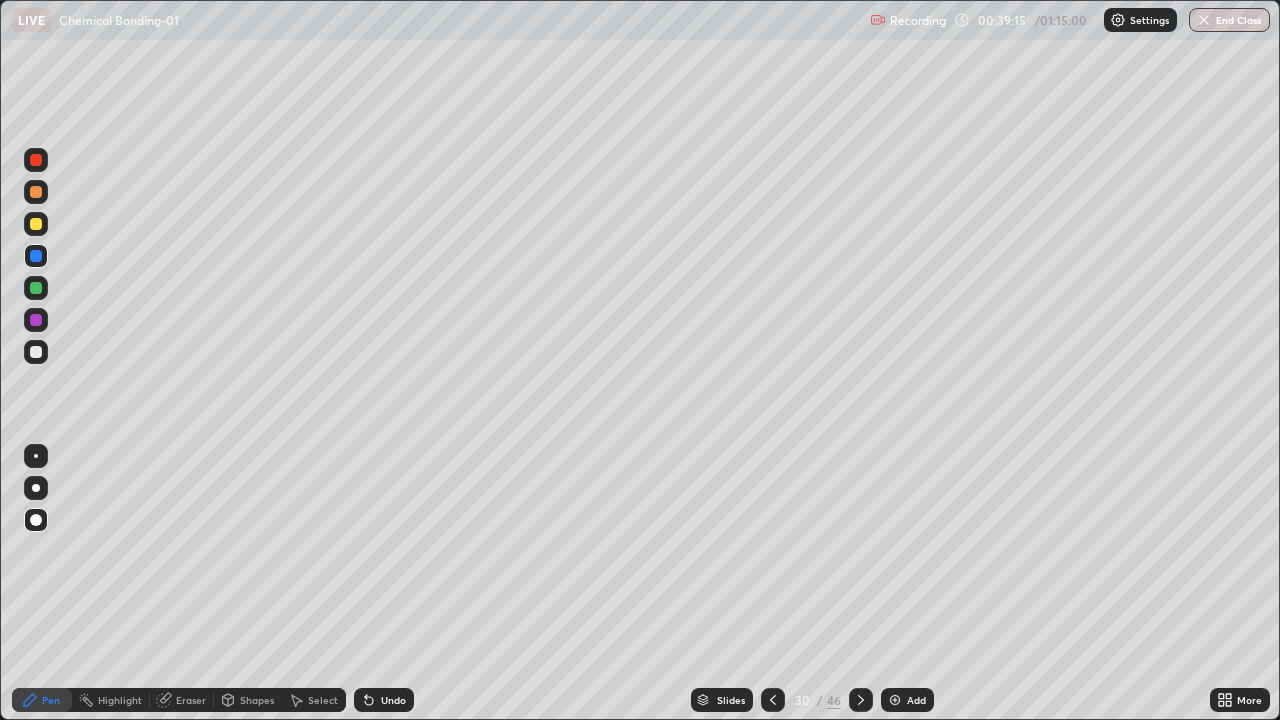click on "Add" at bounding box center [907, 700] 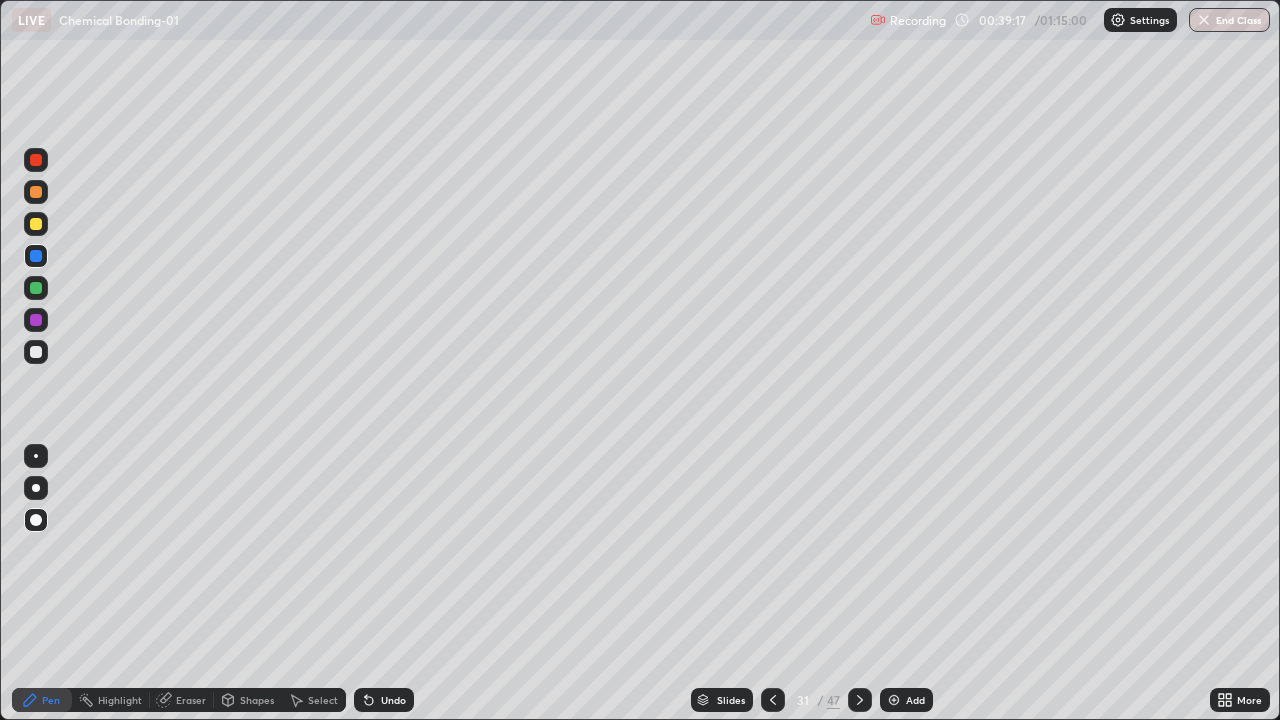 click at bounding box center (36, 224) 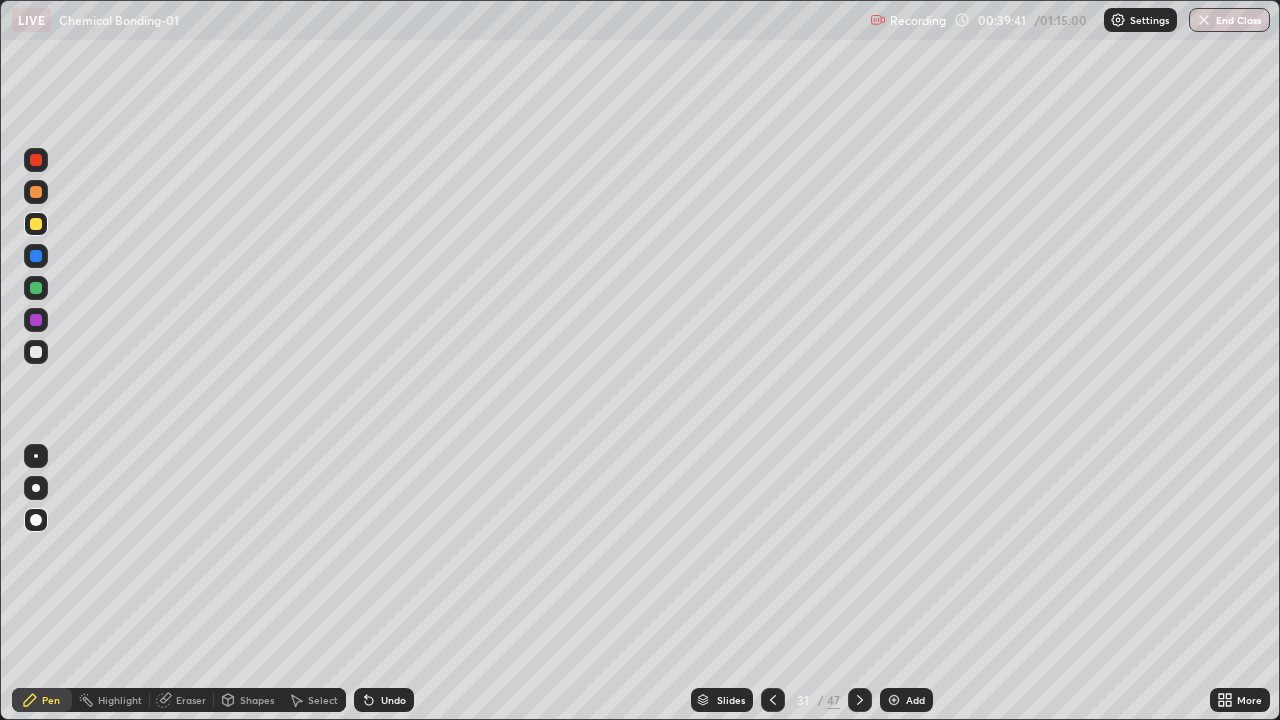 click at bounding box center (36, 352) 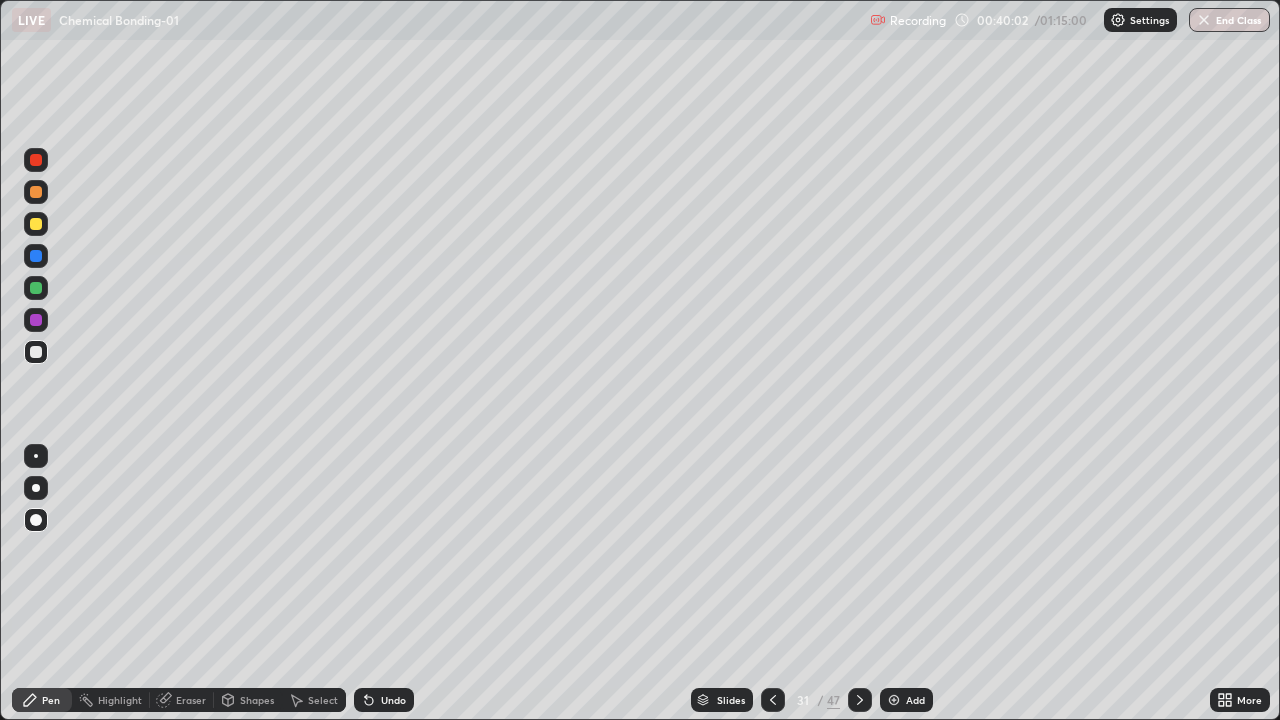 click at bounding box center [36, 320] 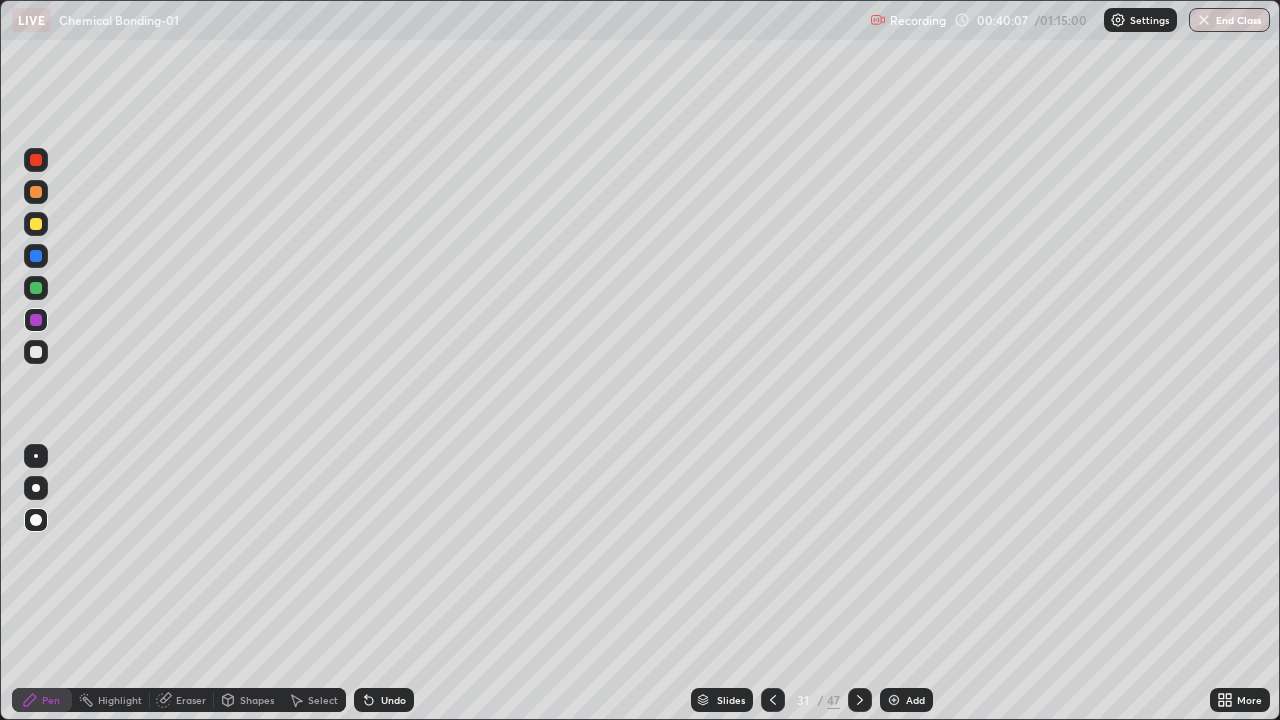 click on "Undo" at bounding box center (384, 700) 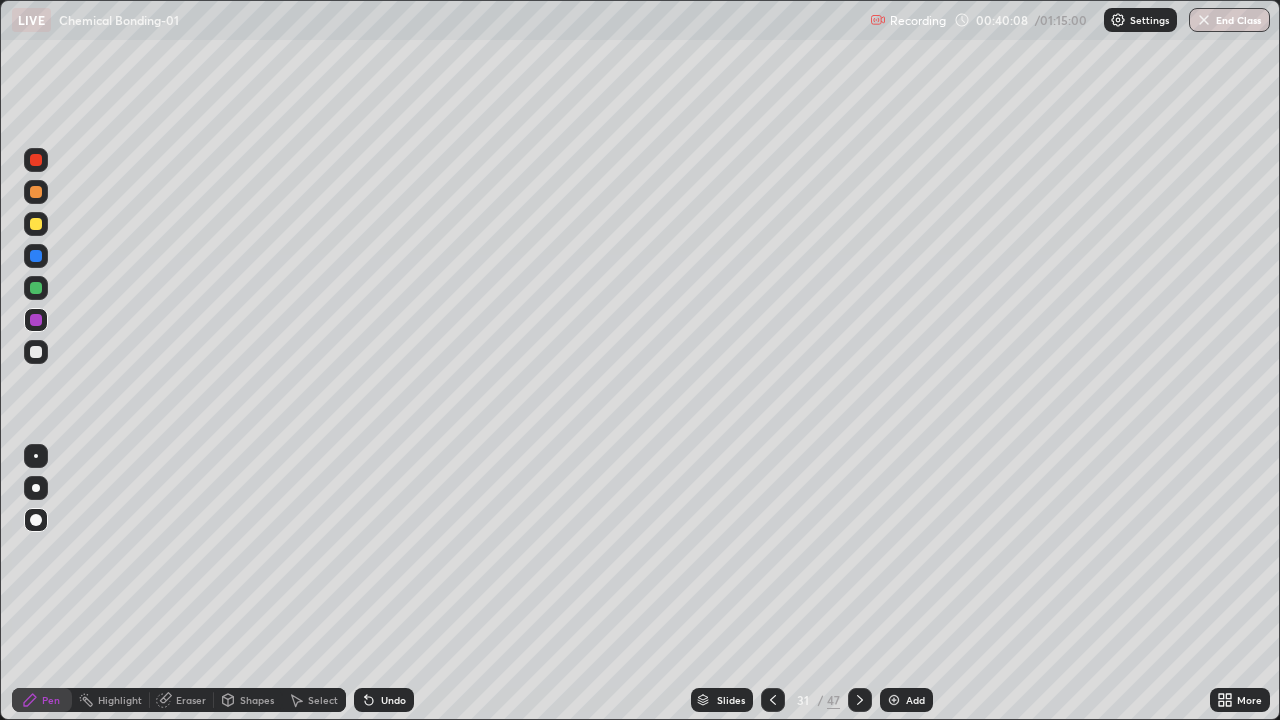 click on "Undo" at bounding box center (384, 700) 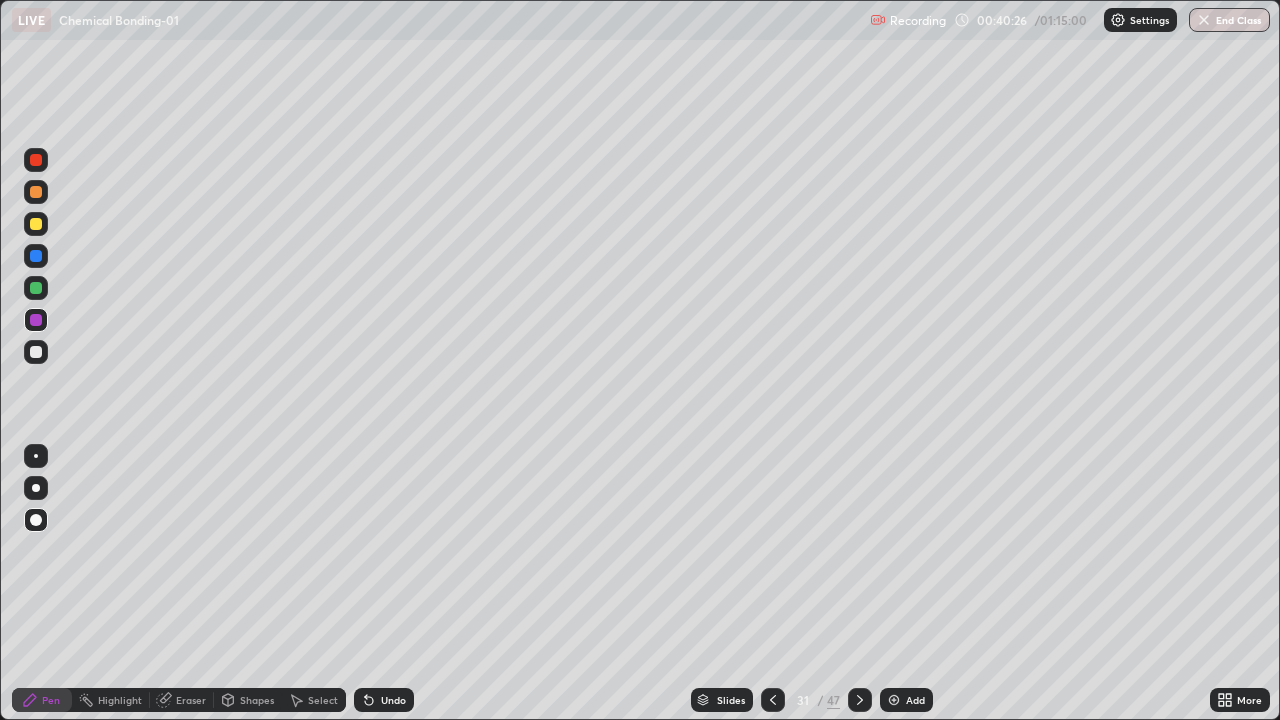 click at bounding box center [36, 224] 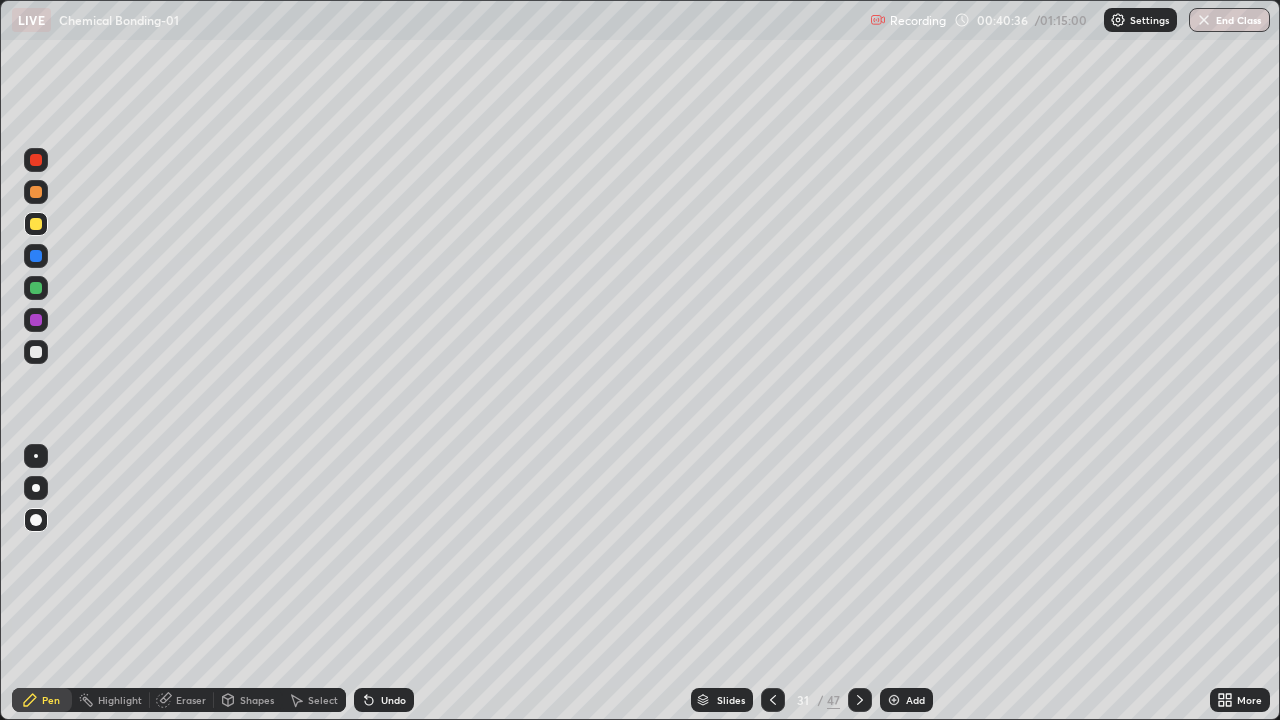 click at bounding box center [36, 224] 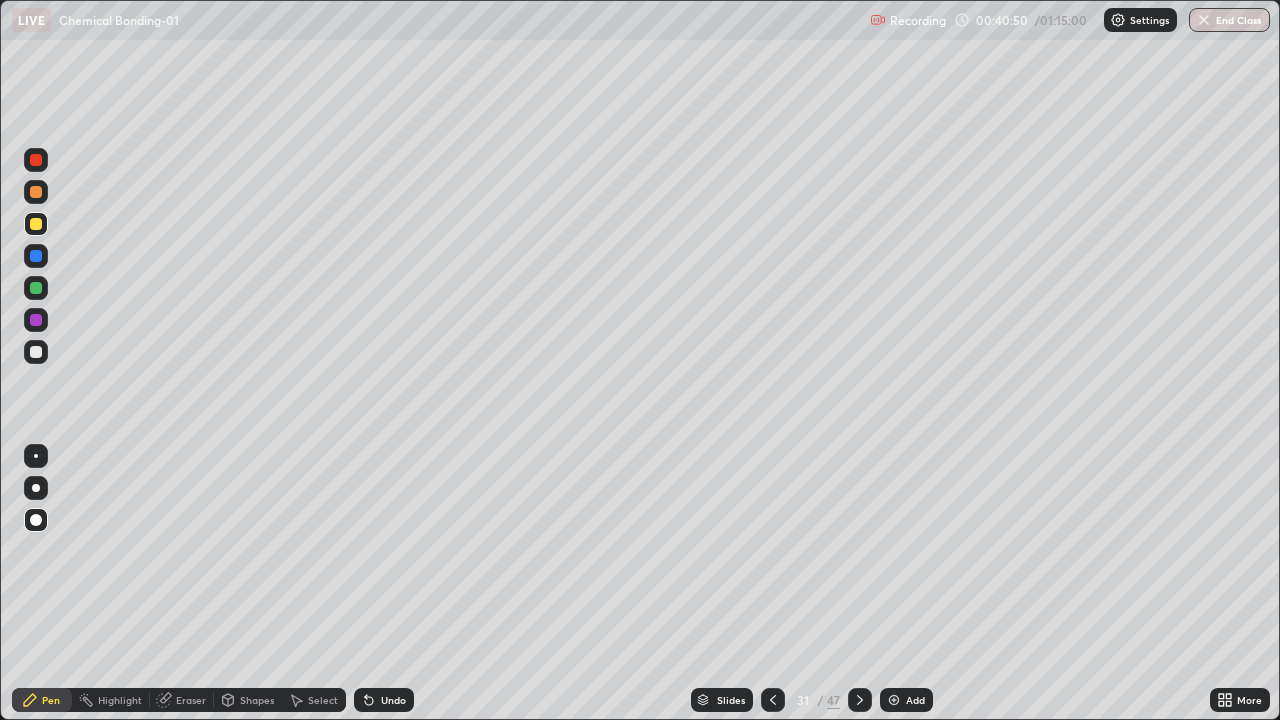 click on "Eraser" at bounding box center (191, 700) 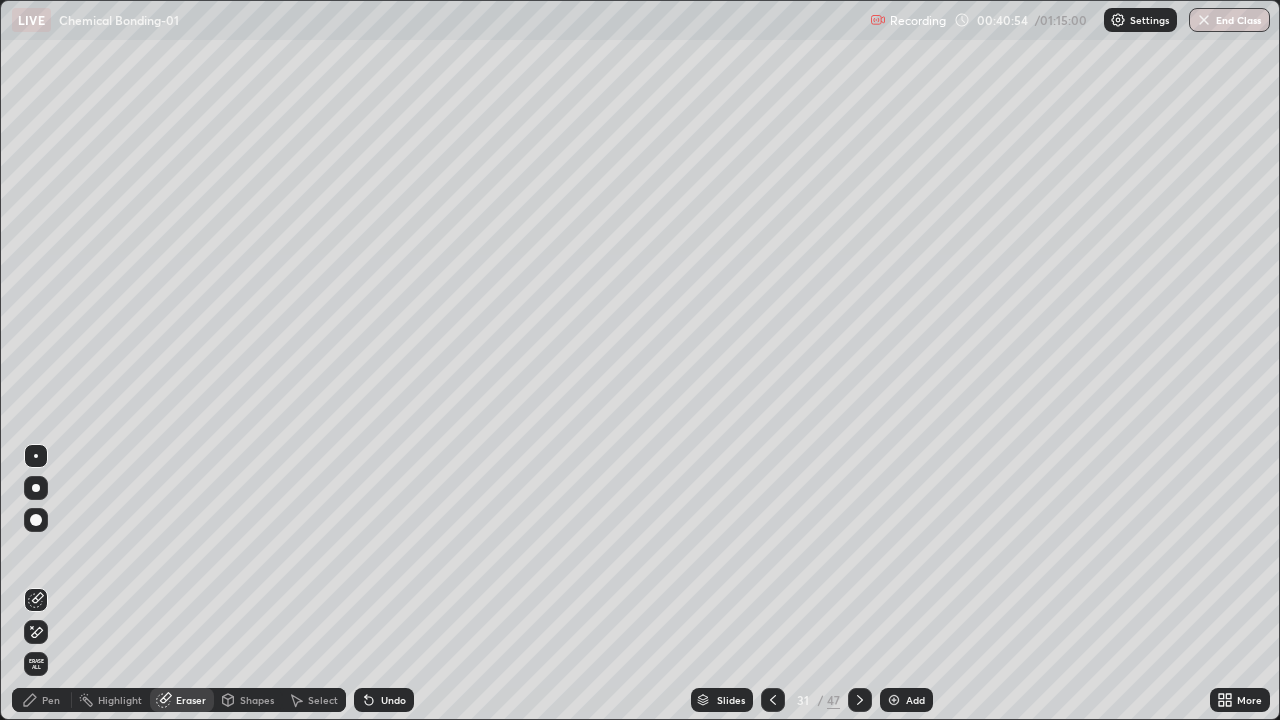 click on "Pen" at bounding box center (42, 700) 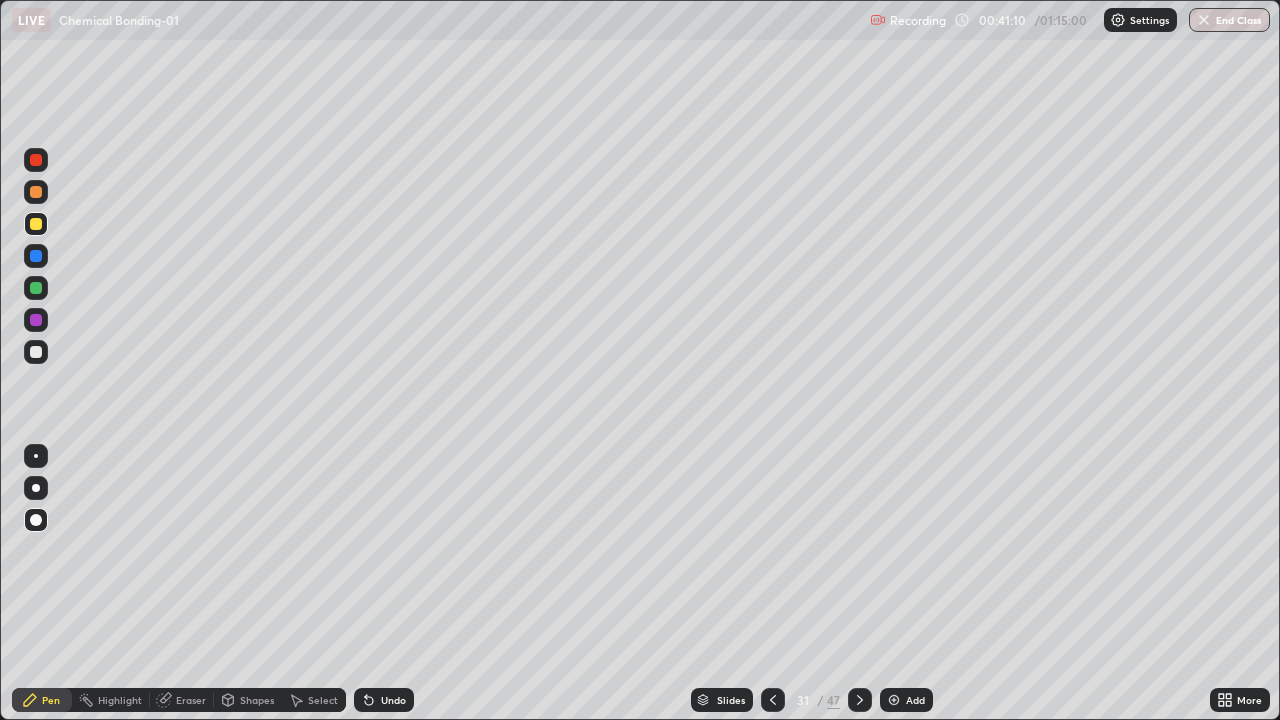 click at bounding box center (36, 256) 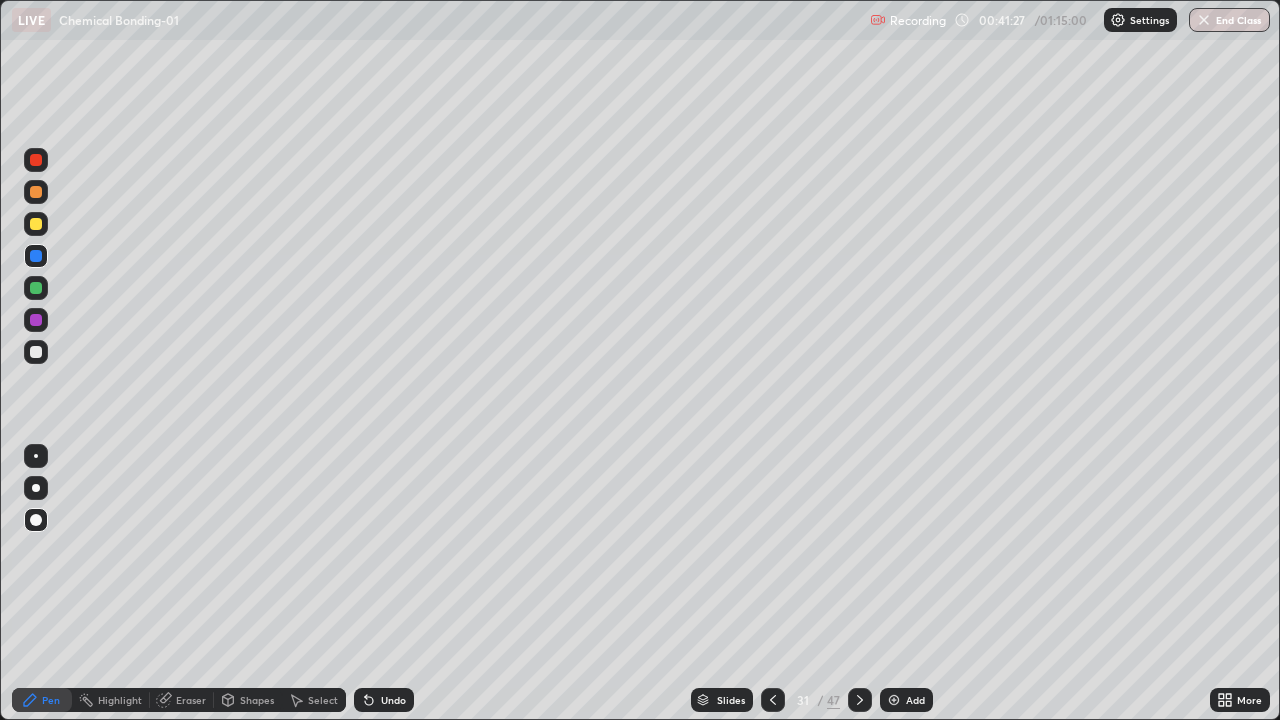 click at bounding box center [36, 224] 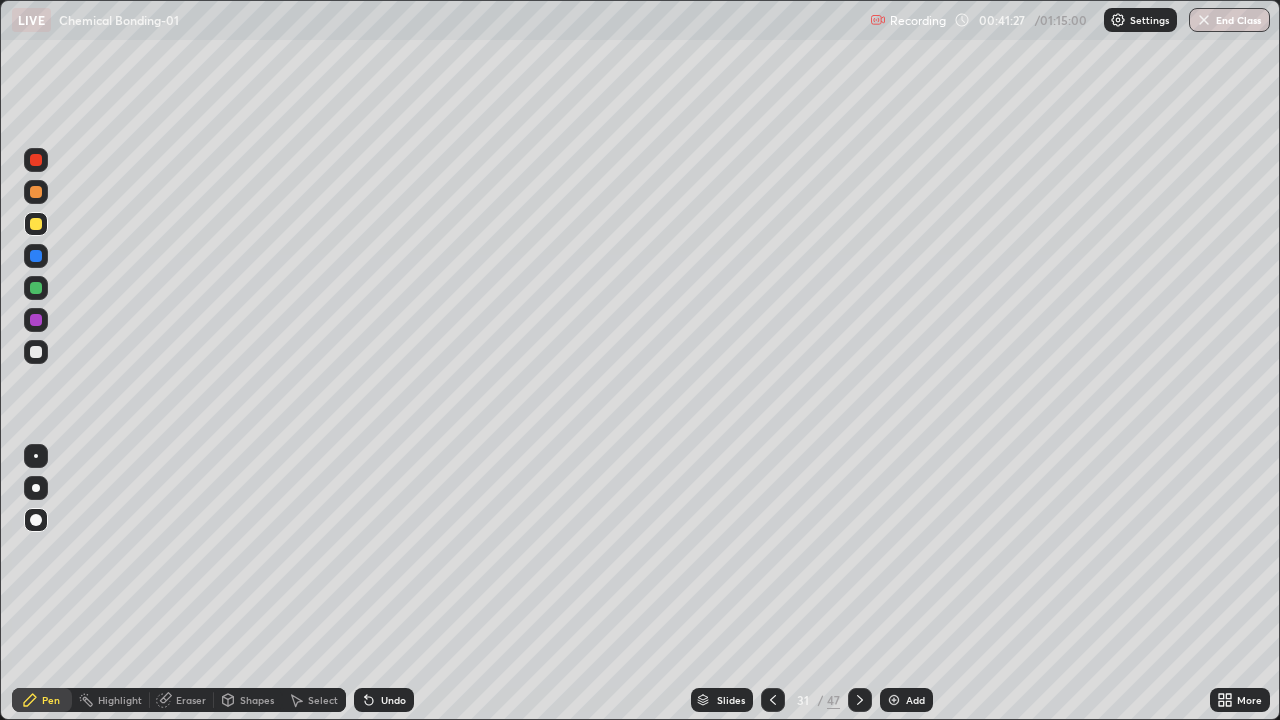 click at bounding box center (36, 288) 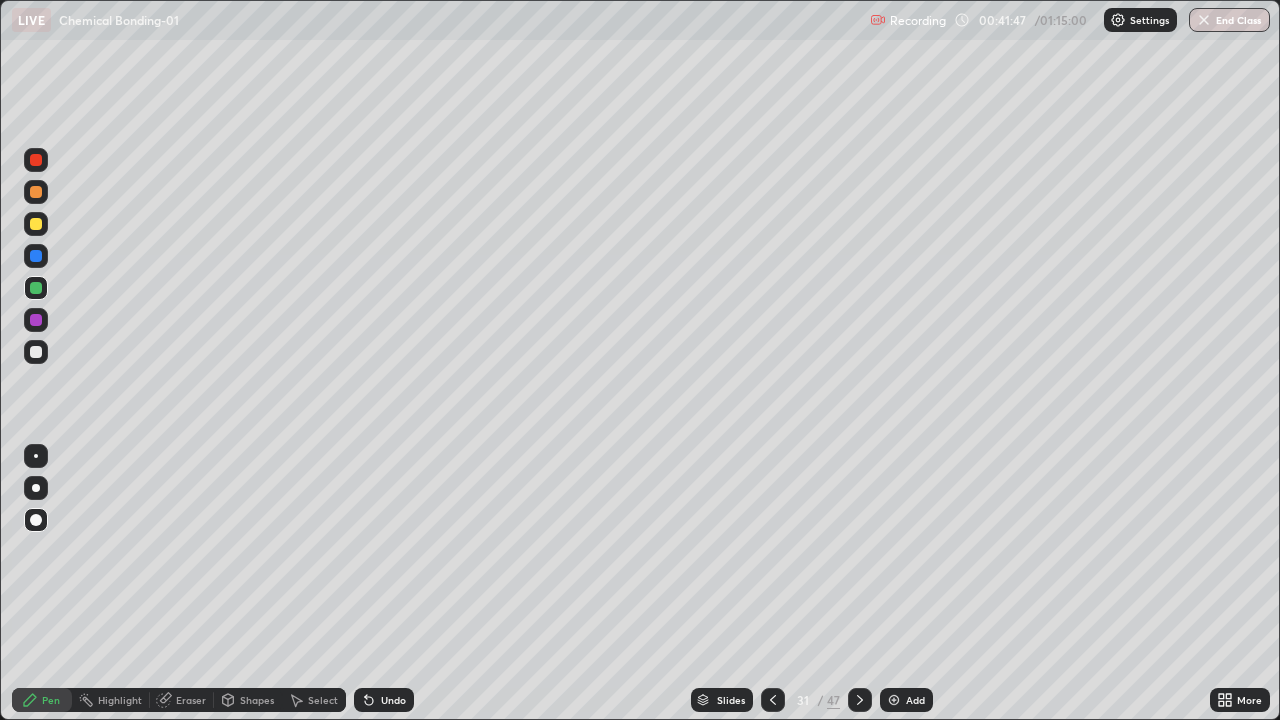 click at bounding box center [36, 256] 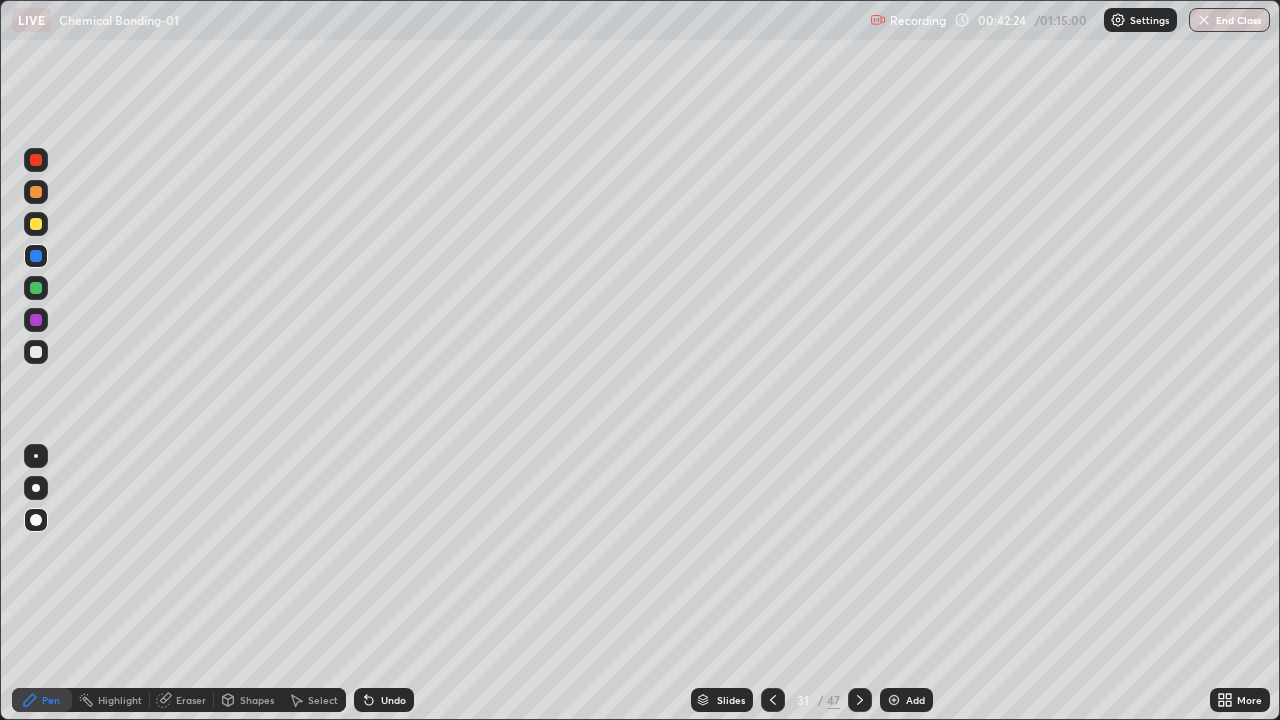 click at bounding box center (36, 224) 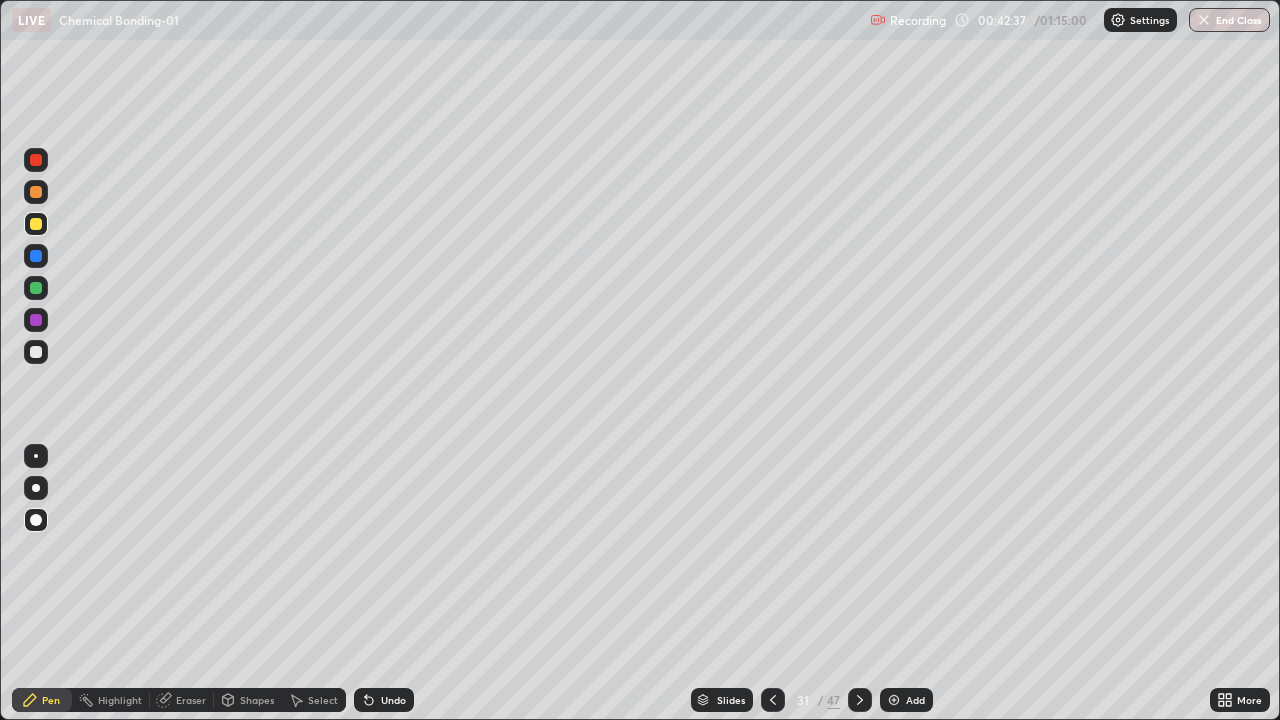 click at bounding box center (36, 352) 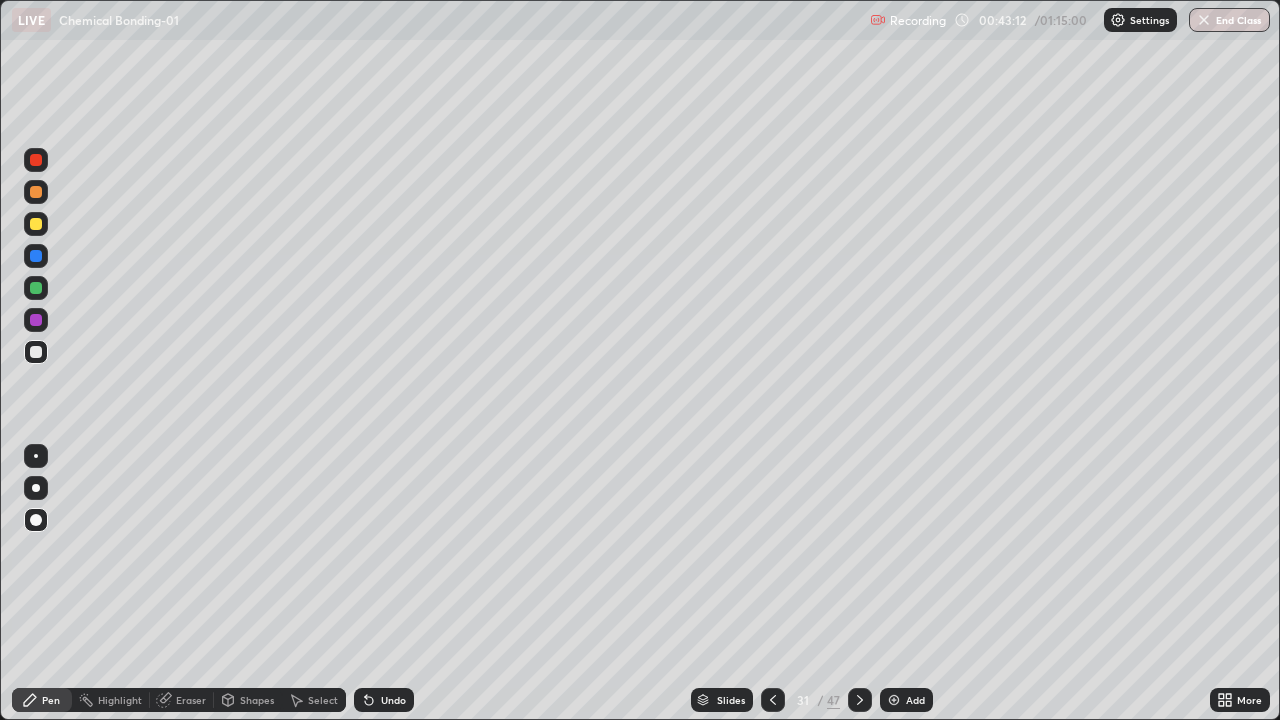 click at bounding box center (36, 256) 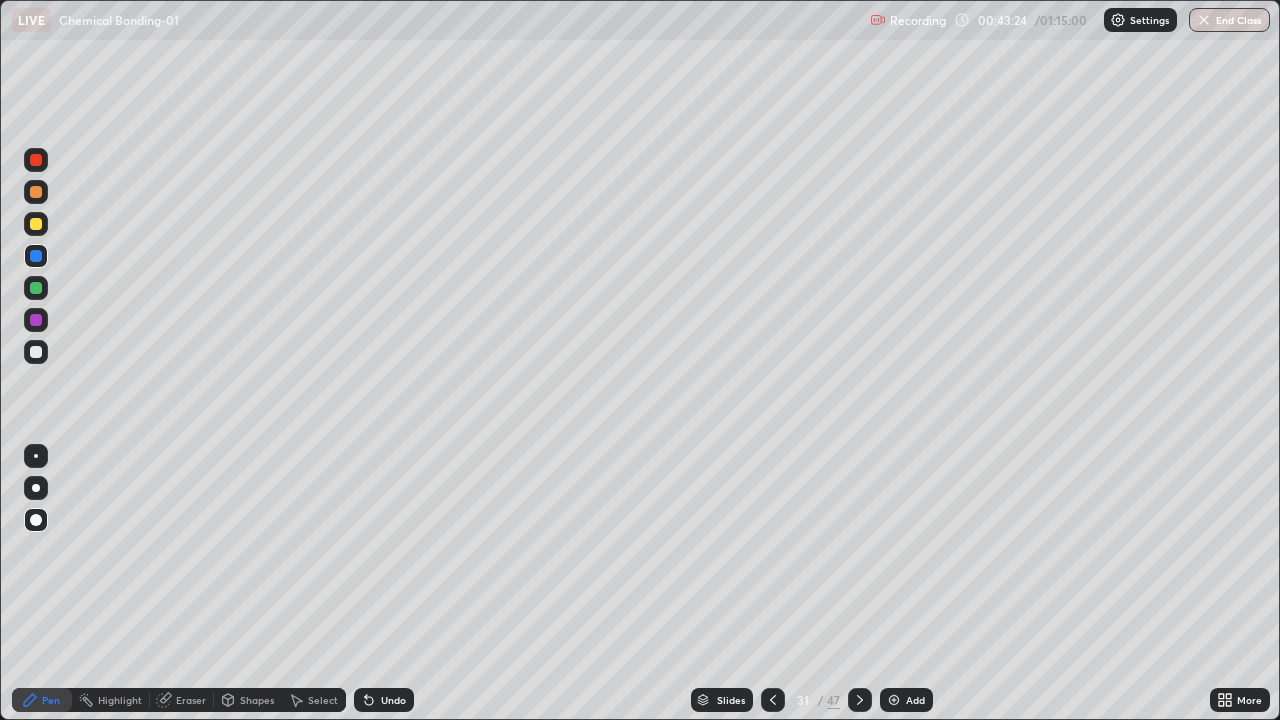 click at bounding box center [36, 288] 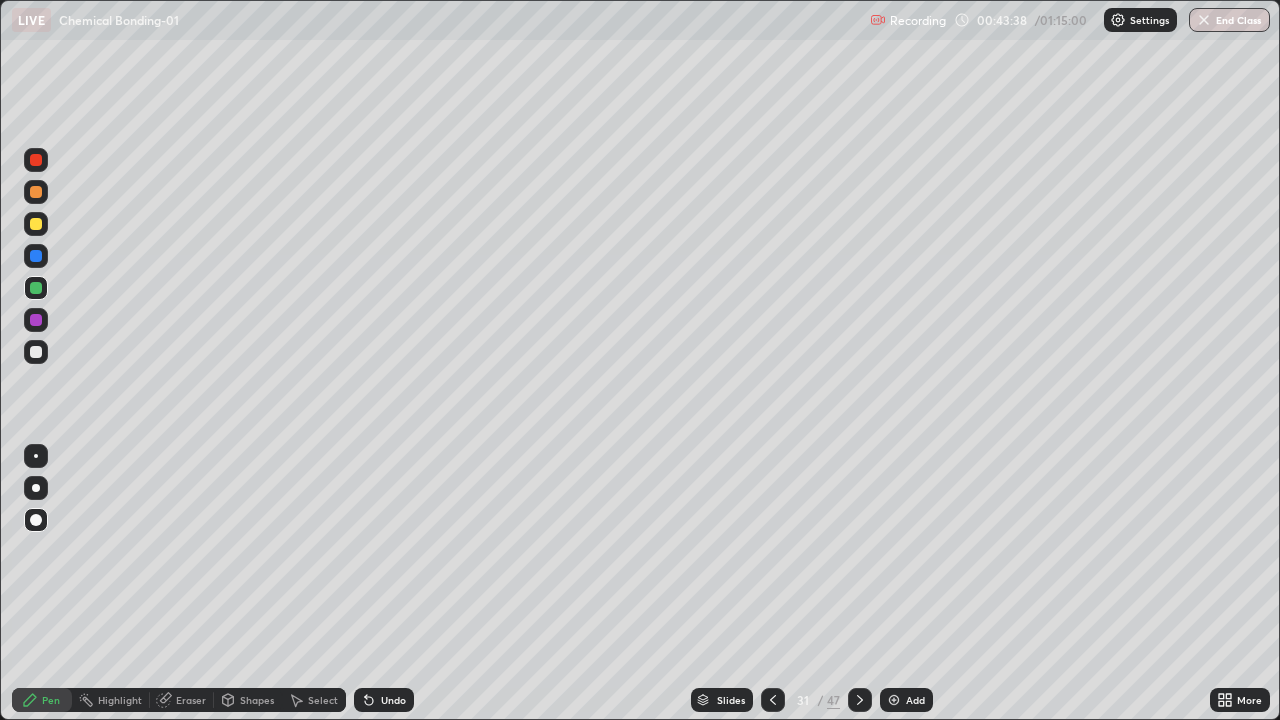 click on "Eraser" at bounding box center [182, 700] 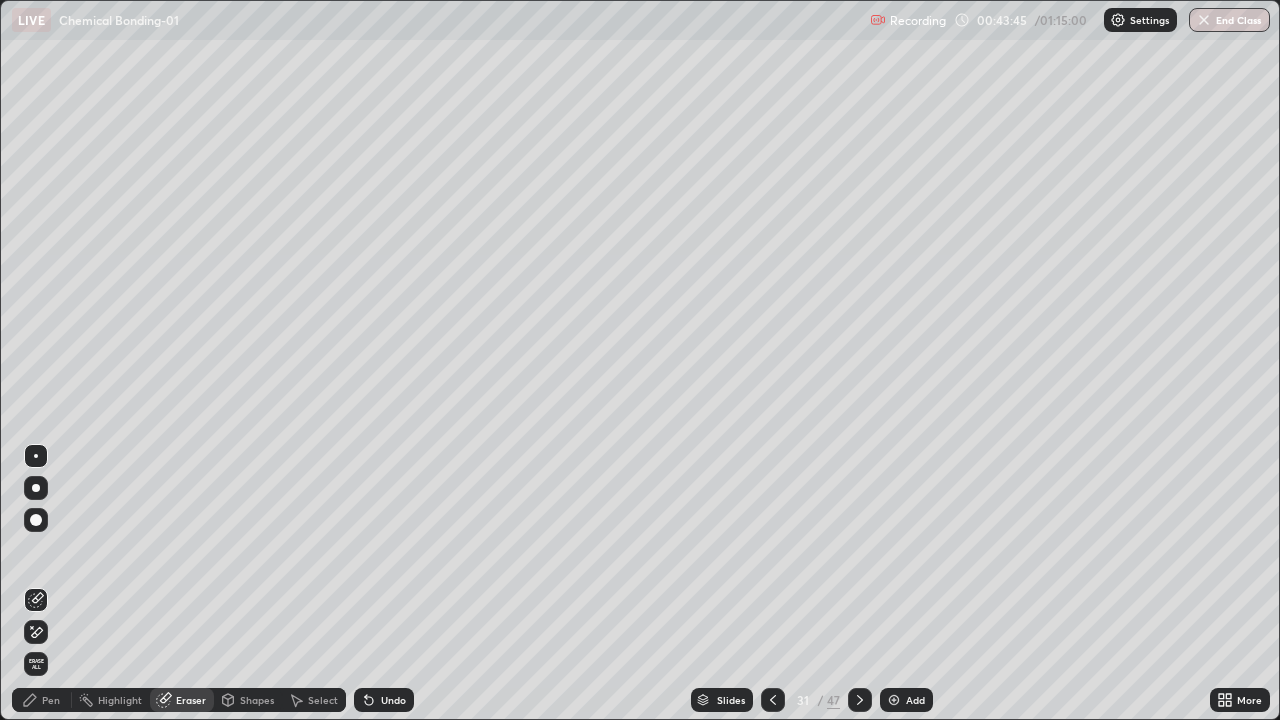 click on "Pen" at bounding box center (51, 700) 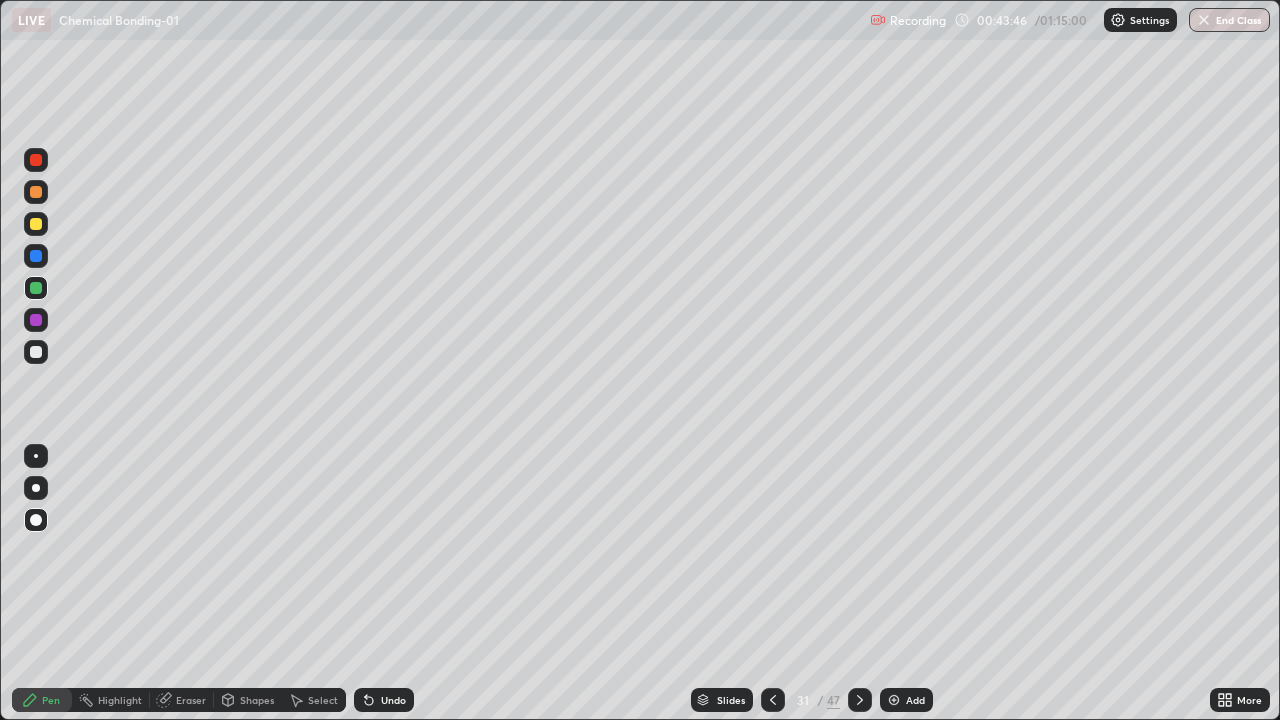 click on "Pen" at bounding box center [51, 700] 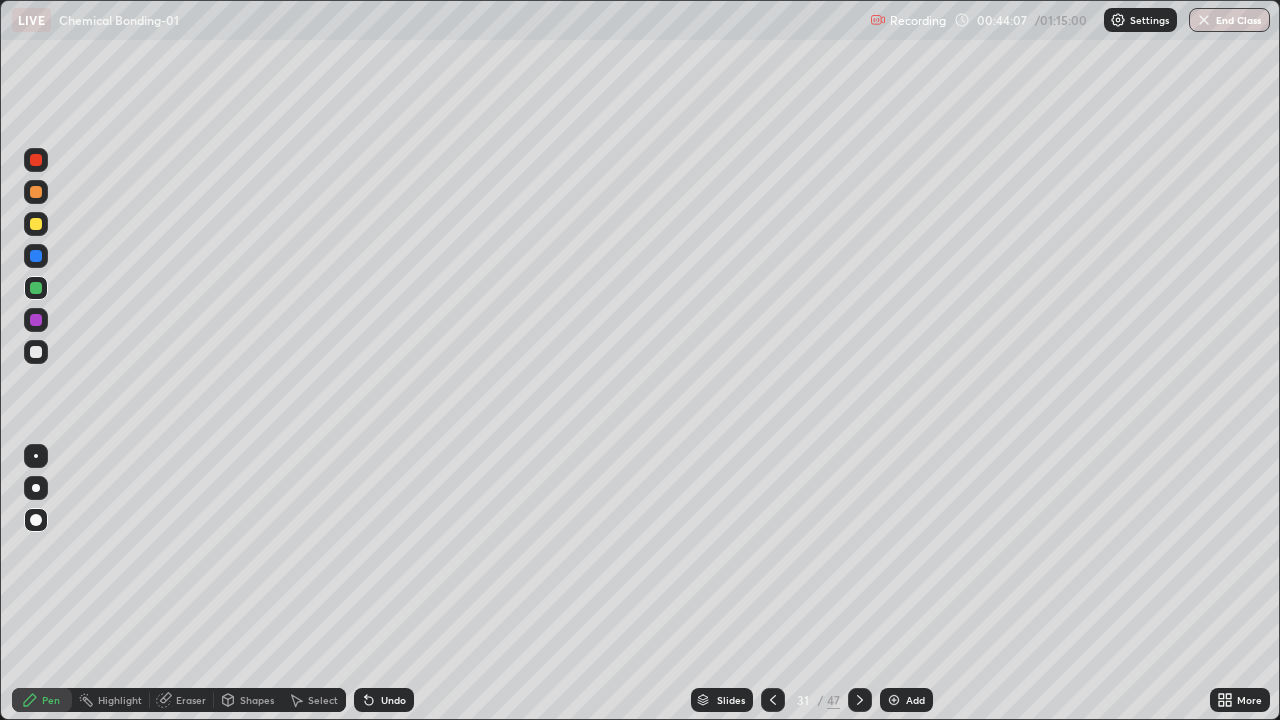 click at bounding box center [36, 256] 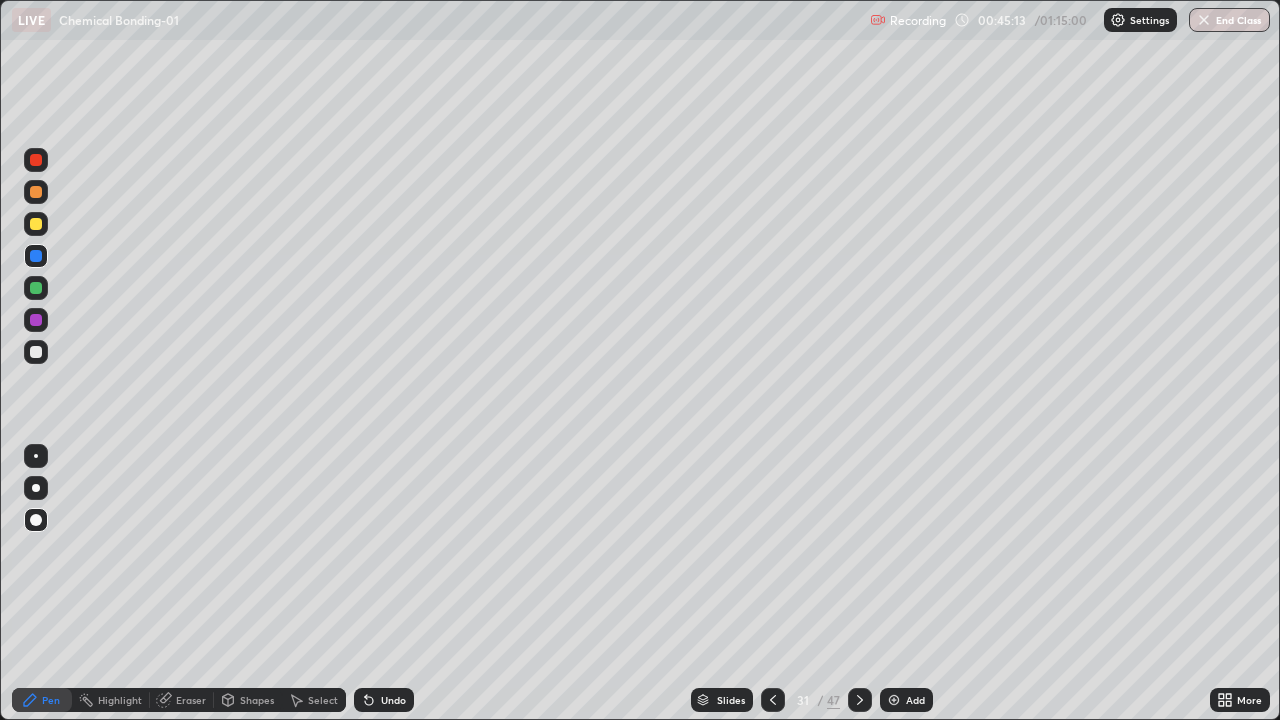click on "Add" at bounding box center [906, 700] 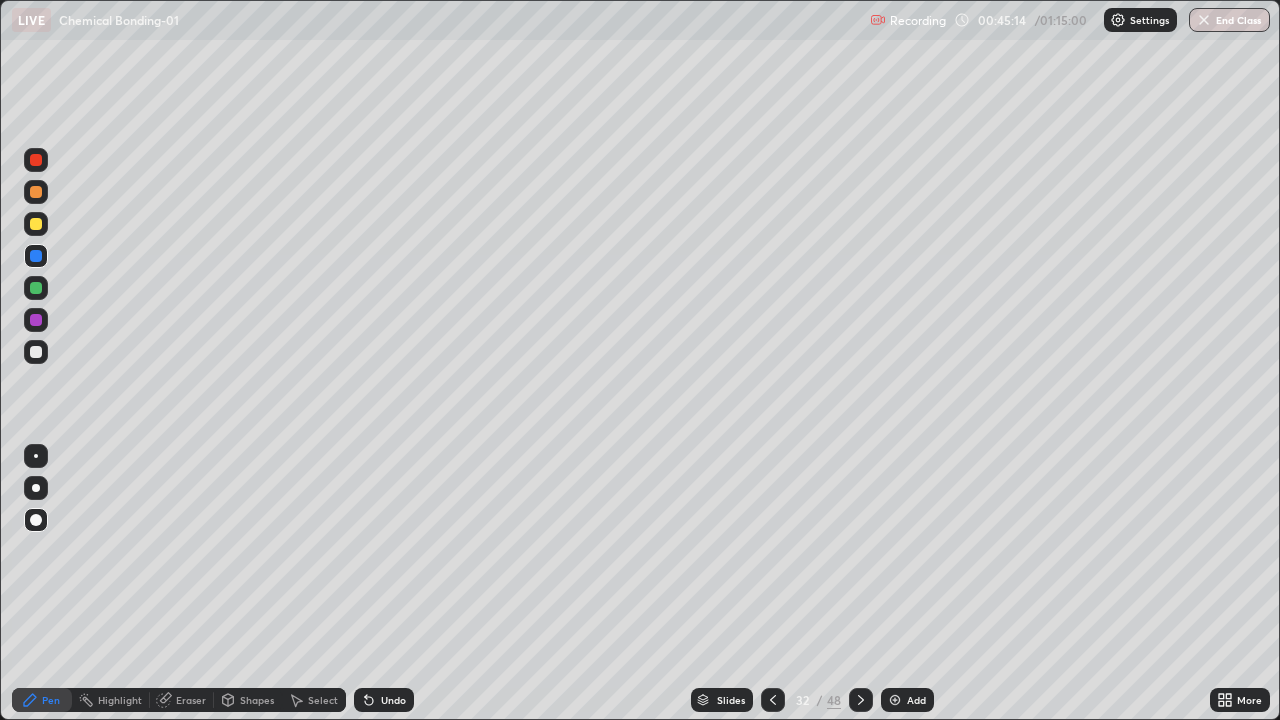 click at bounding box center (36, 224) 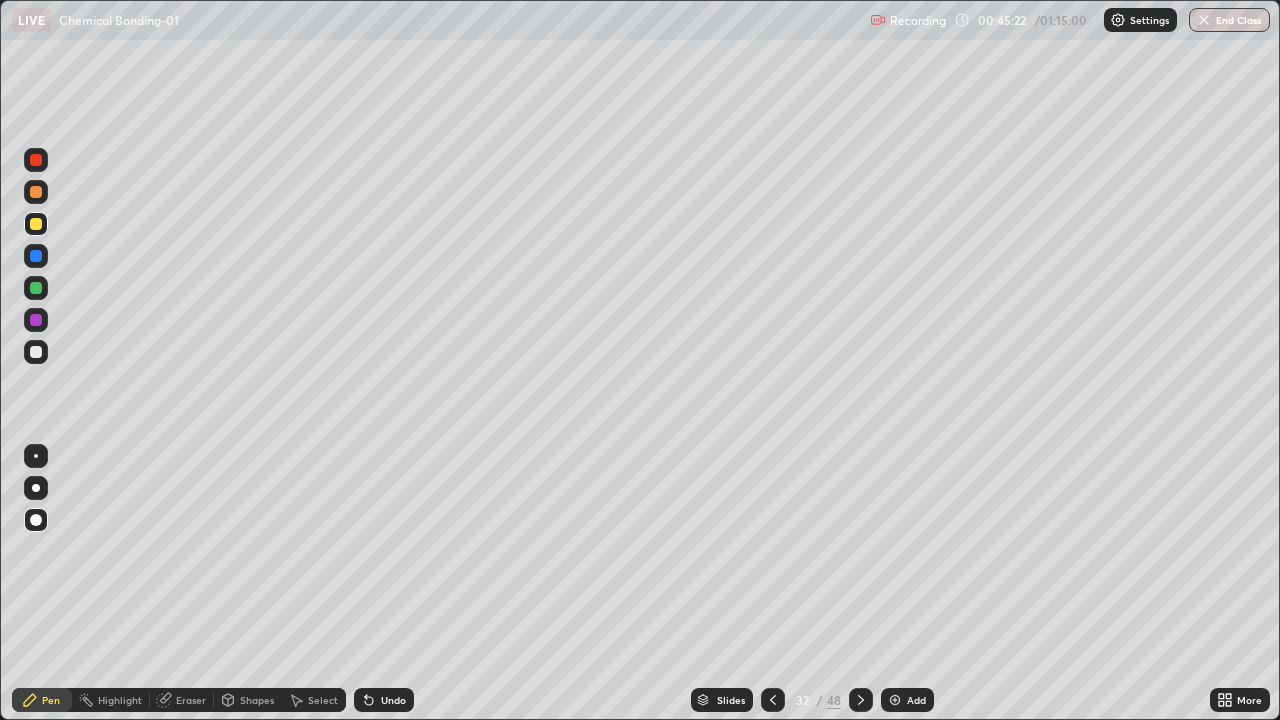click on "Undo" at bounding box center (384, 700) 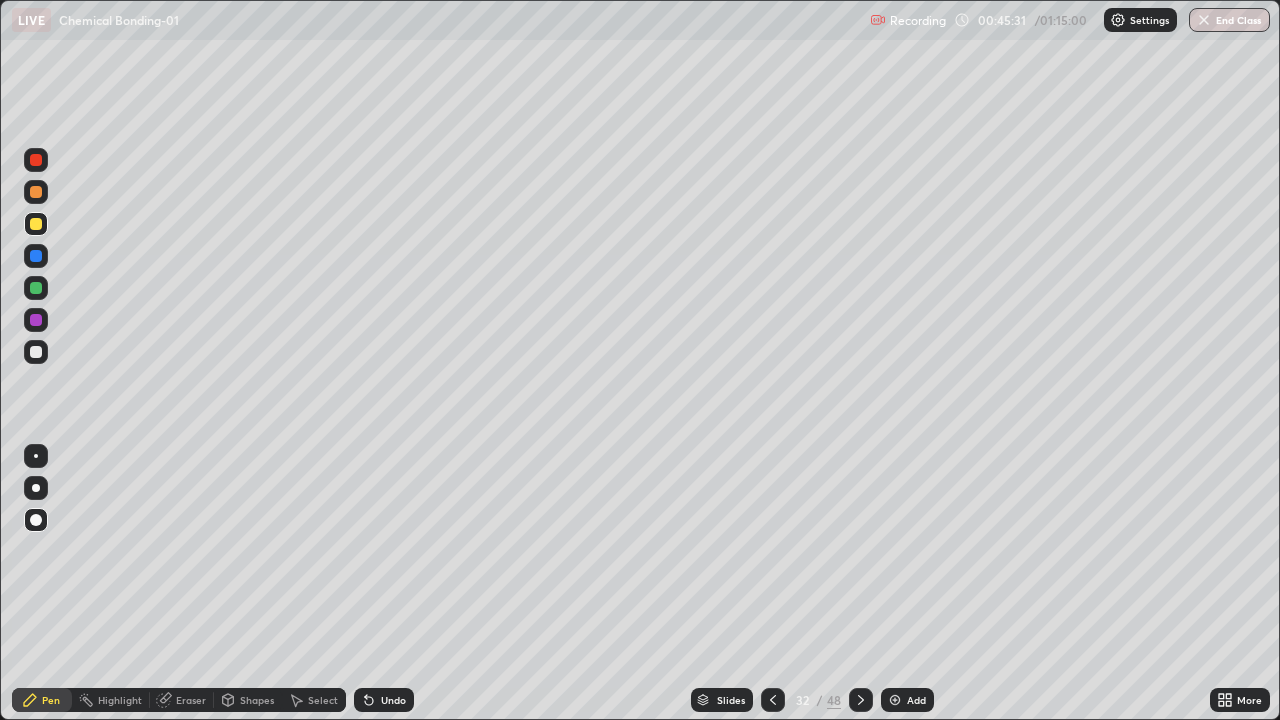 click at bounding box center [36, 320] 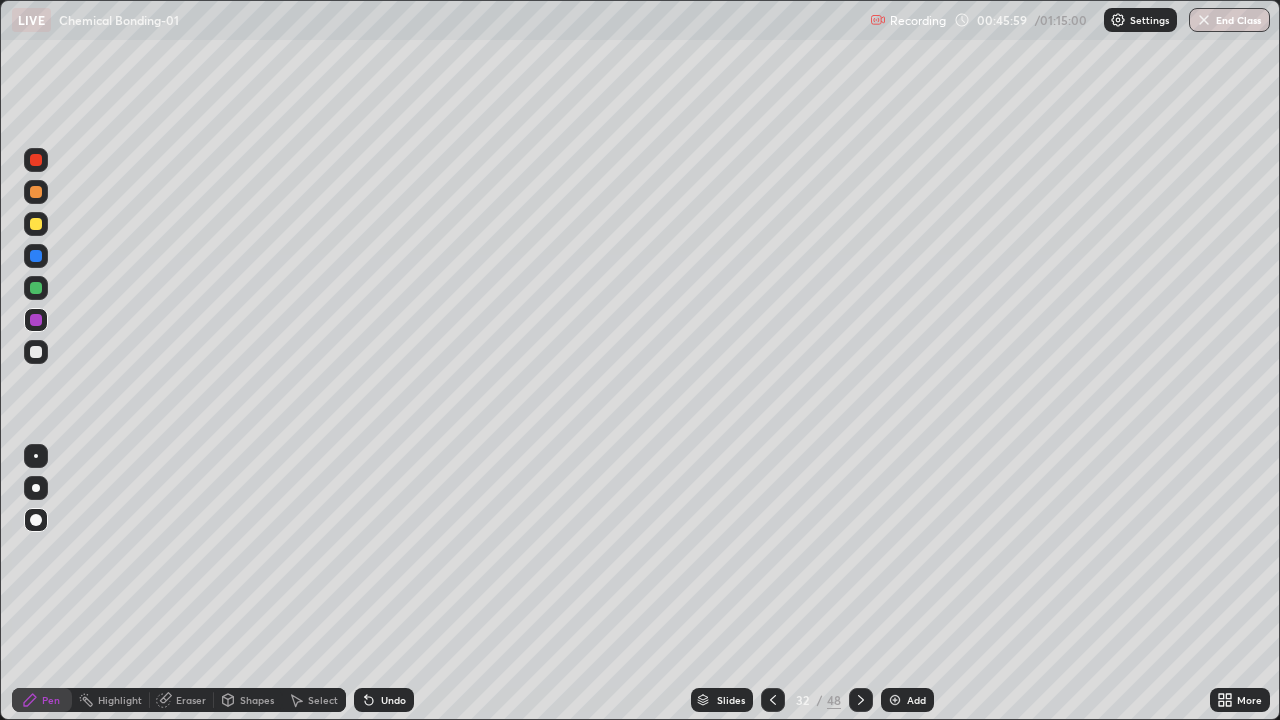 click at bounding box center (36, 352) 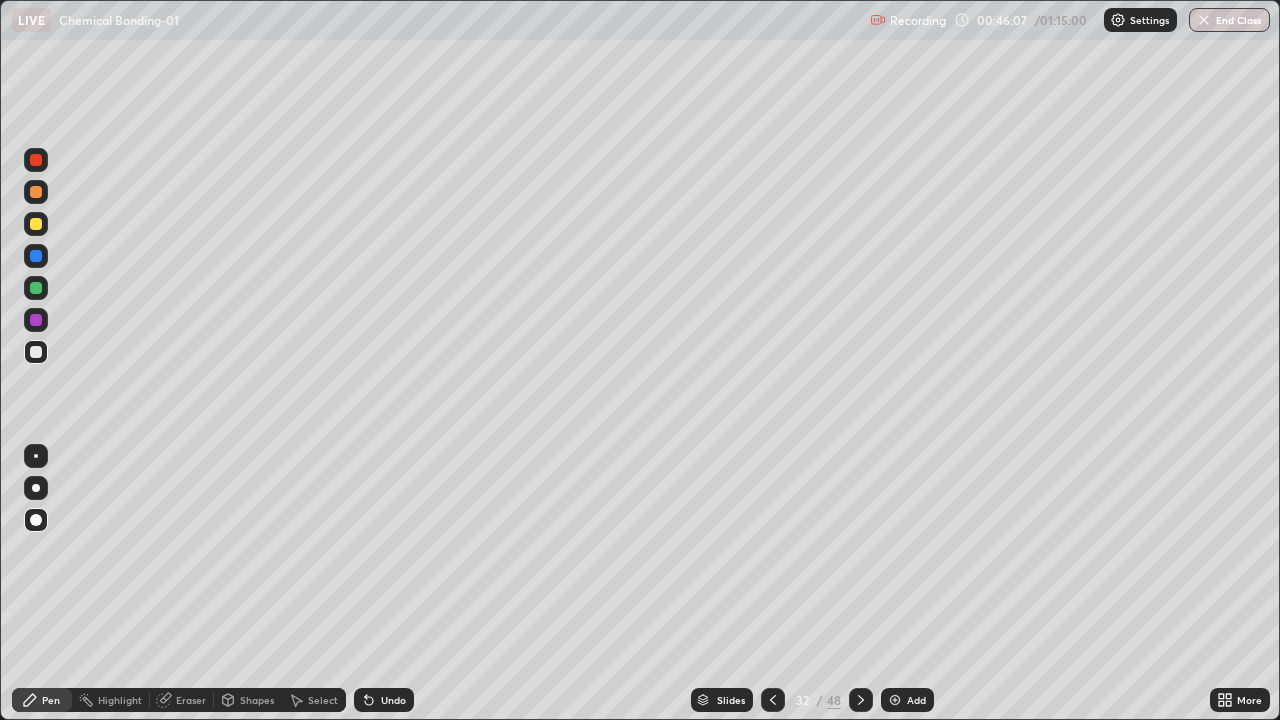 click at bounding box center (36, 224) 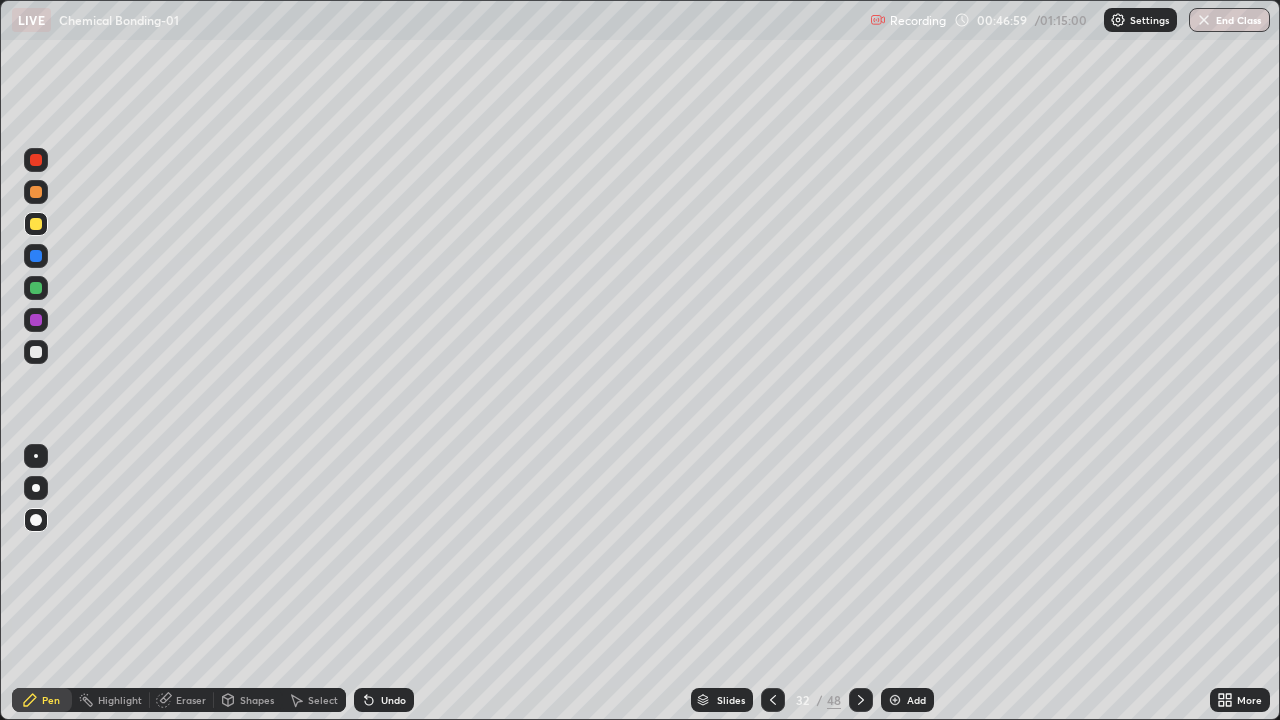 click at bounding box center [36, 352] 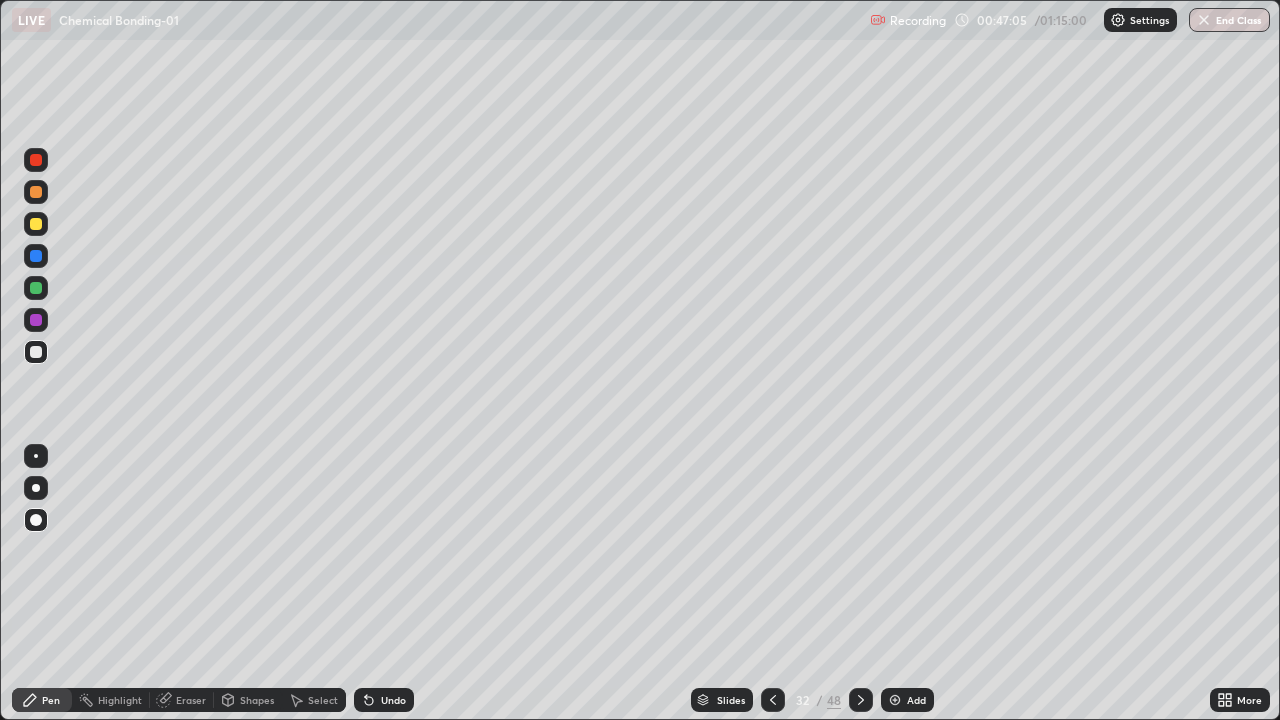 click on "Undo" at bounding box center (393, 700) 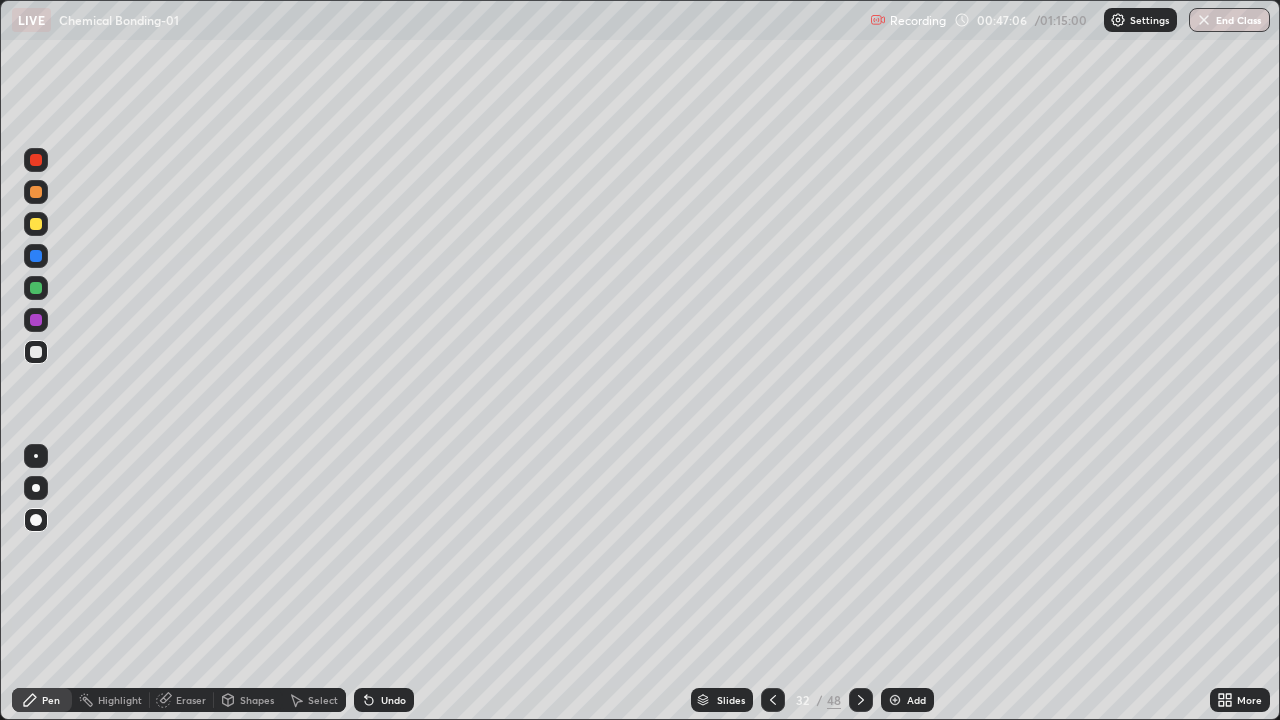 click on "Undo" at bounding box center (384, 700) 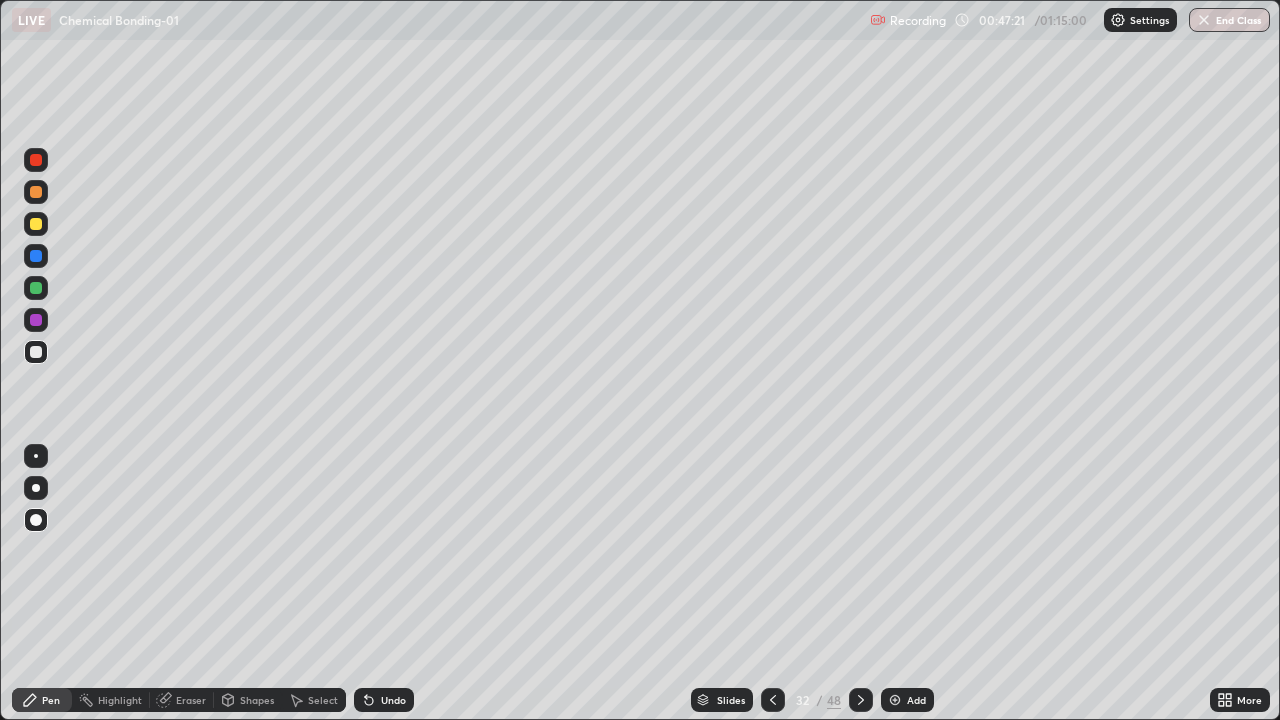 click on "Slides 32 / 48 Add" at bounding box center (812, 700) 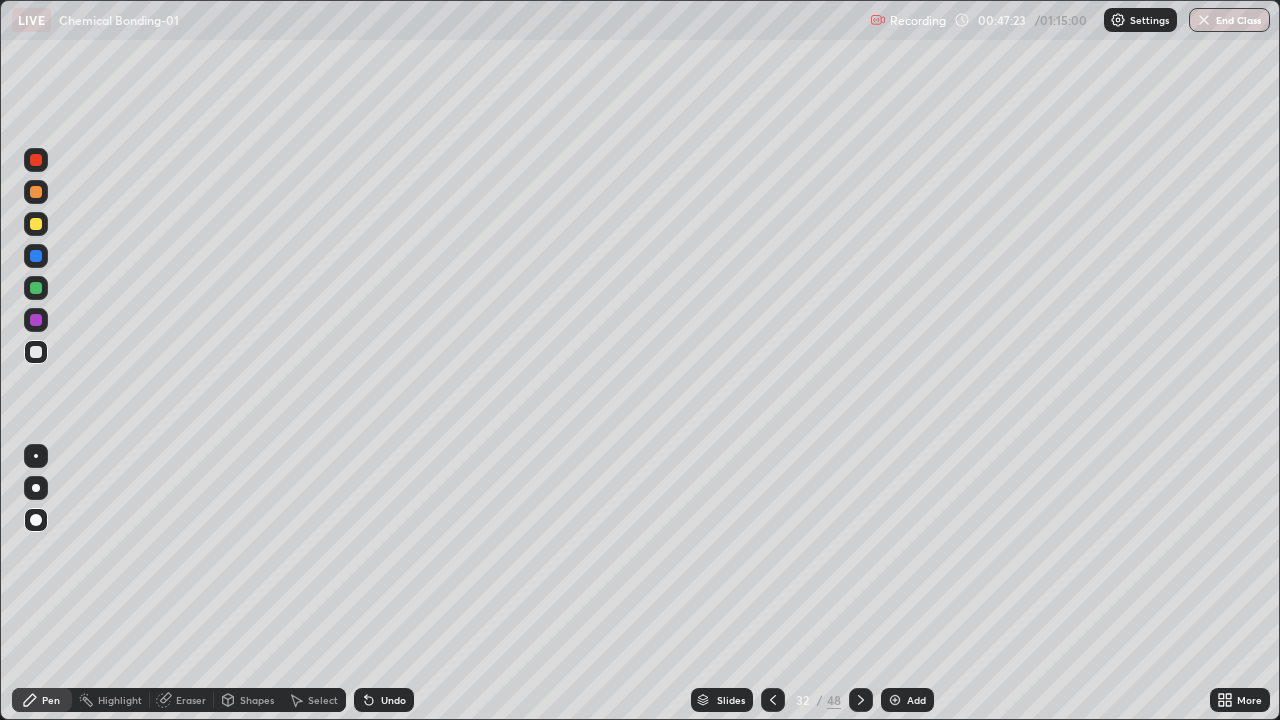 click at bounding box center [895, 700] 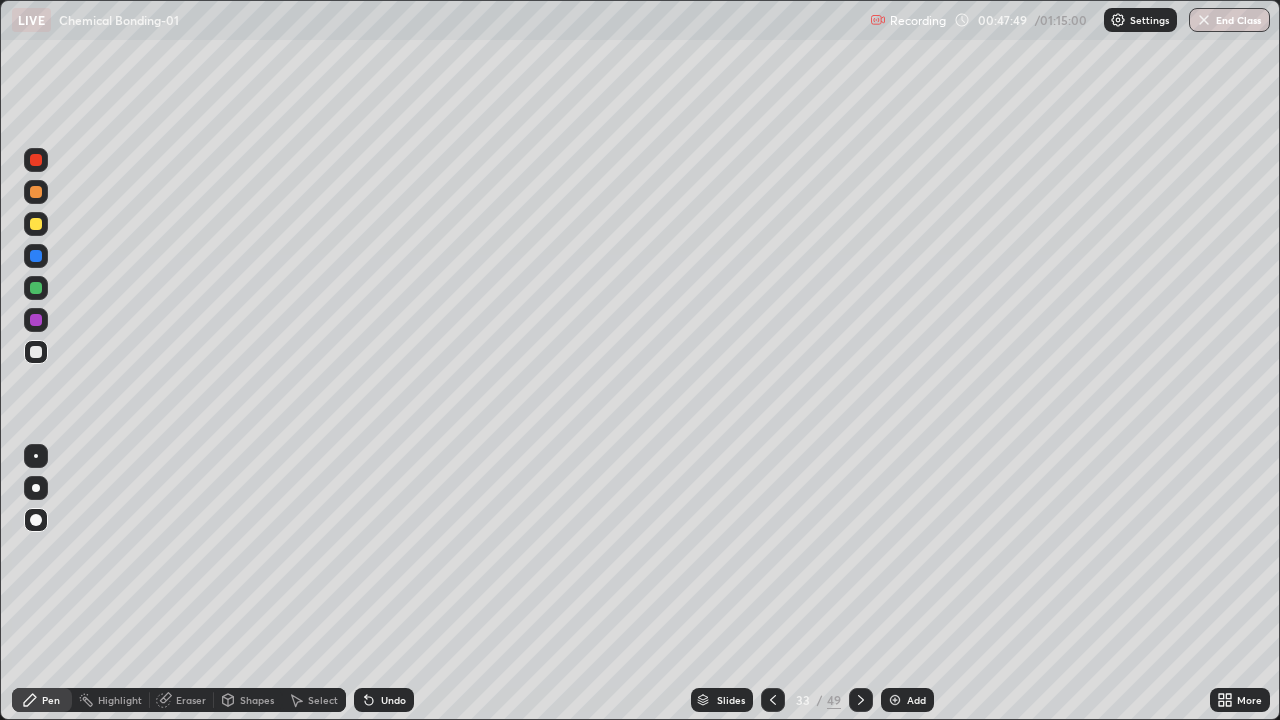 click at bounding box center [773, 700] 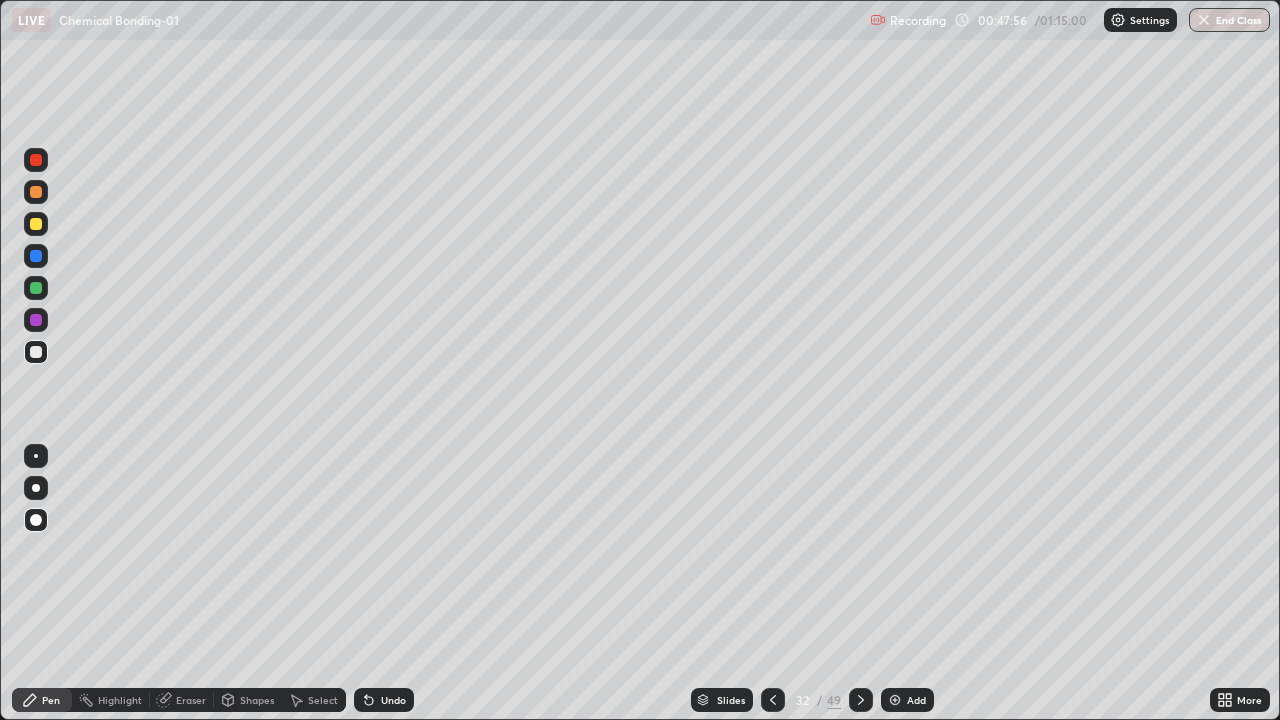 click 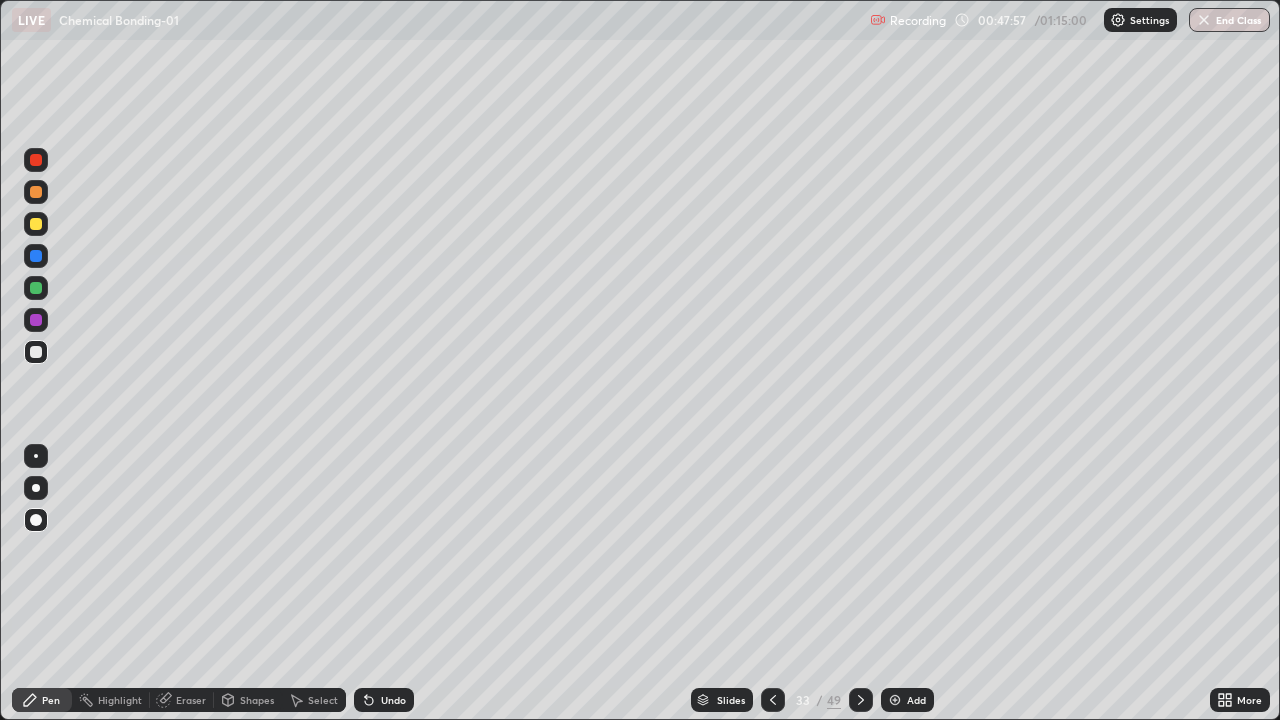 click at bounding box center [36, 320] 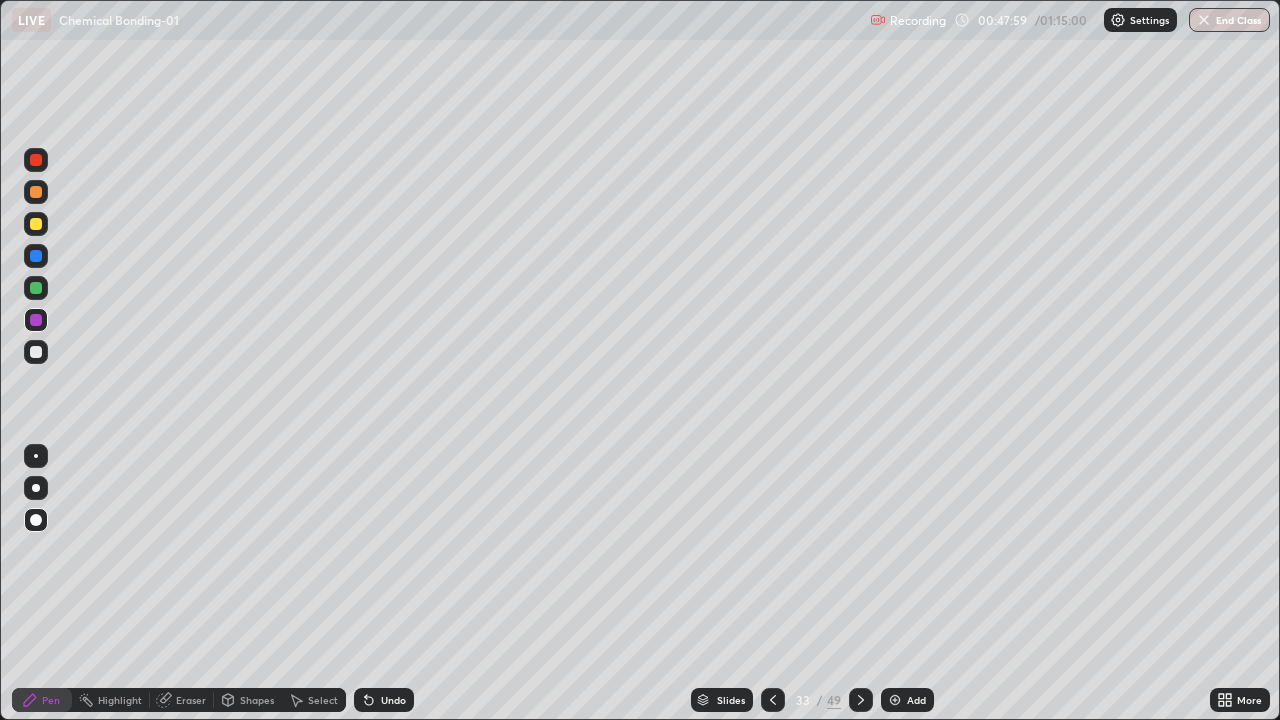 click on "Undo" at bounding box center (393, 700) 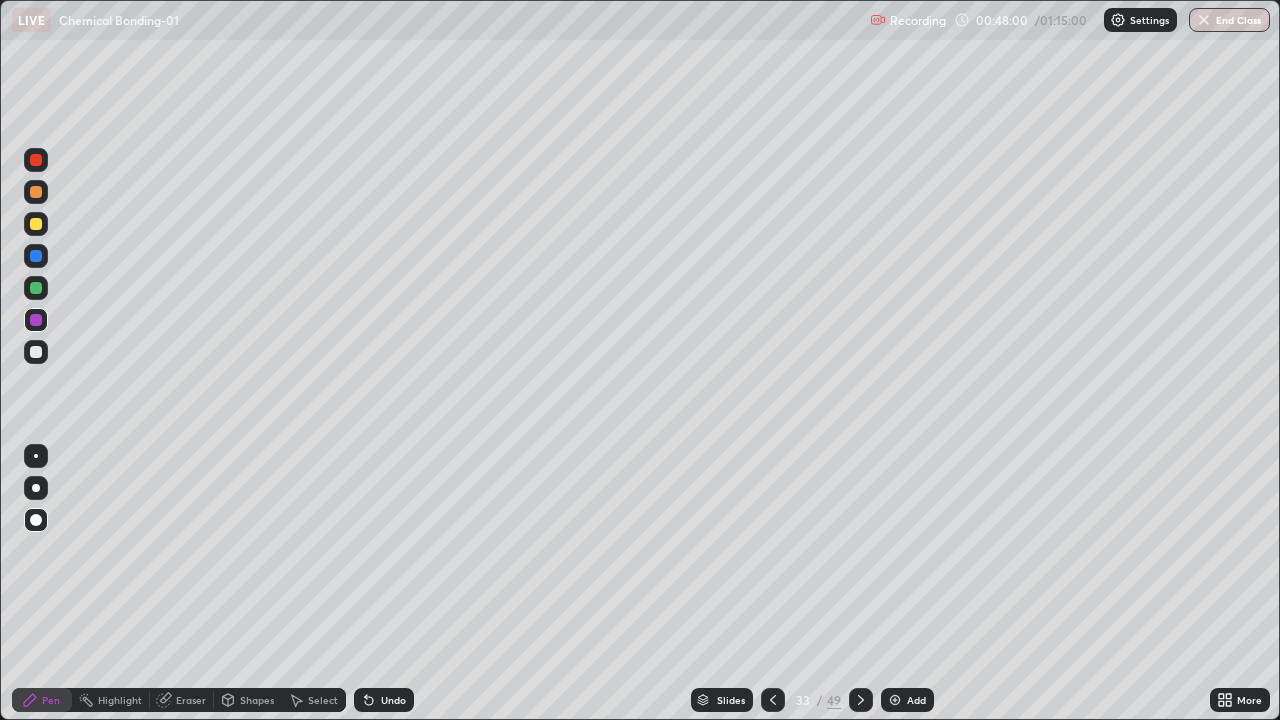 click on "Undo" at bounding box center [393, 700] 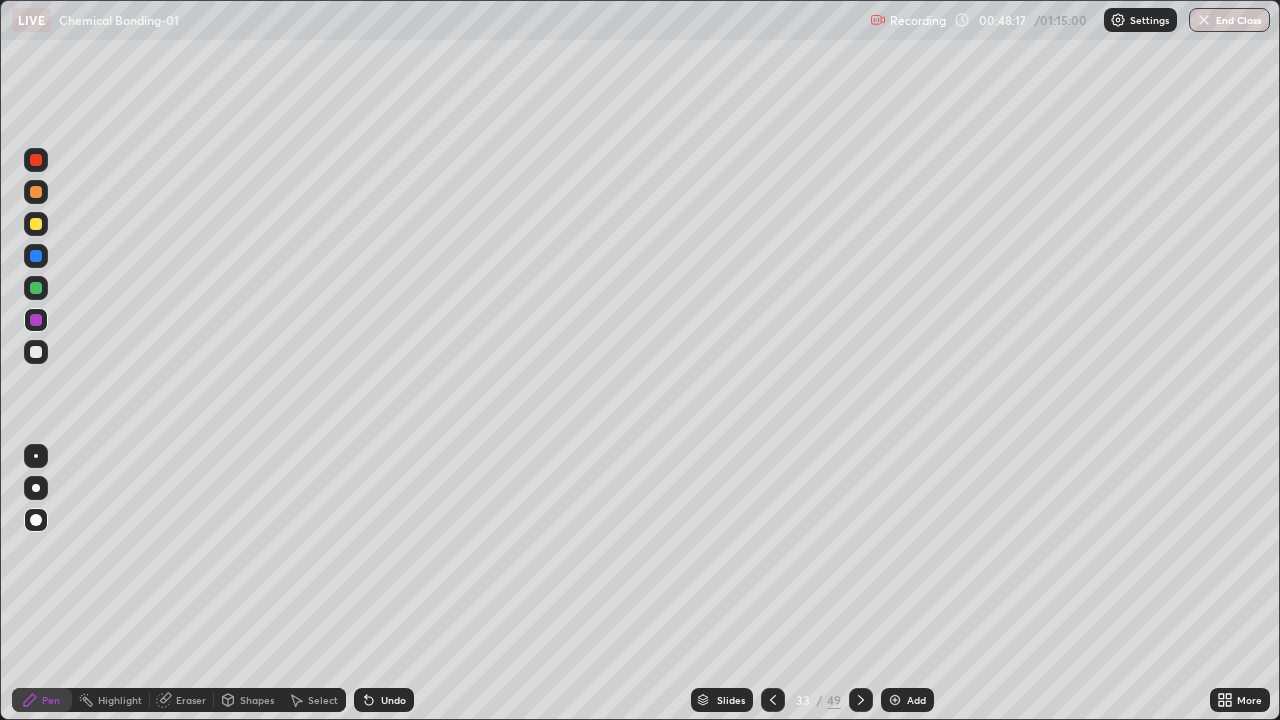 click 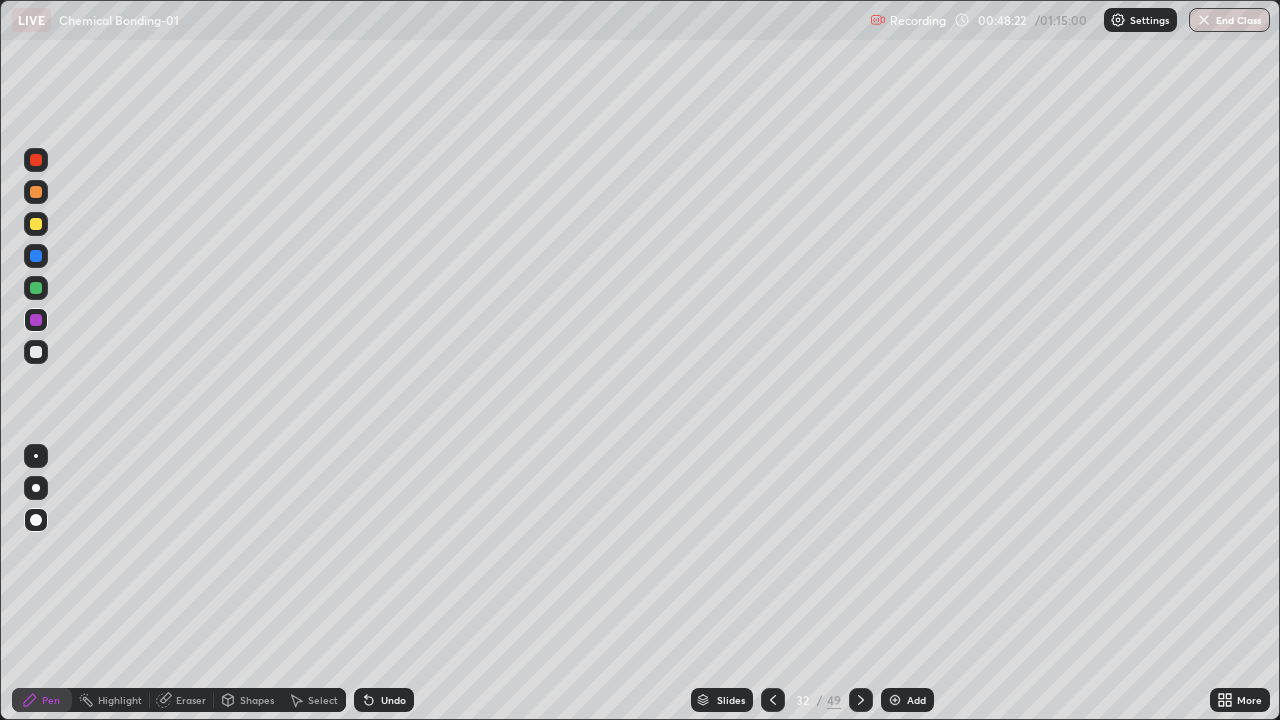 click at bounding box center [861, 700] 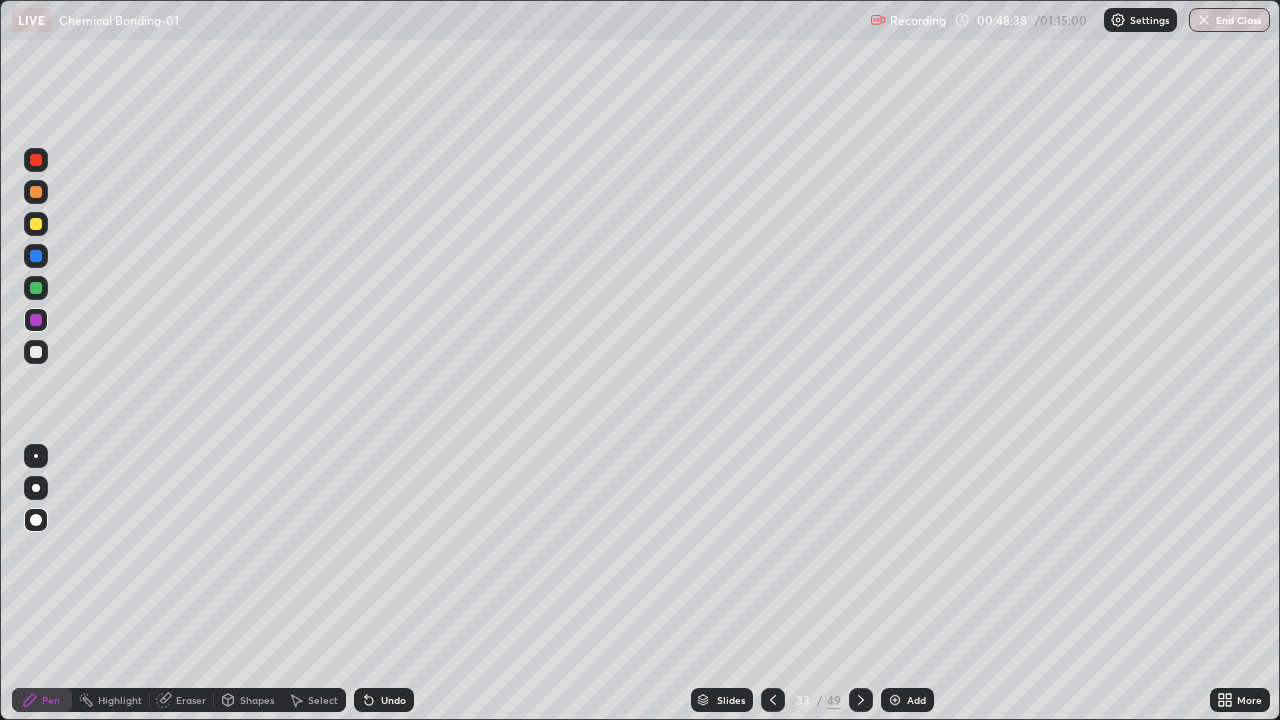 click on "Slides" at bounding box center (722, 700) 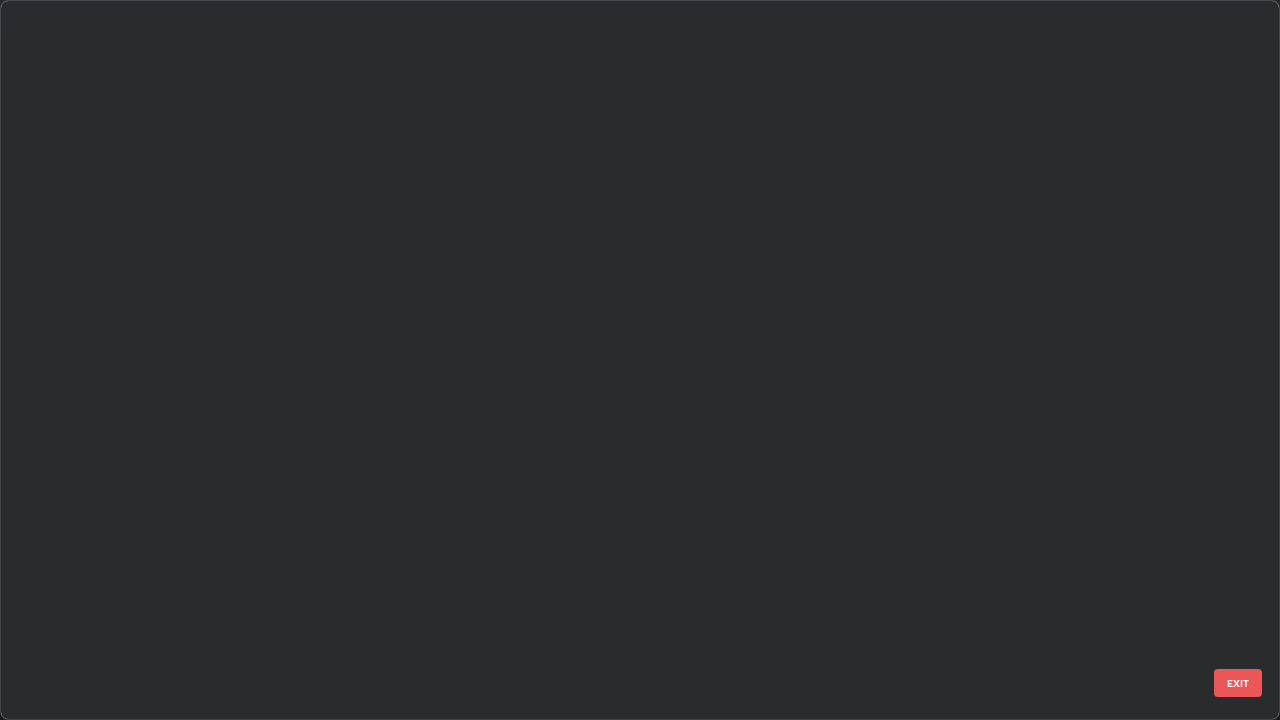 scroll, scrollTop: 1753, scrollLeft: 0, axis: vertical 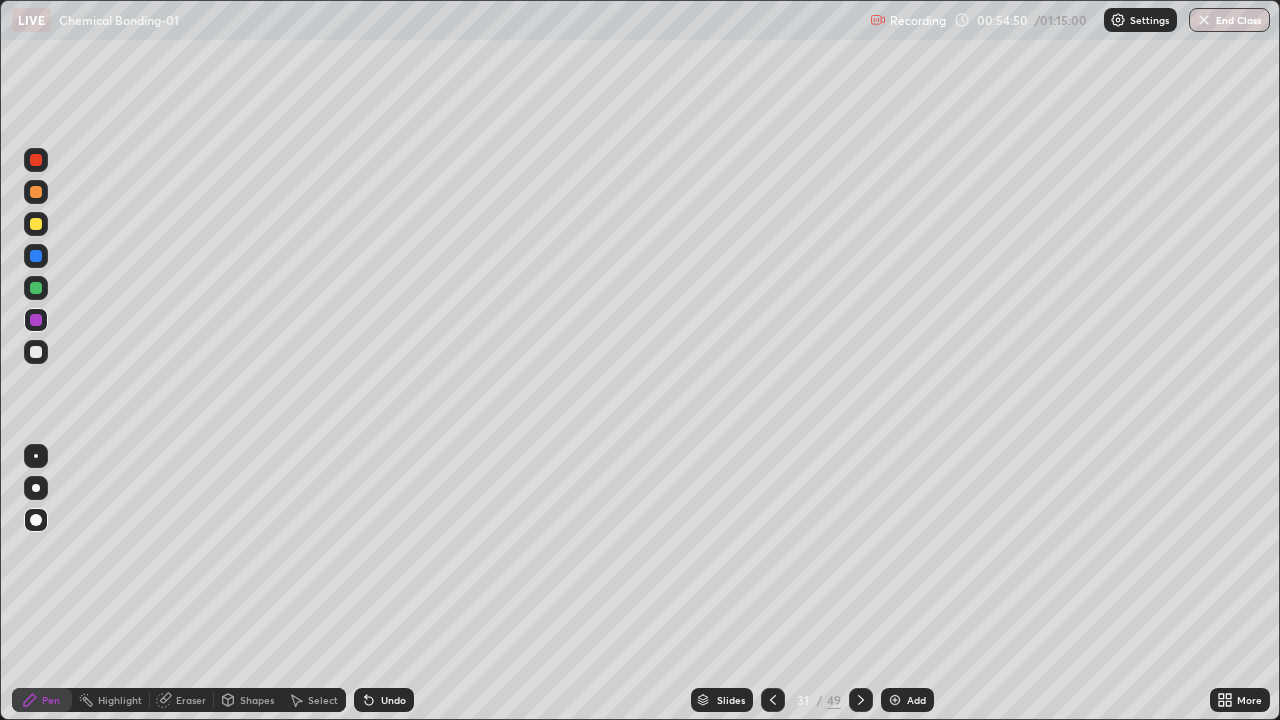 click 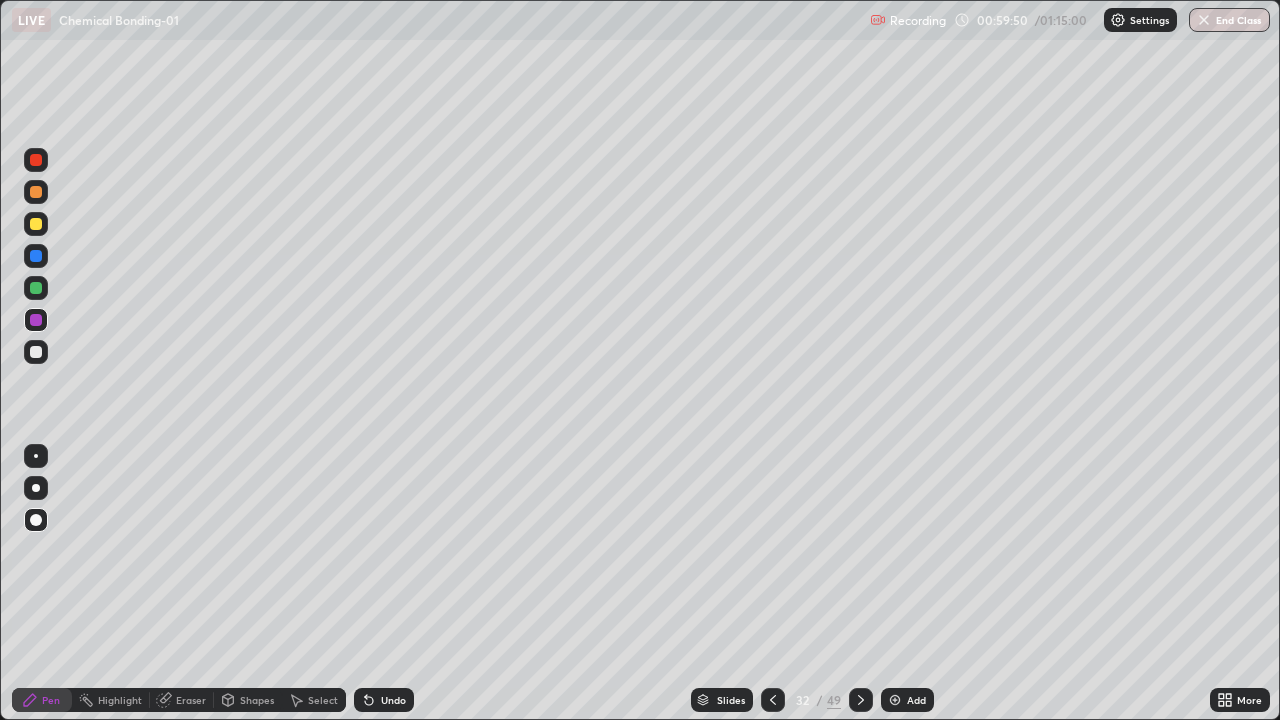 click 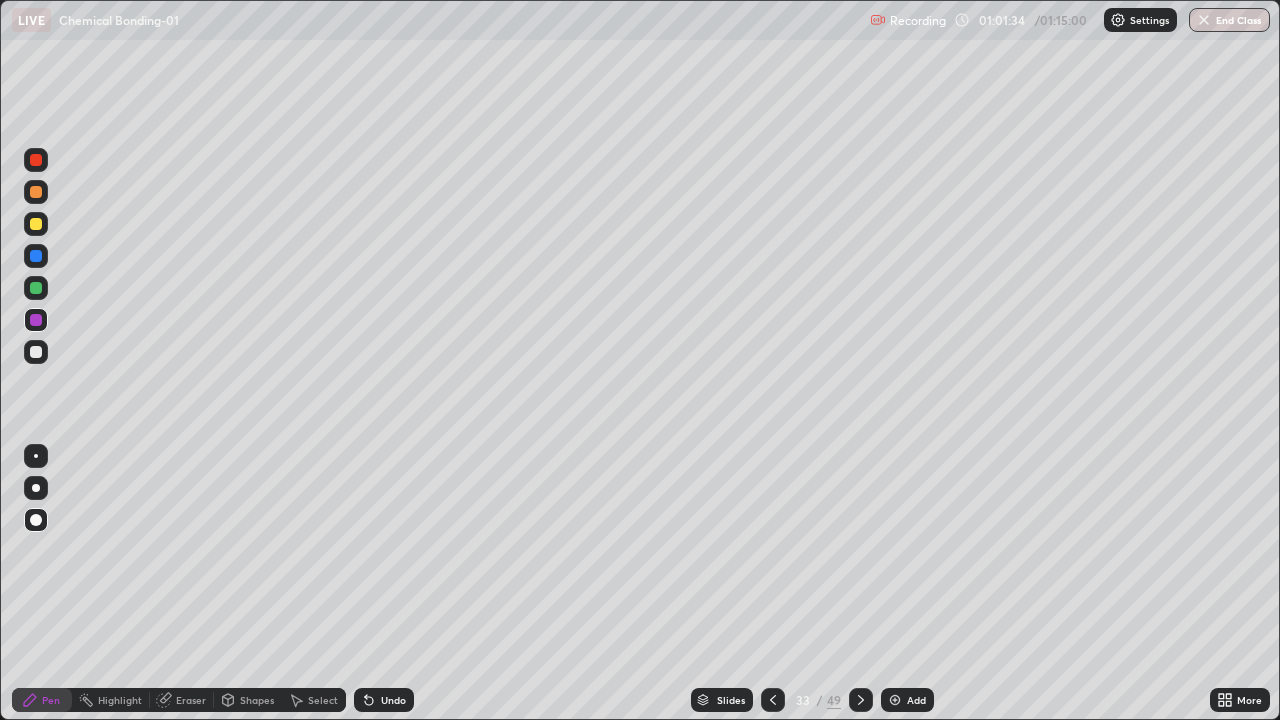 click 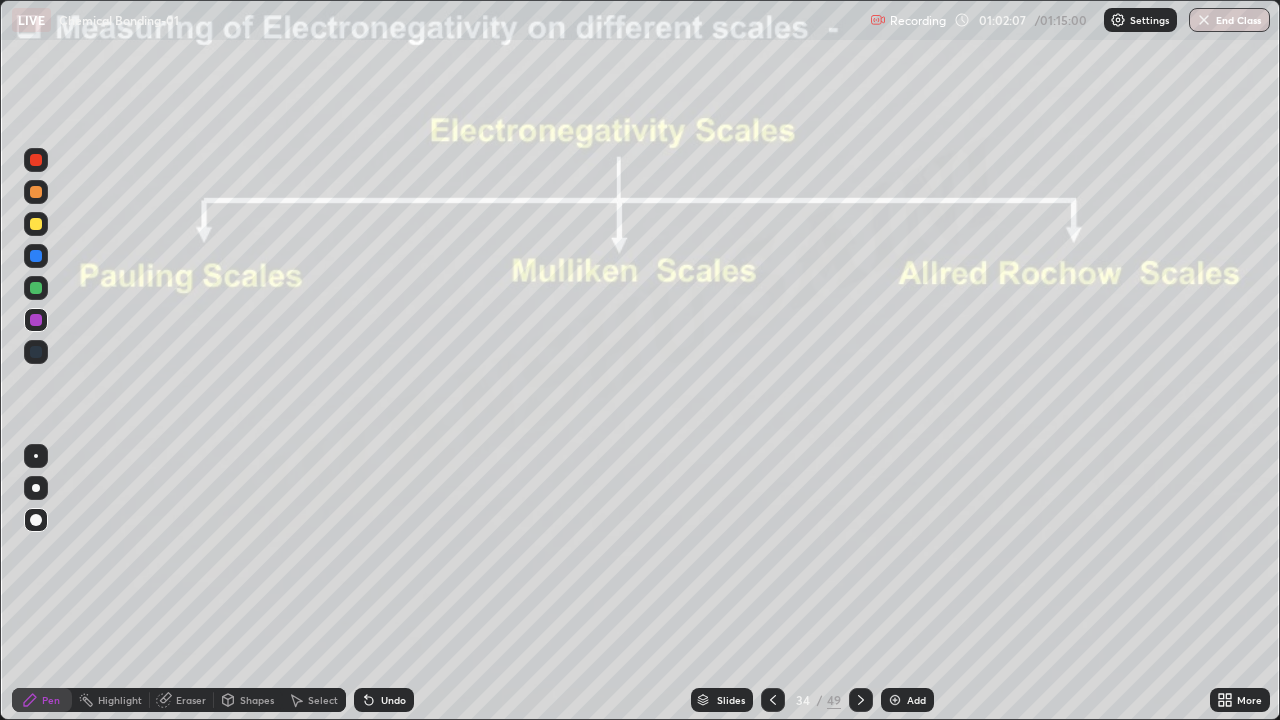 click on "Eraser" at bounding box center [182, 700] 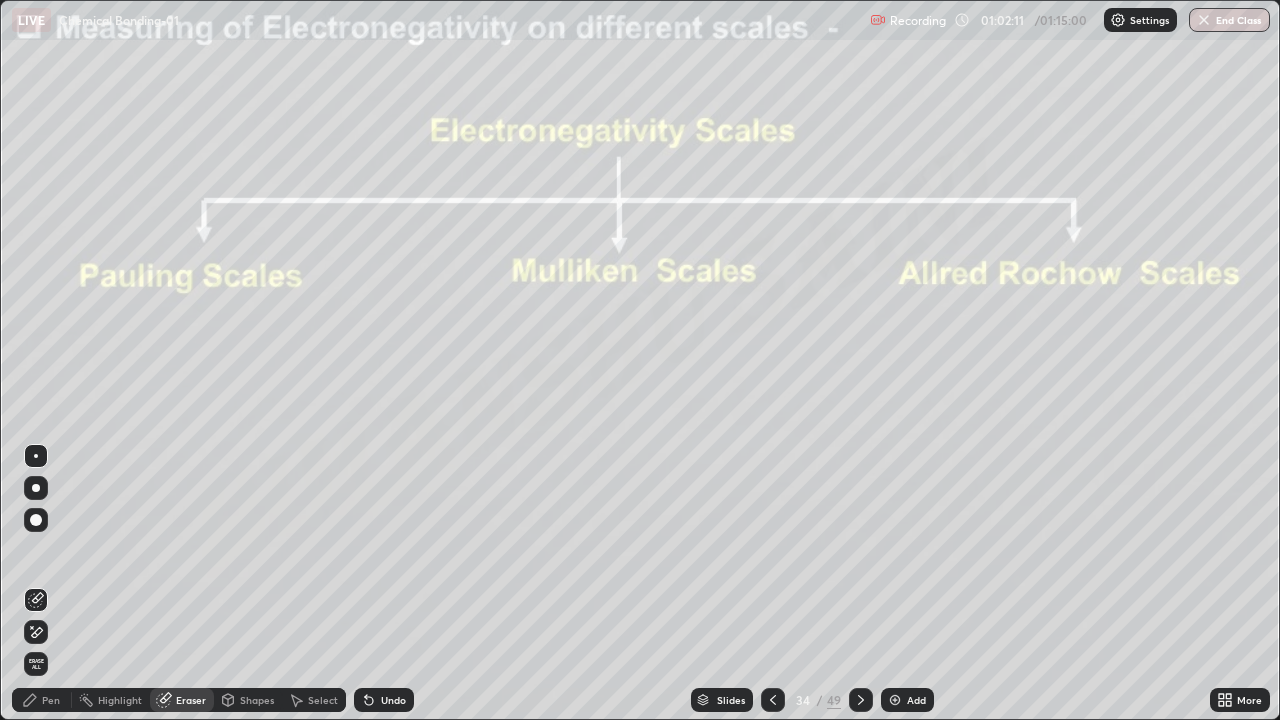 click on "Pen" at bounding box center [51, 700] 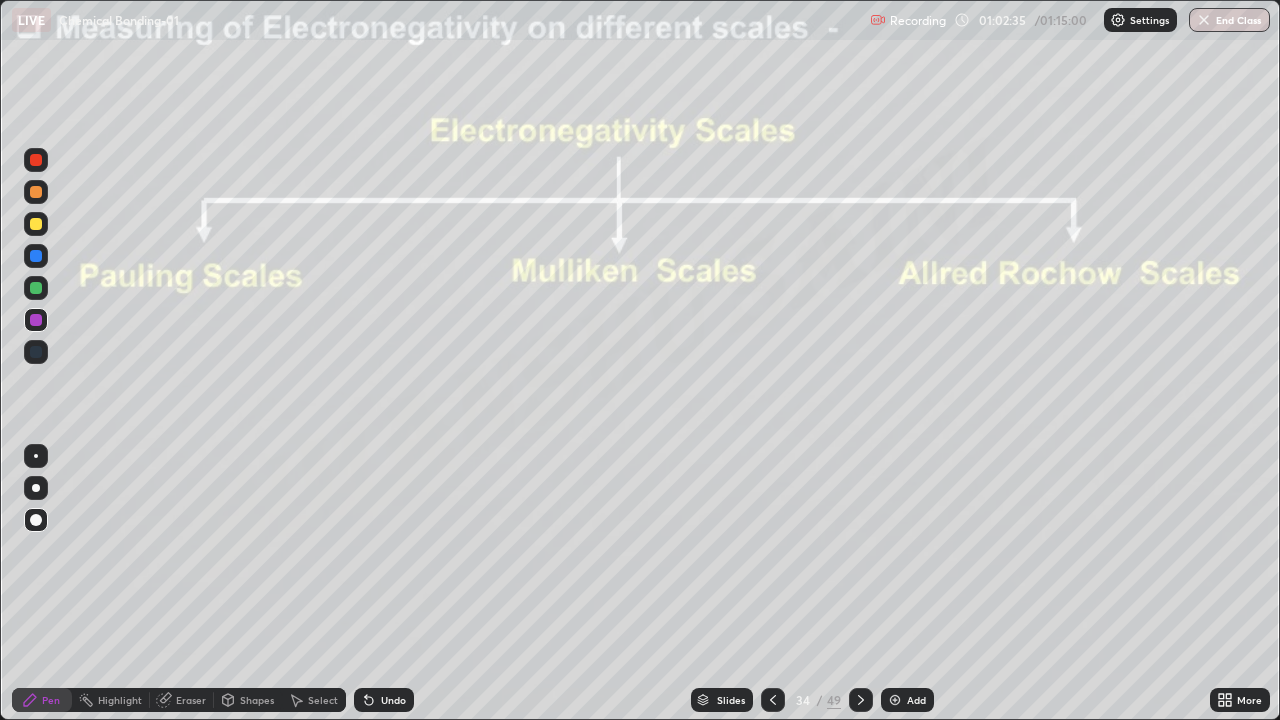 click on "Slides" at bounding box center (722, 700) 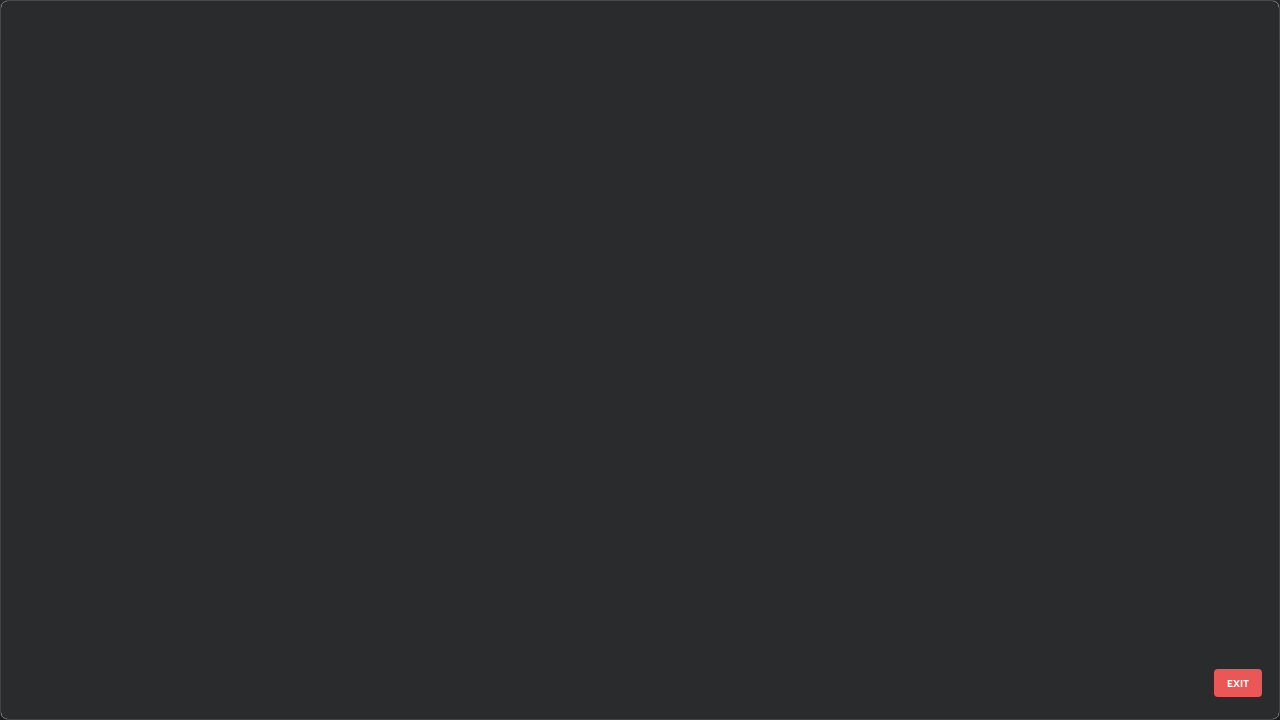 scroll, scrollTop: 1977, scrollLeft: 0, axis: vertical 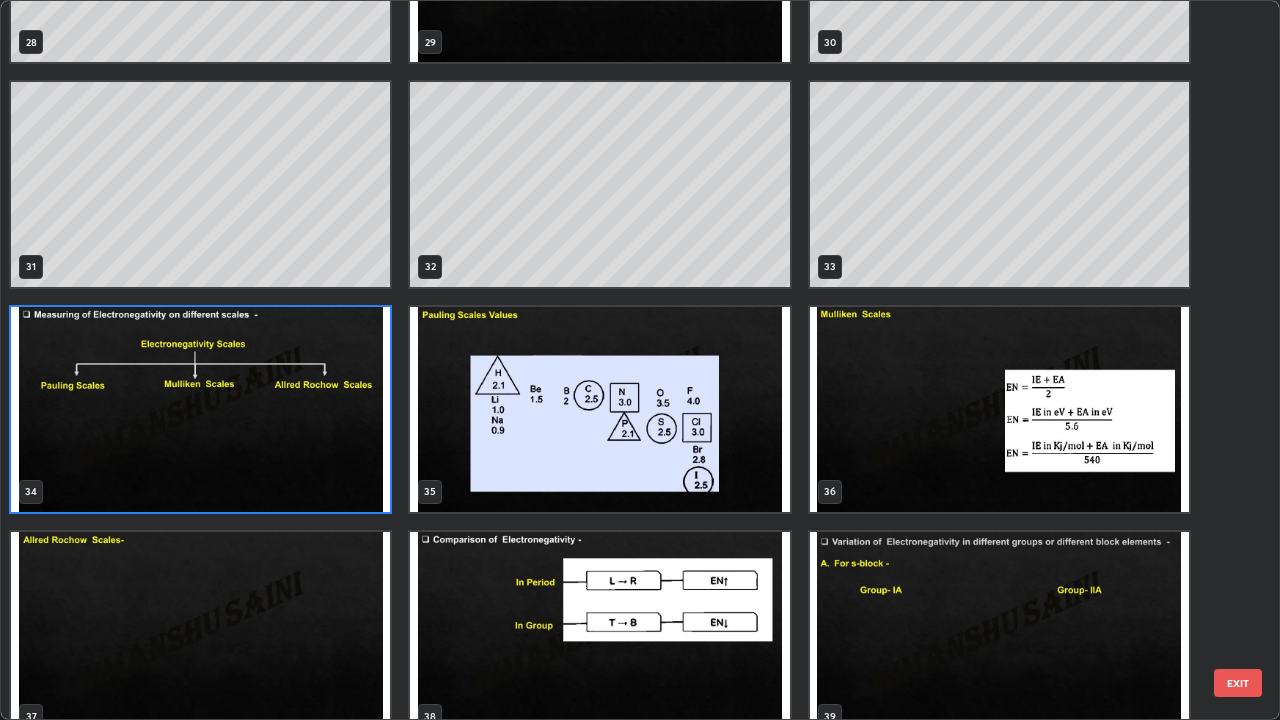 click at bounding box center (200, 409) 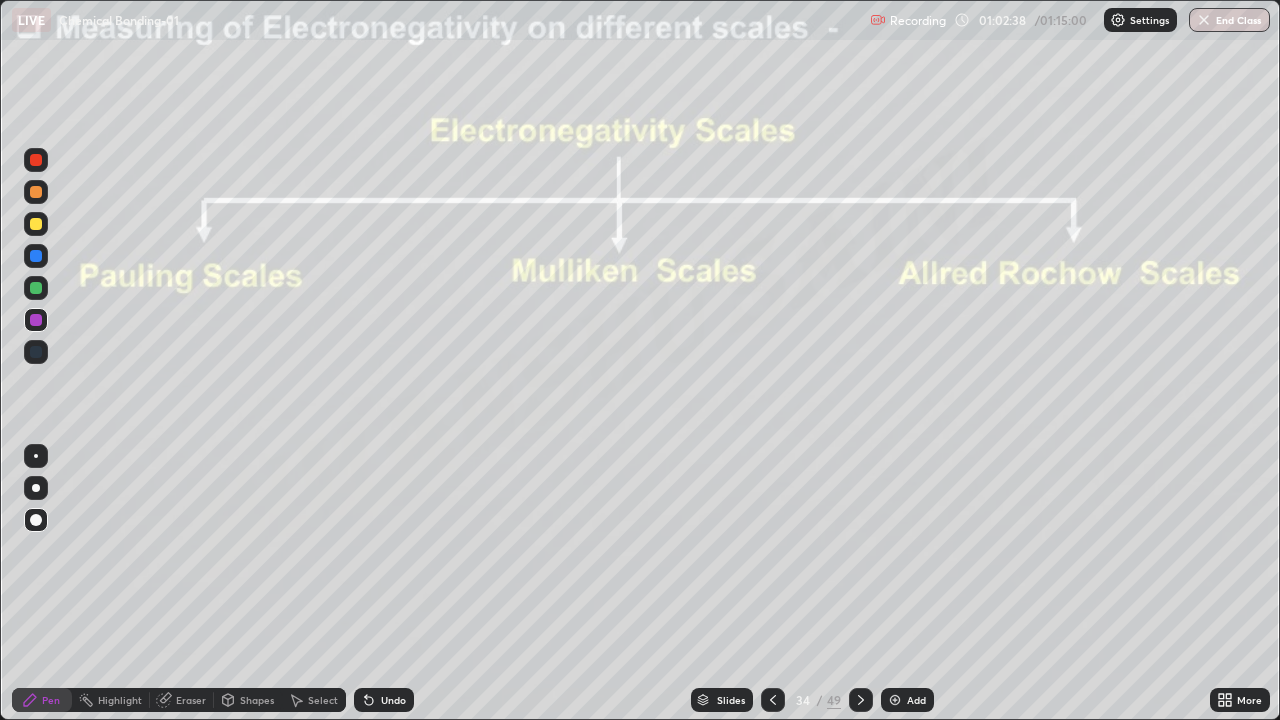 click at bounding box center [200, 409] 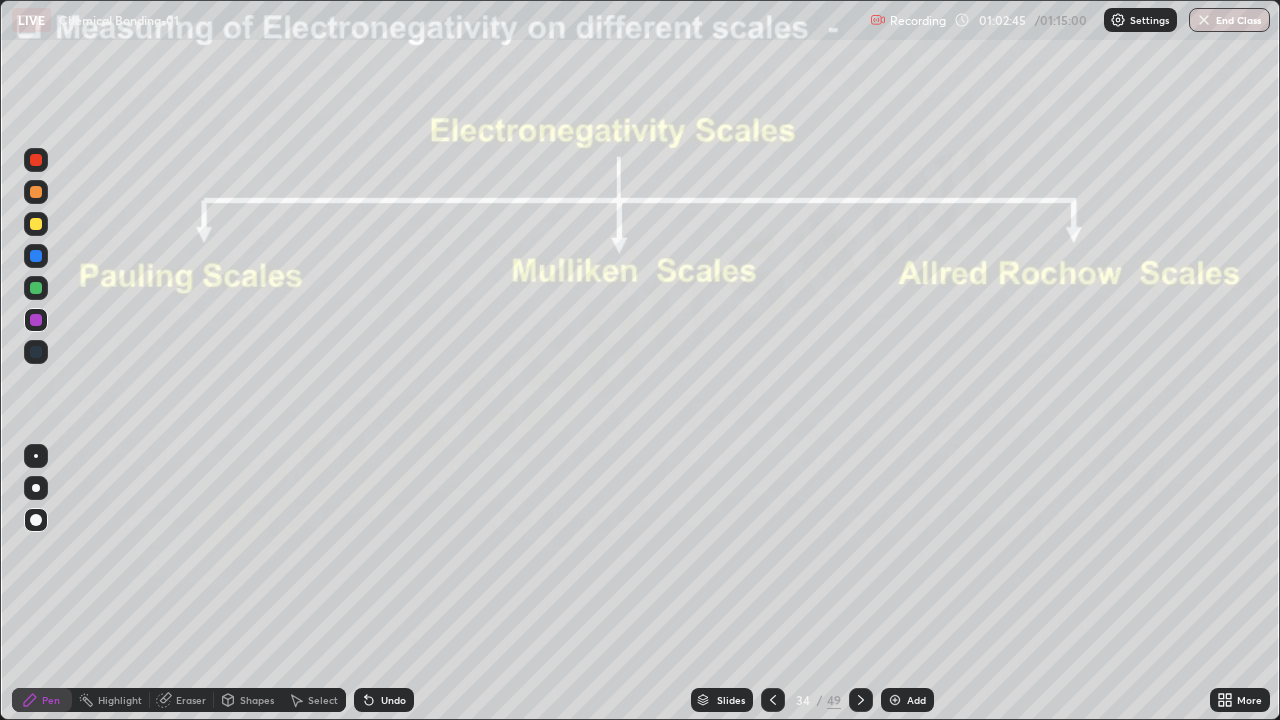 click 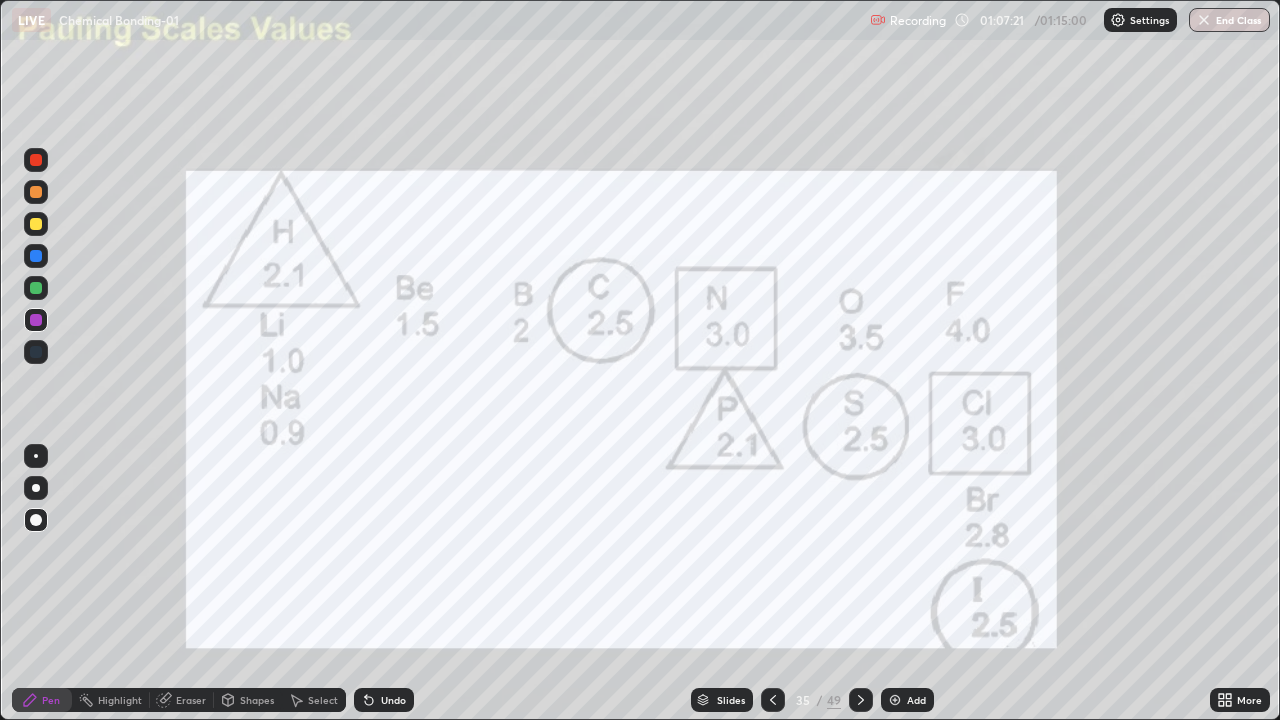 click 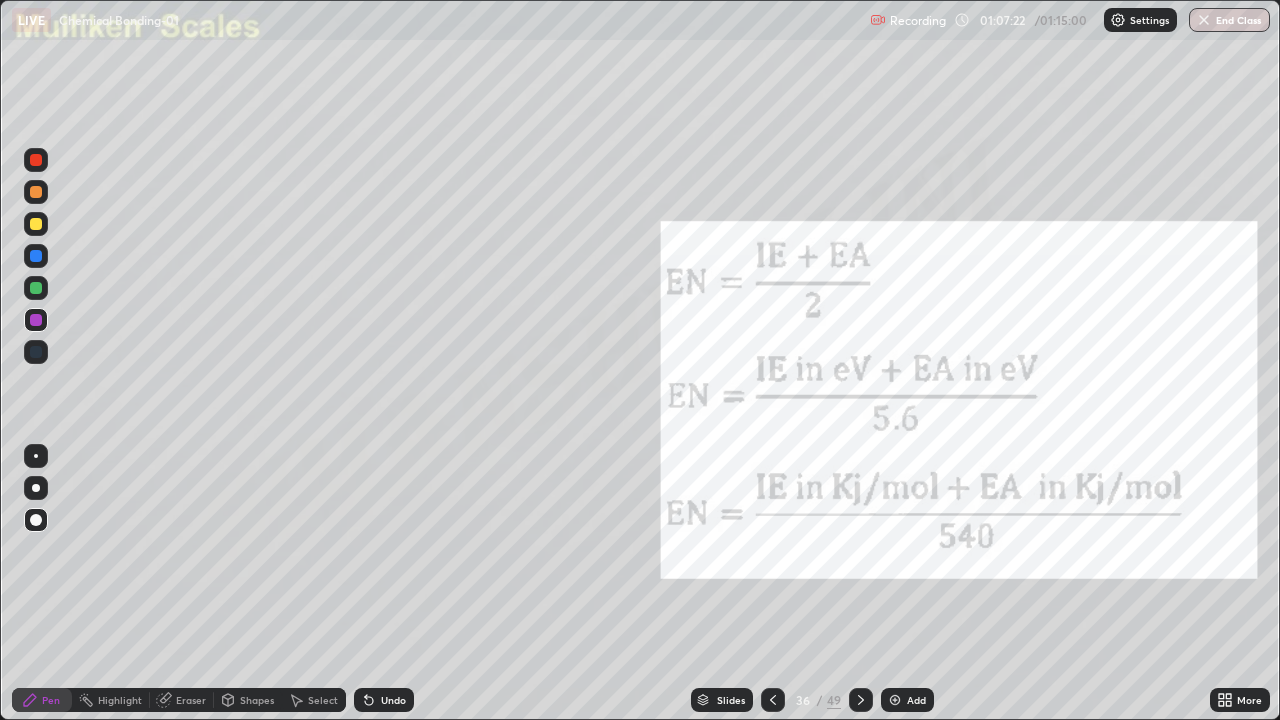 click 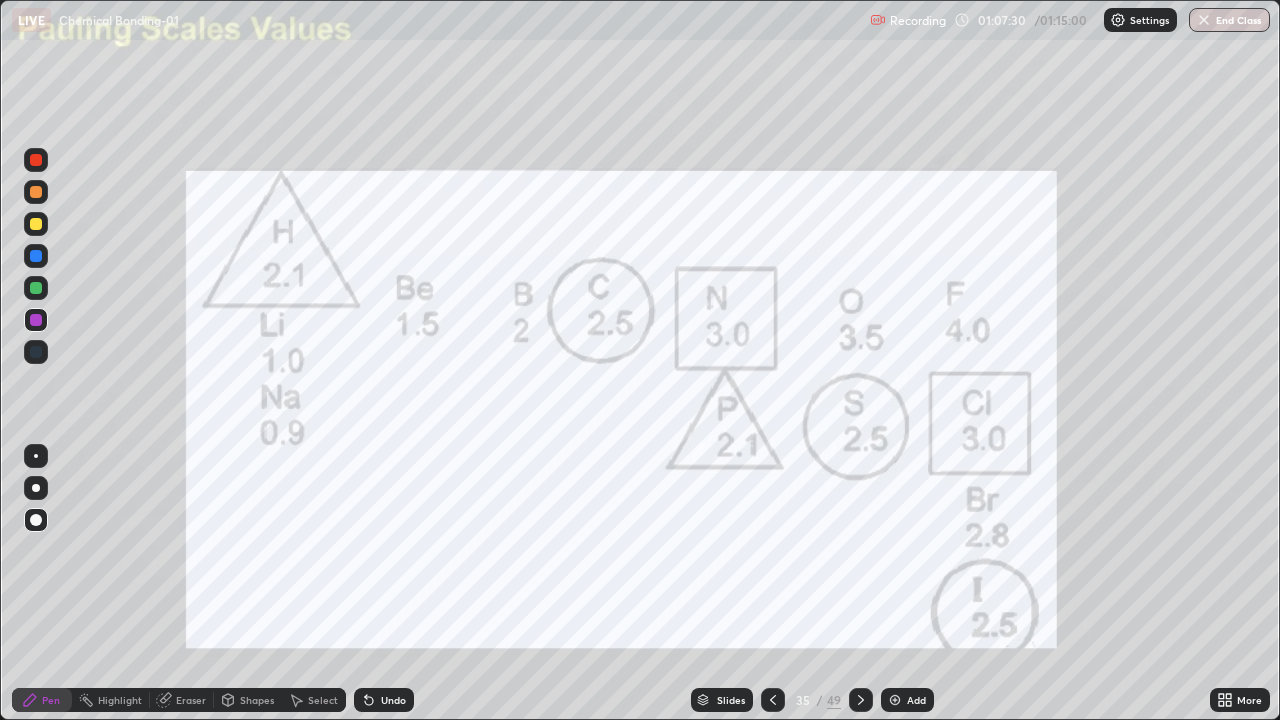 click at bounding box center (36, 288) 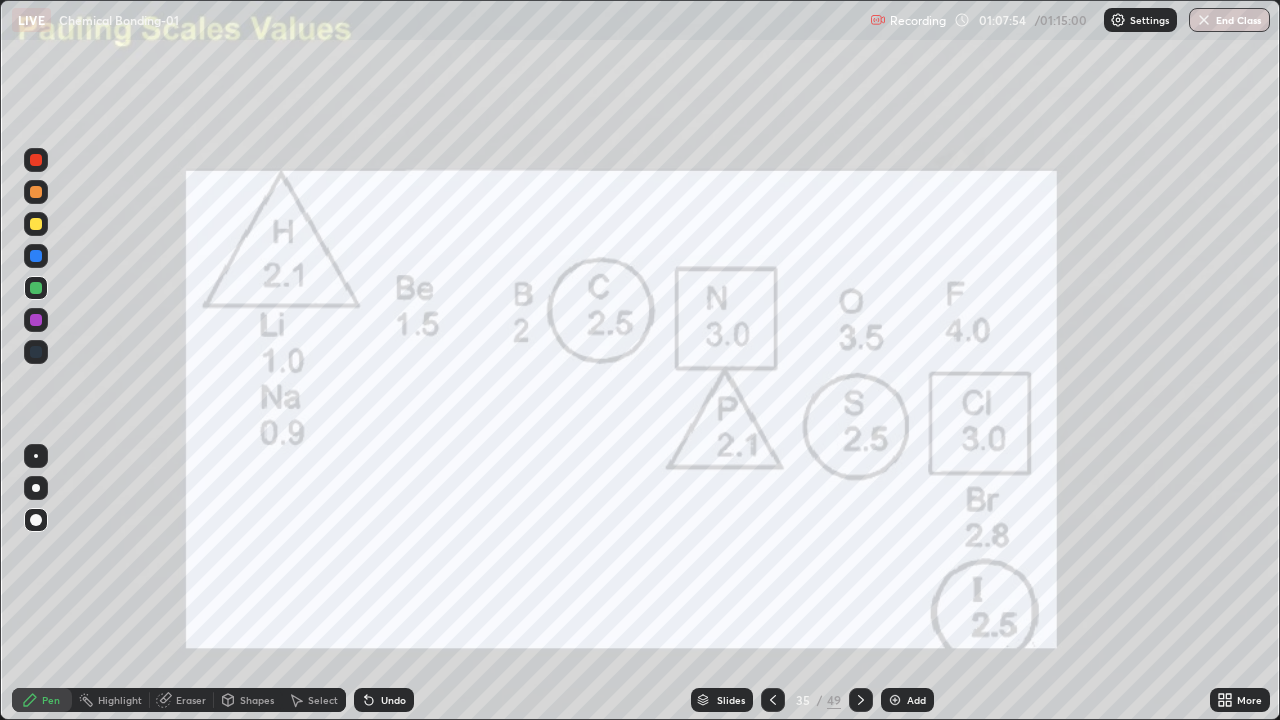 click 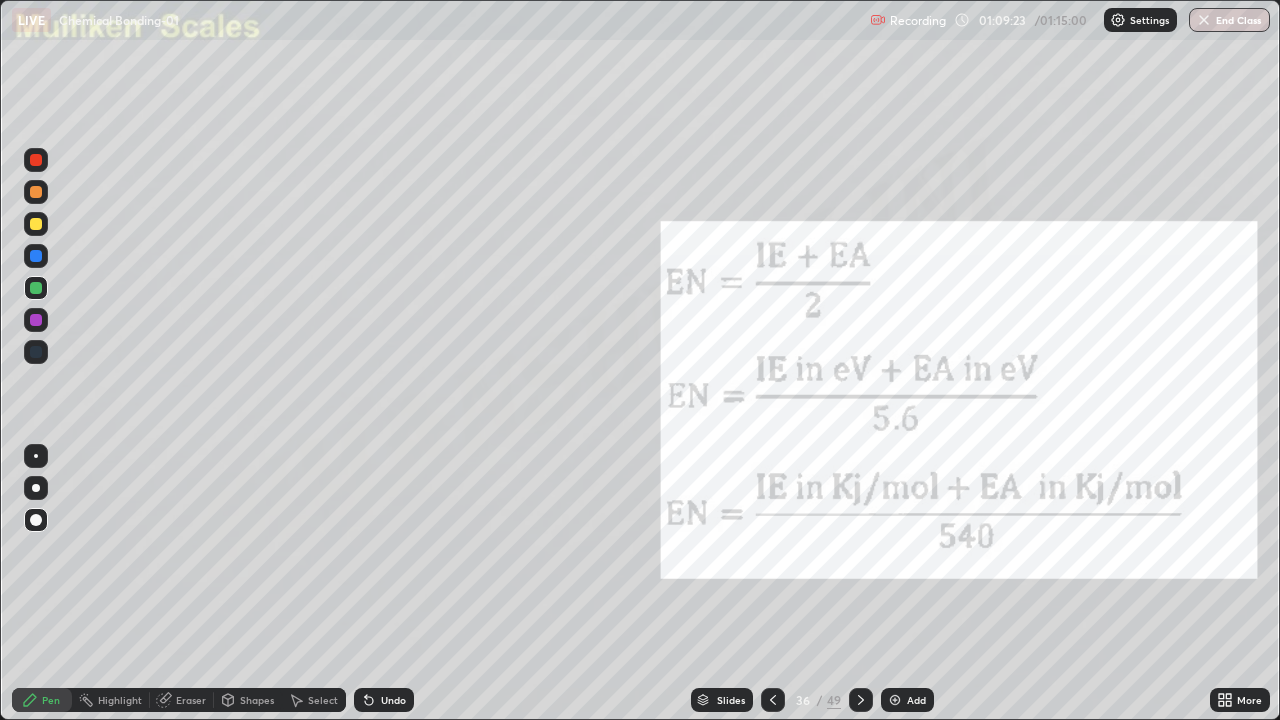 click at bounding box center [36, 224] 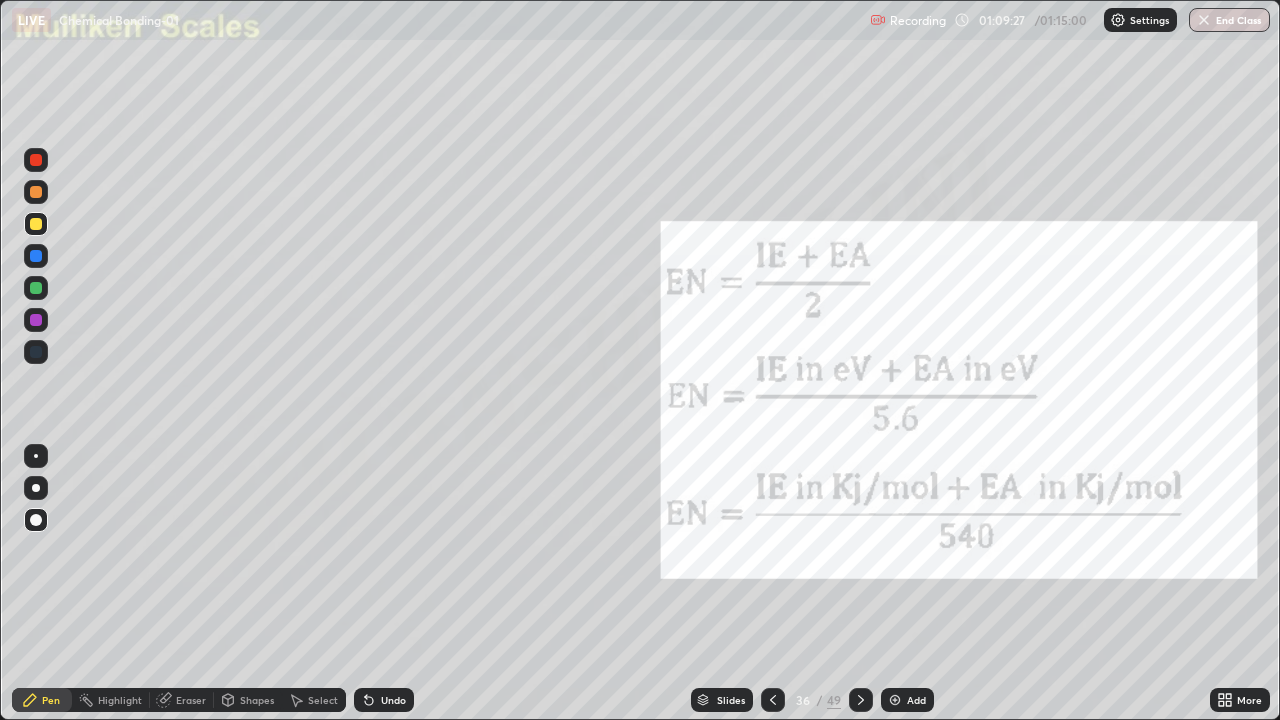 click on "Undo" at bounding box center [384, 700] 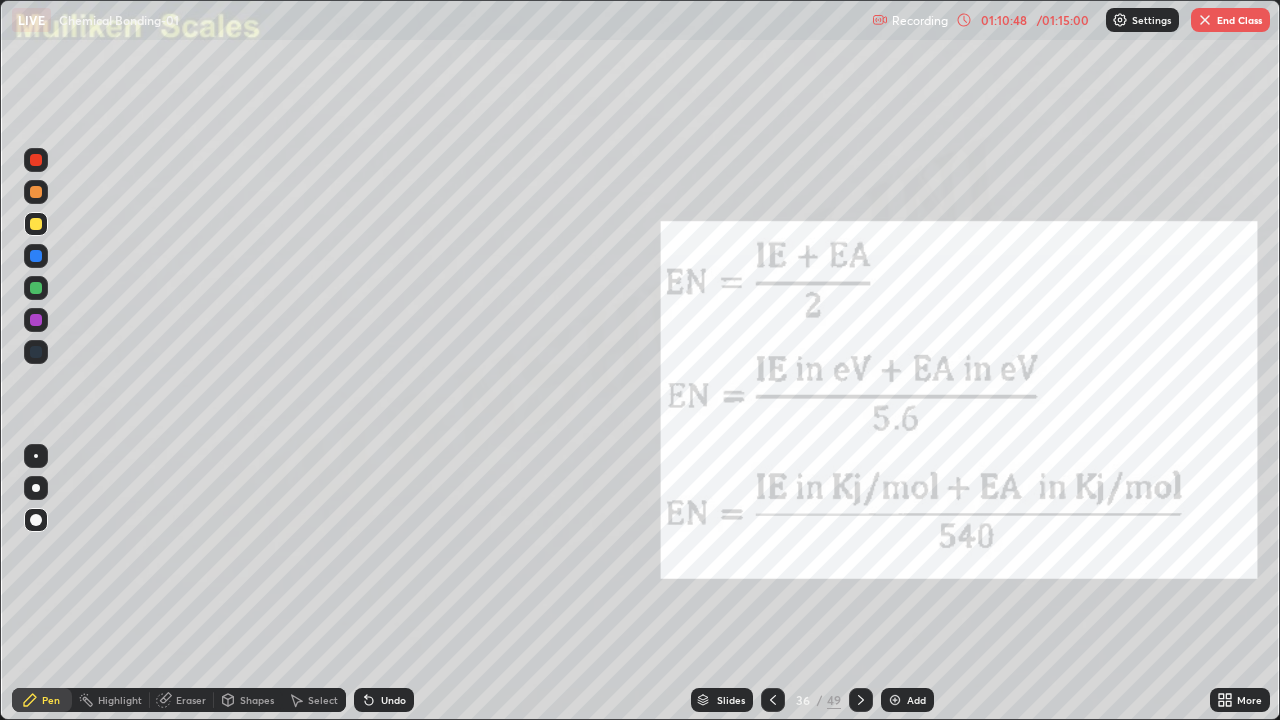 click 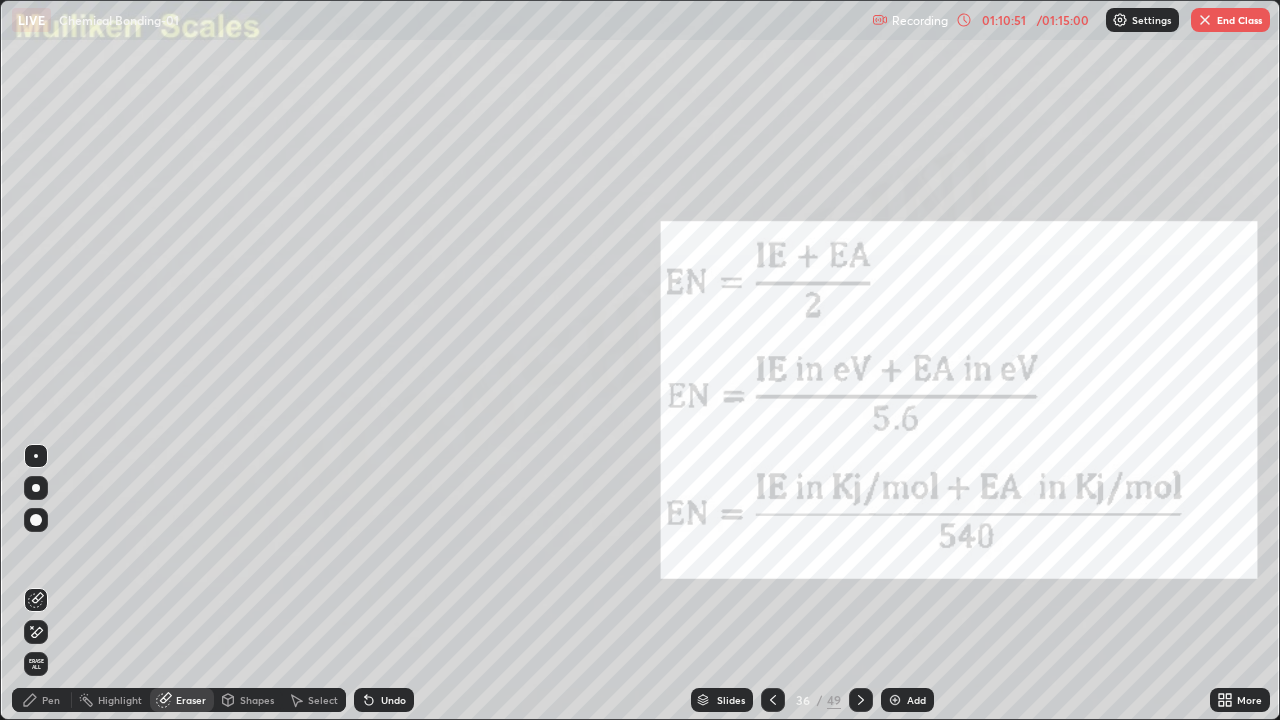 click on "Pen" at bounding box center [42, 700] 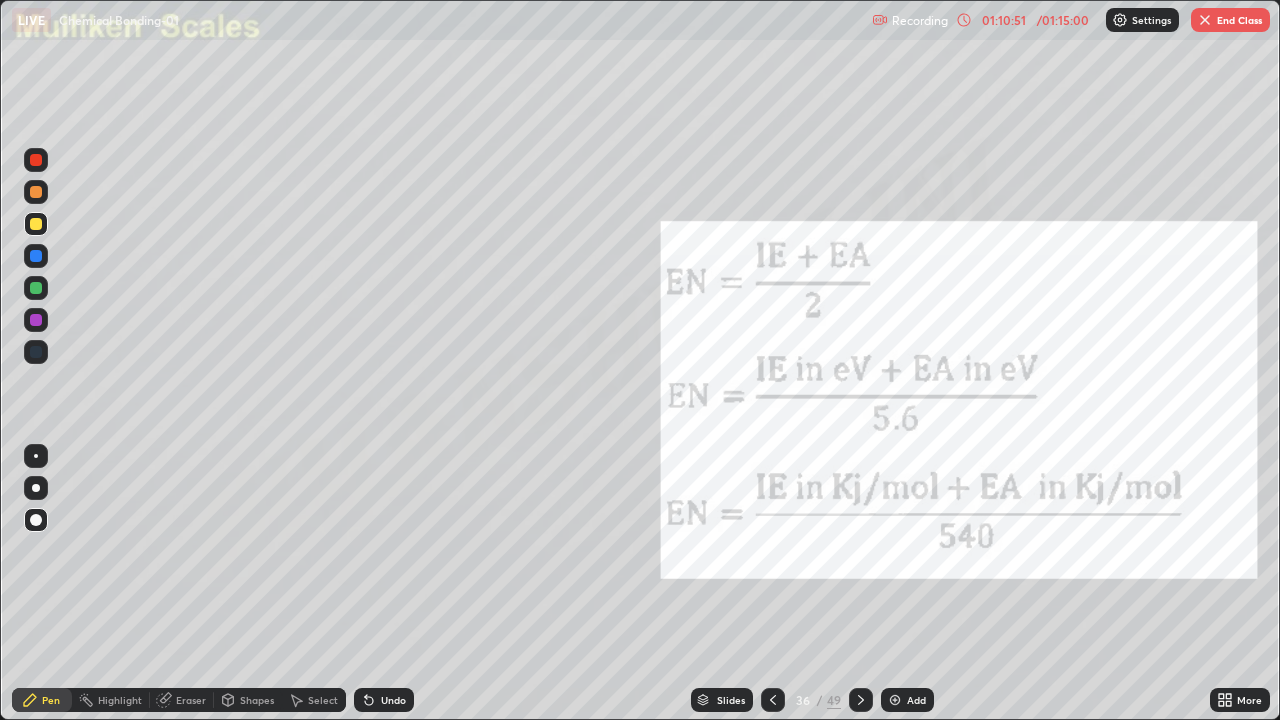 click on "Pen" at bounding box center [51, 700] 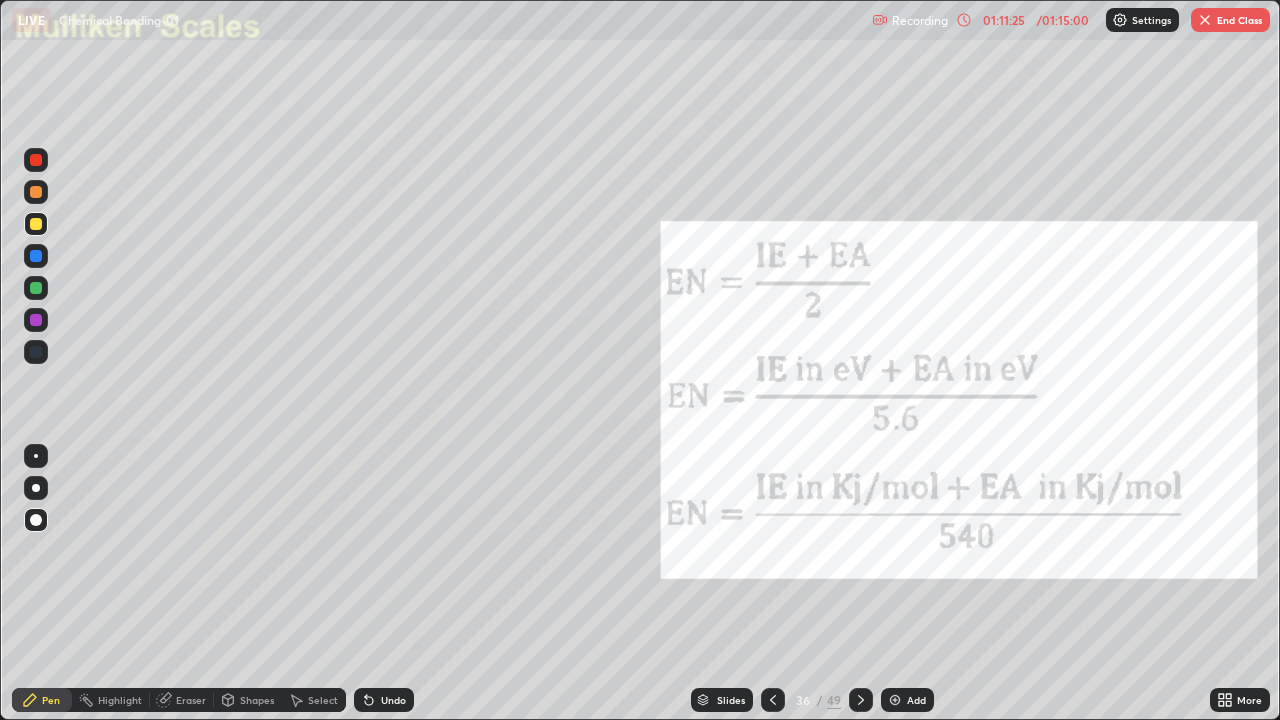 click at bounding box center [36, 288] 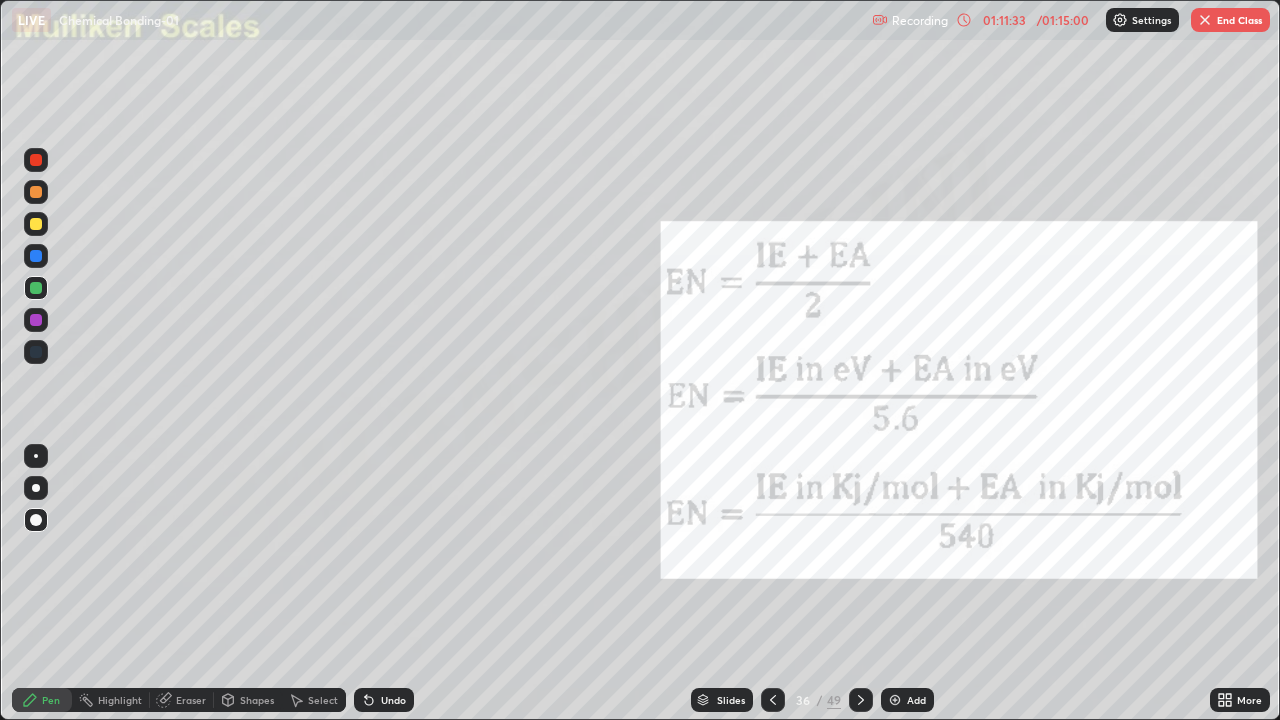 click on "Undo" at bounding box center (393, 700) 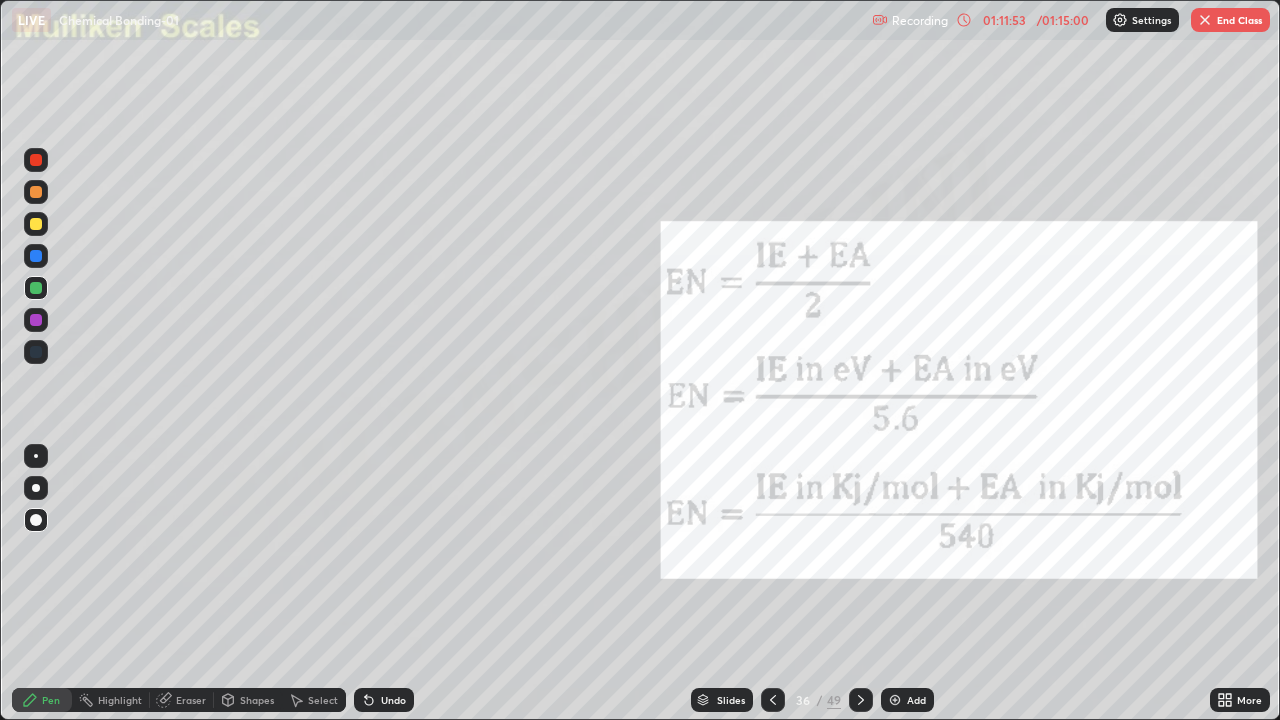 click at bounding box center [36, 320] 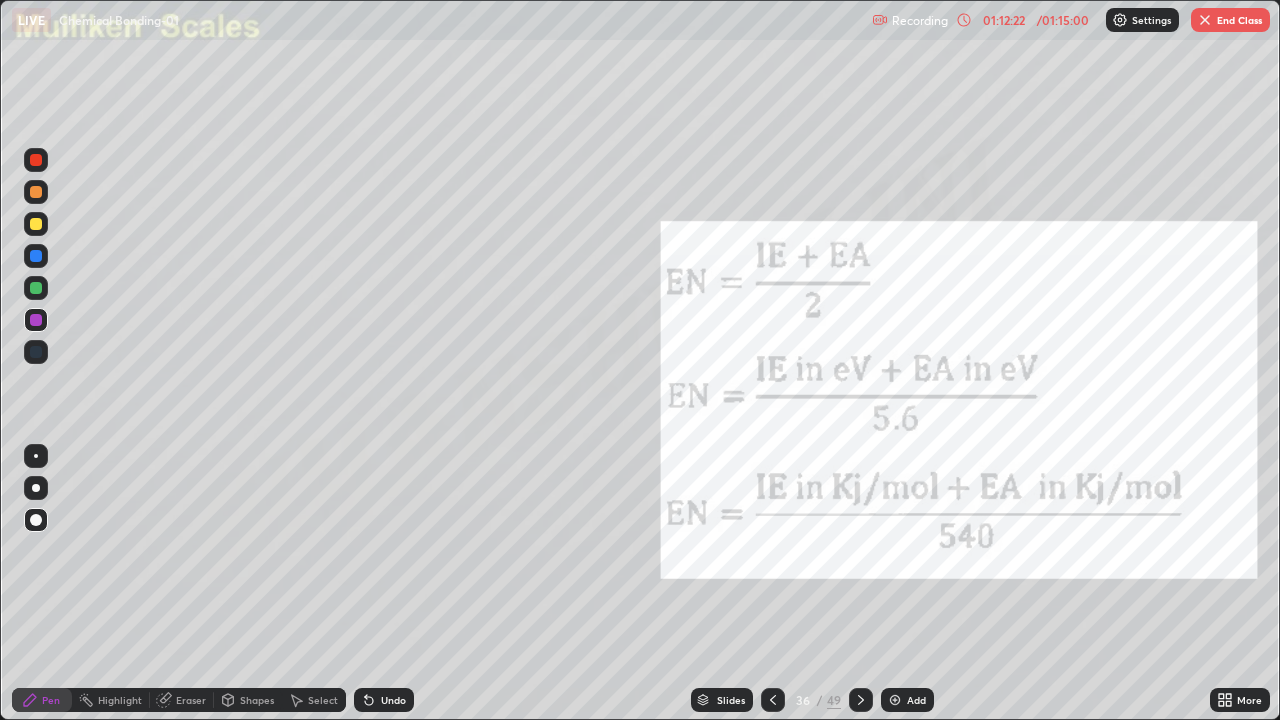 click on "Slides" at bounding box center (722, 700) 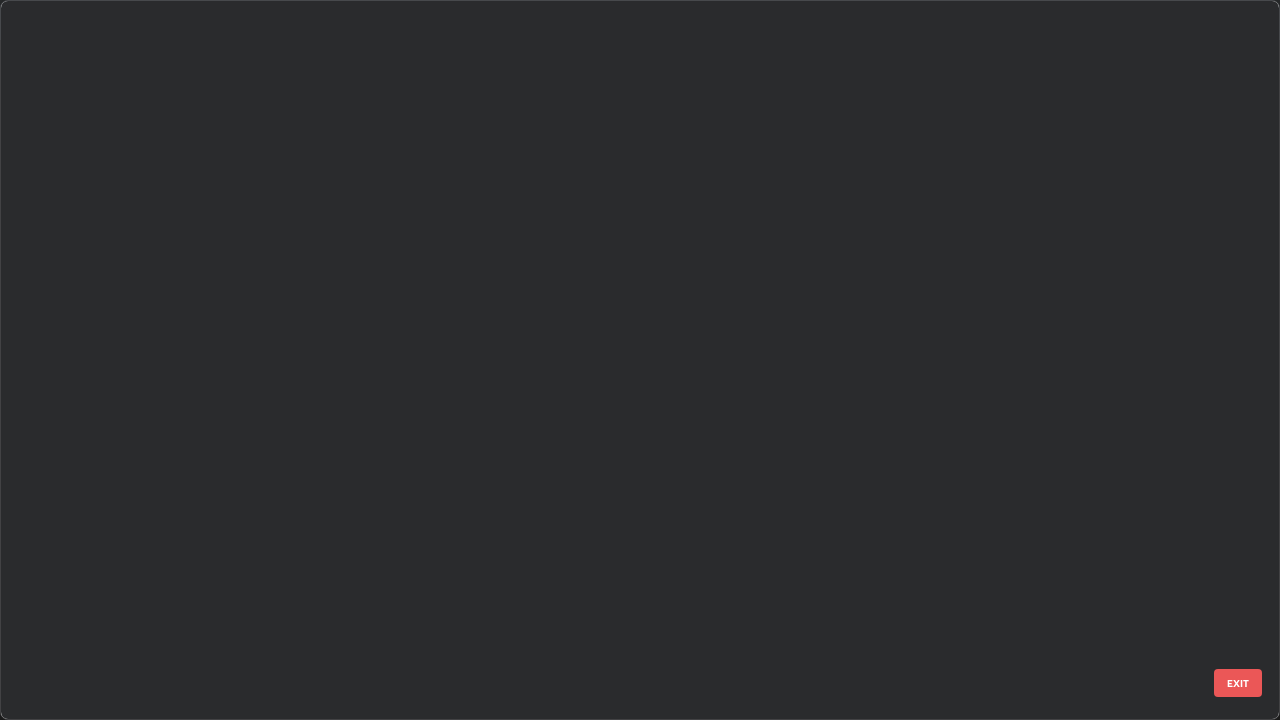 scroll, scrollTop: 1977, scrollLeft: 0, axis: vertical 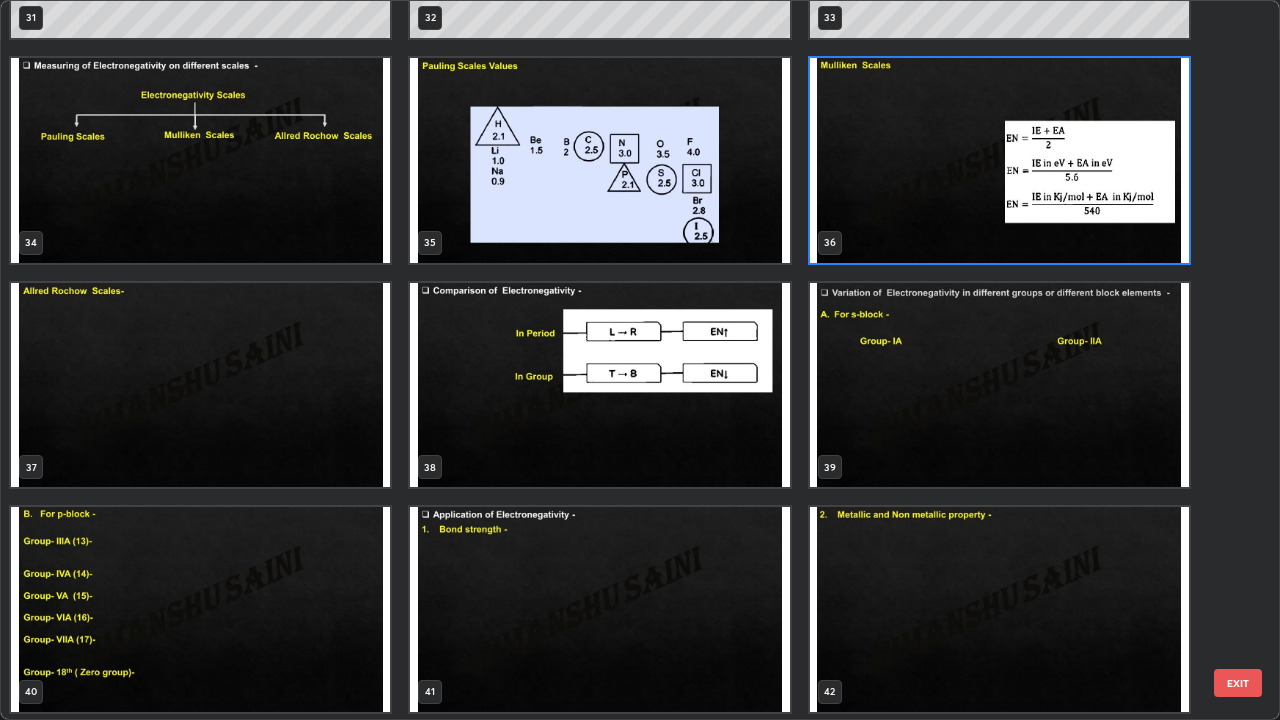 click at bounding box center [999, 160] 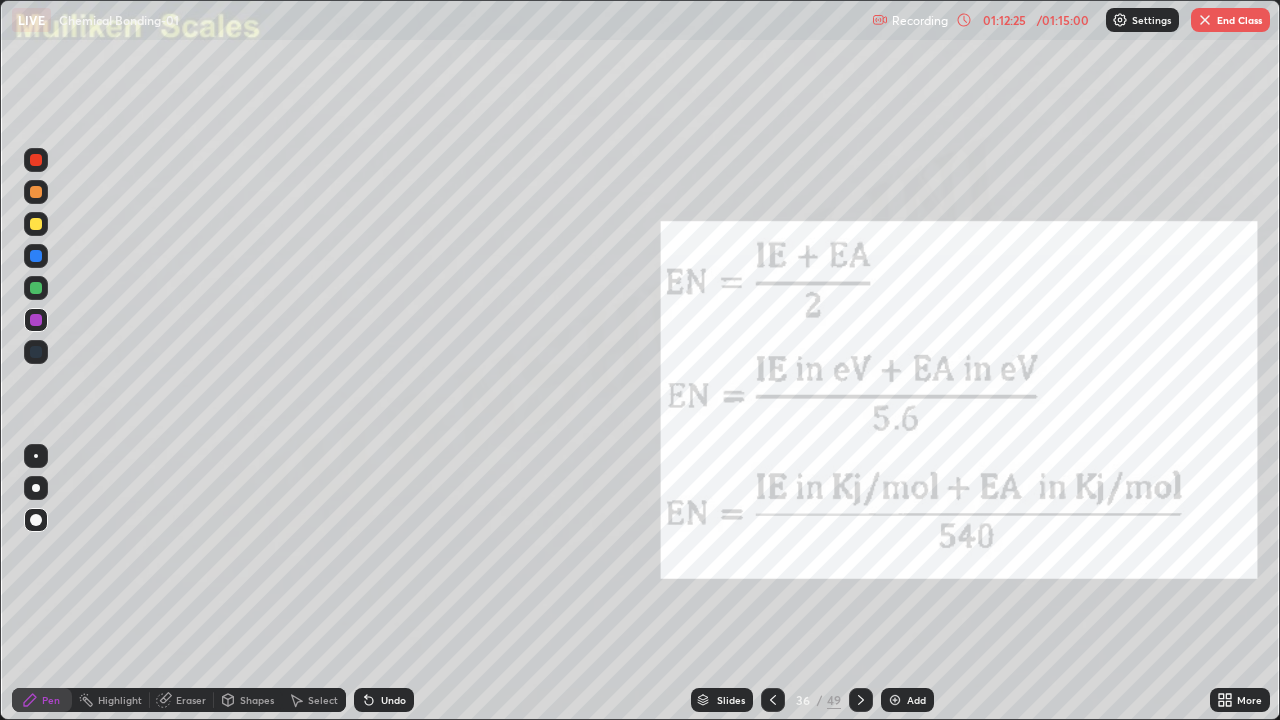click at bounding box center (999, 160) 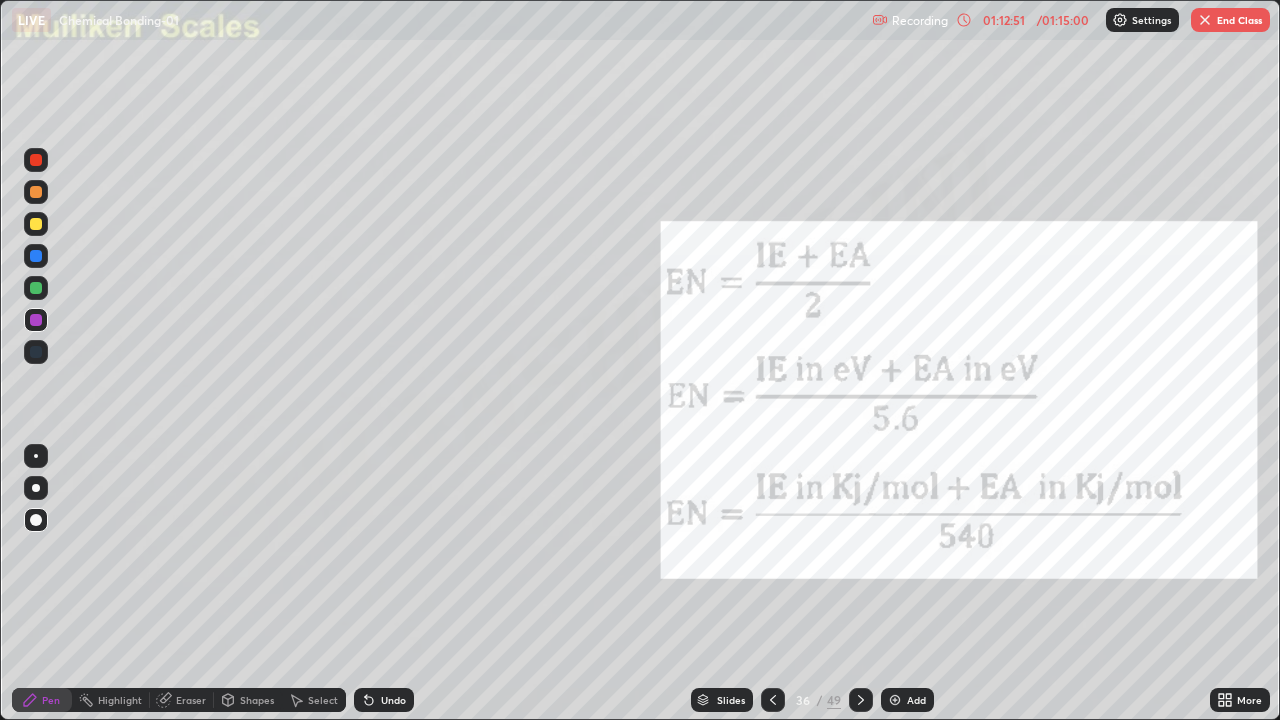 click on "End Class" at bounding box center (1230, 20) 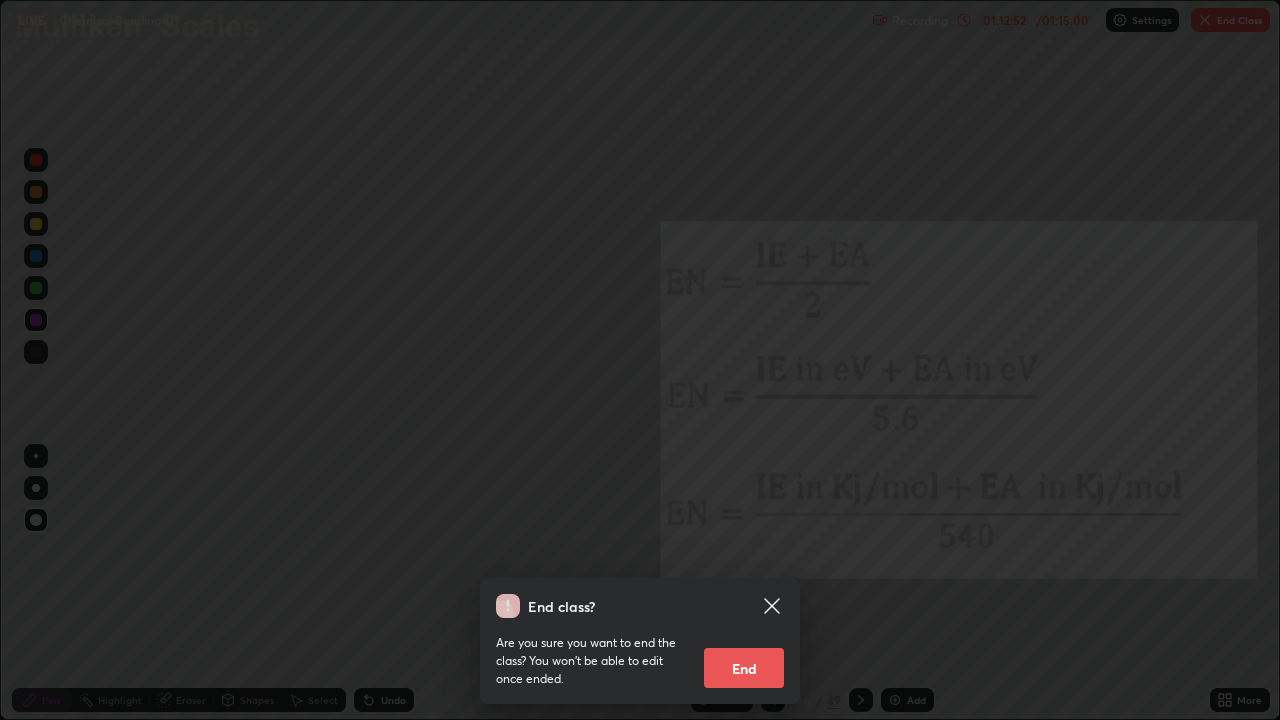 click on "End" at bounding box center (744, 668) 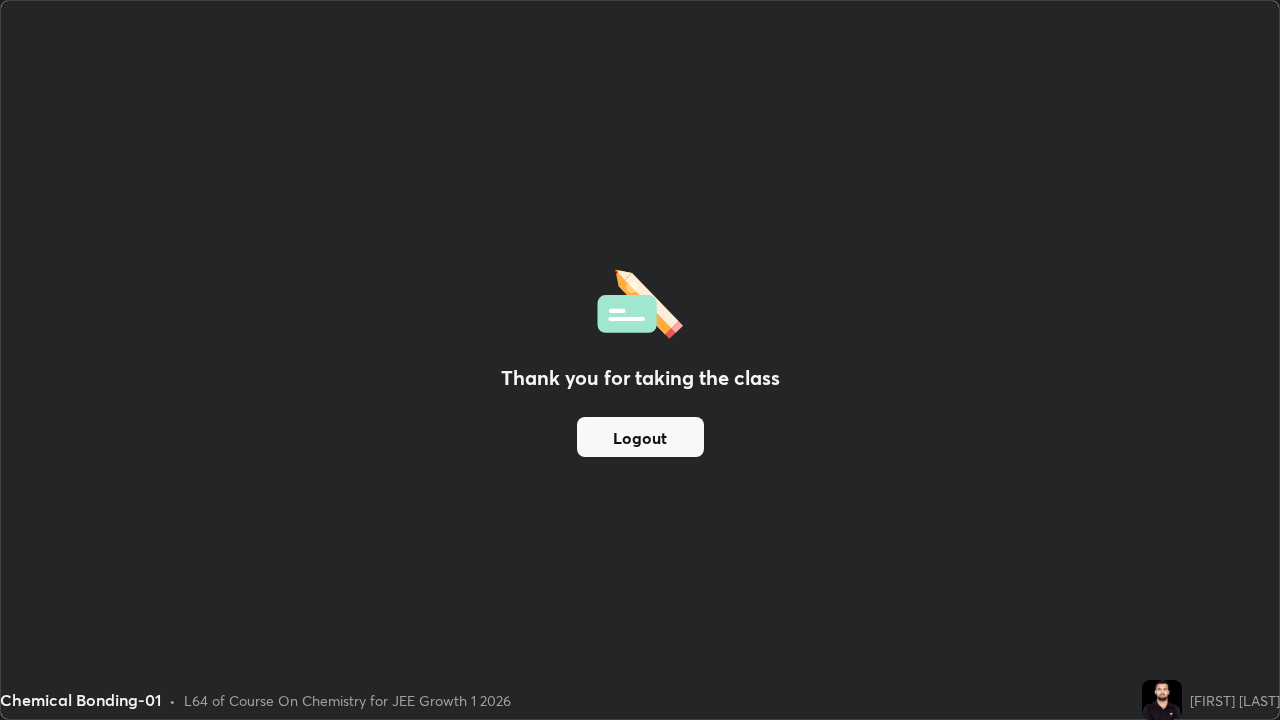 click on "Logout" at bounding box center [640, 437] 